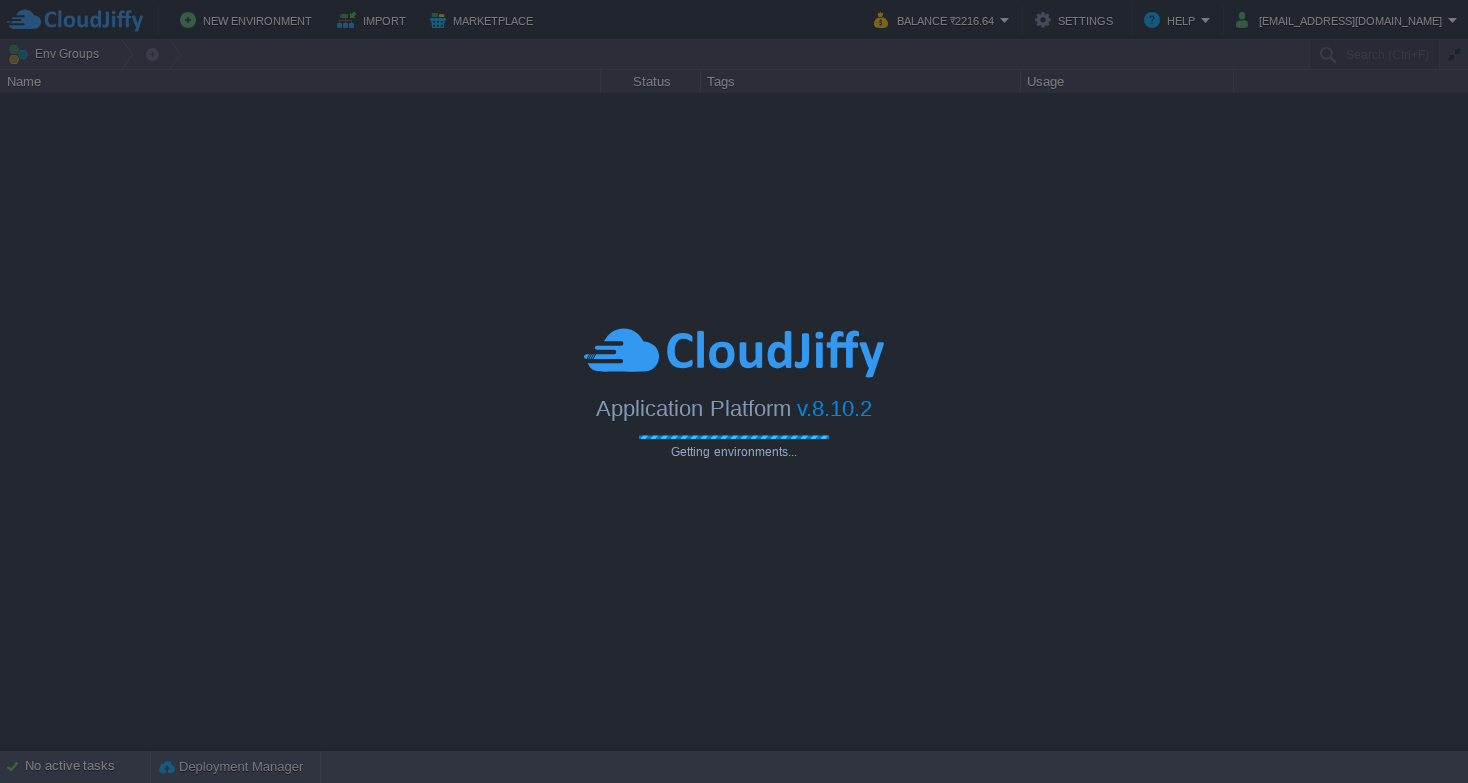 scroll, scrollTop: 0, scrollLeft: 0, axis: both 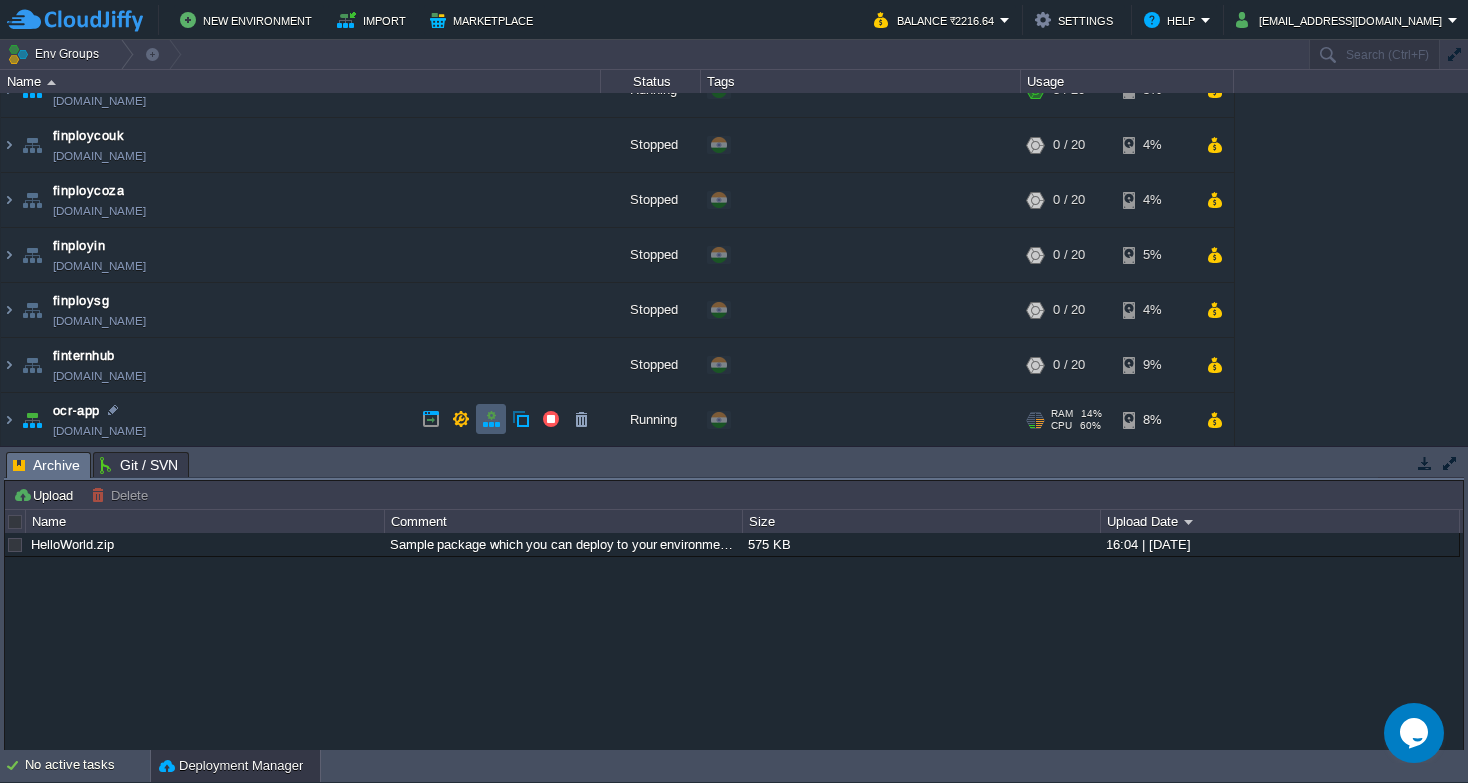 click at bounding box center [491, 419] 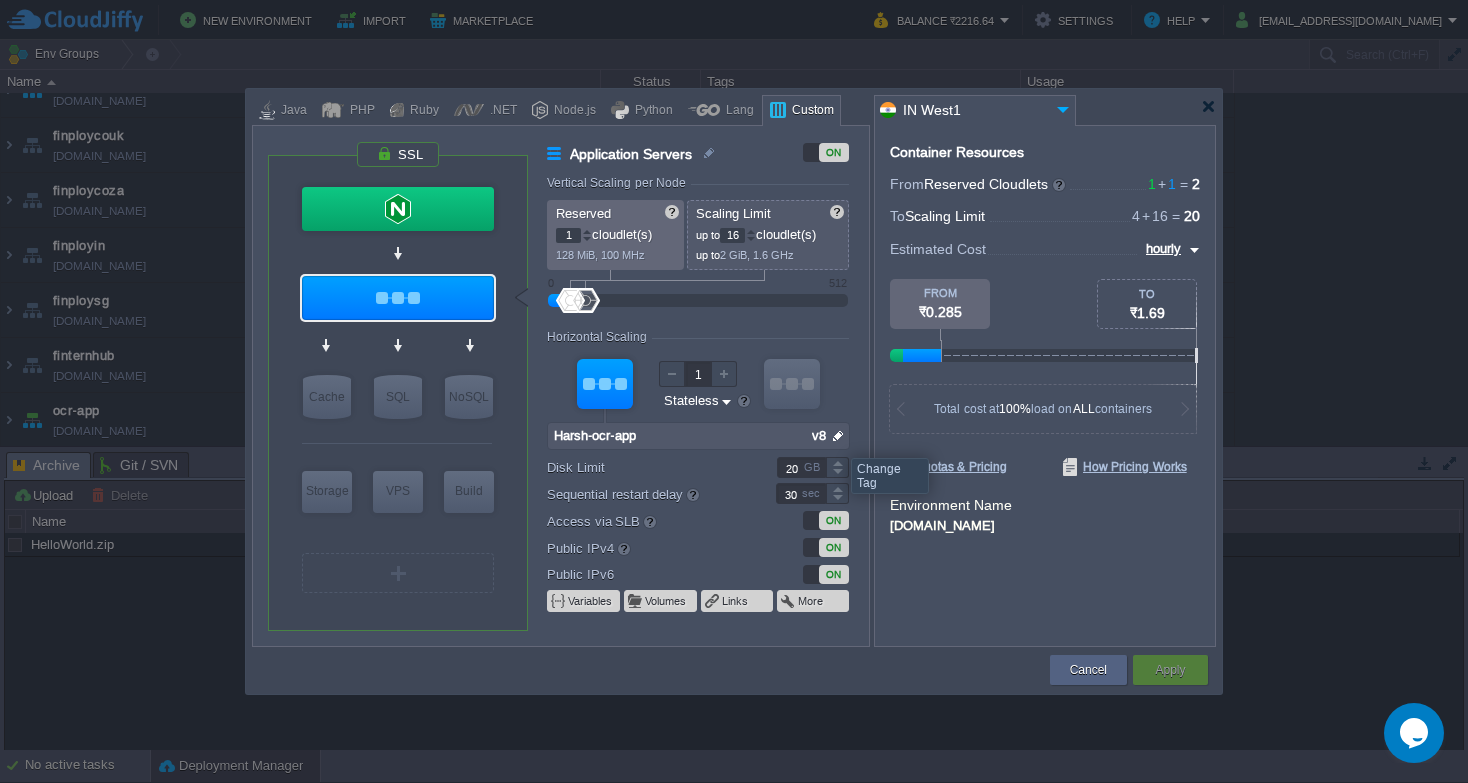 click at bounding box center (838, 436) 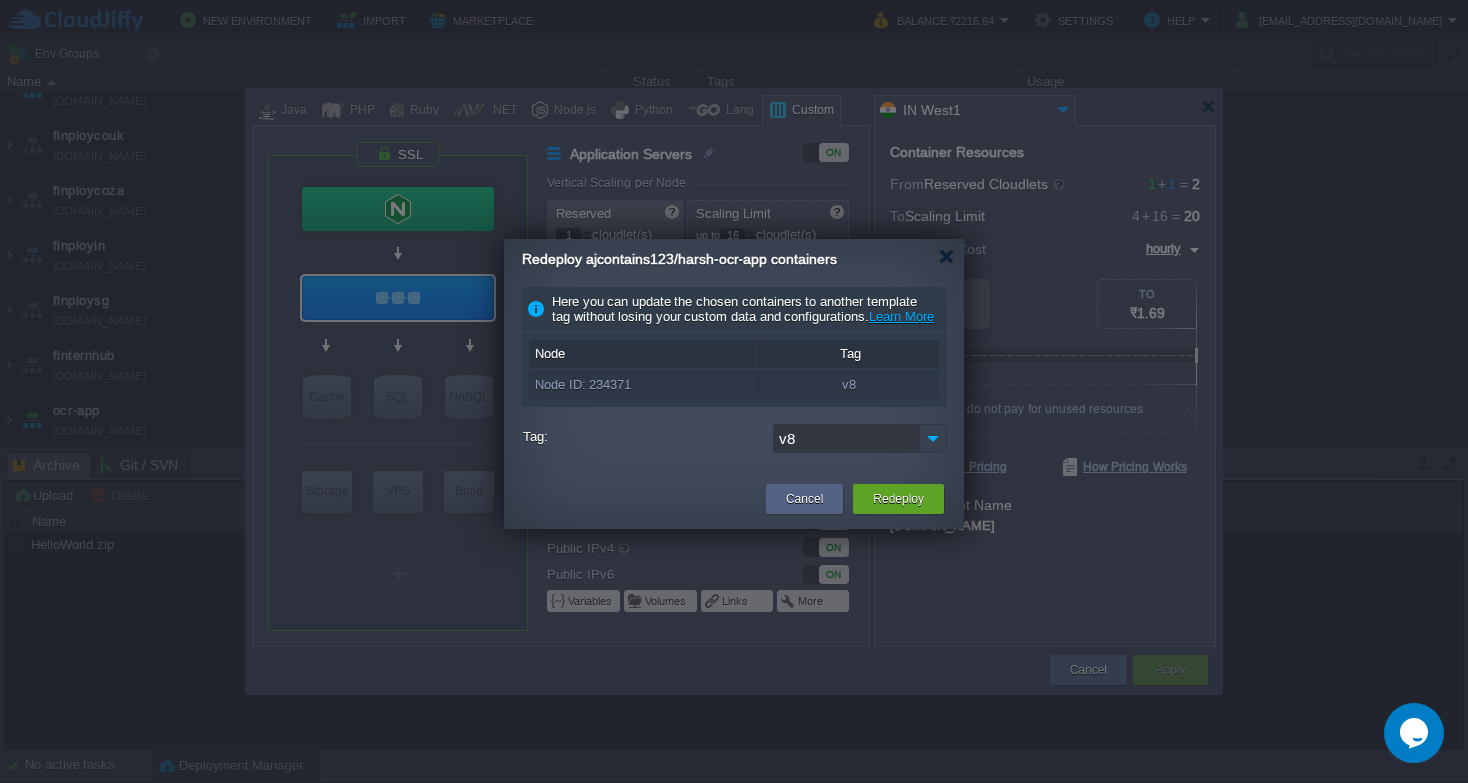 click at bounding box center [933, 438] 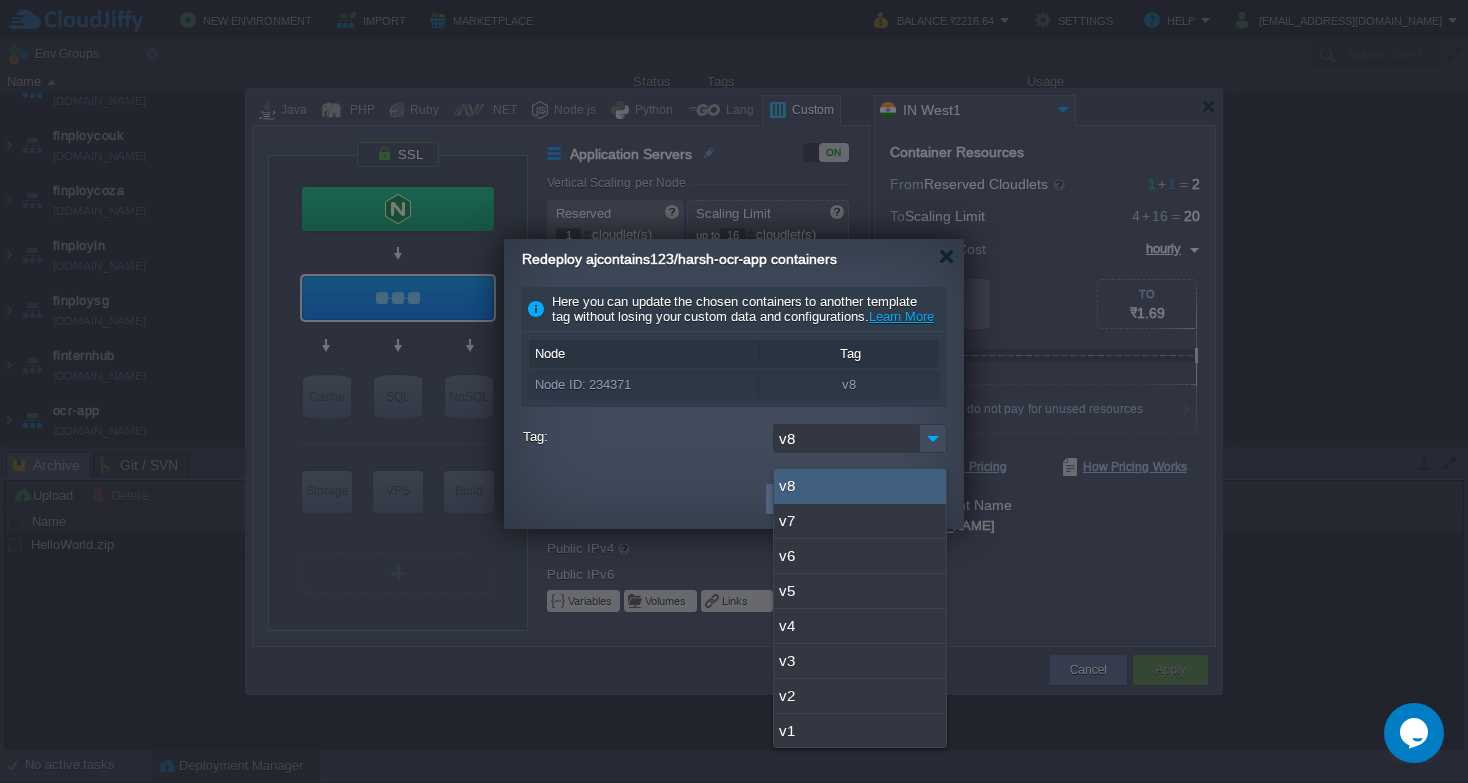 click at bounding box center [734, 391] 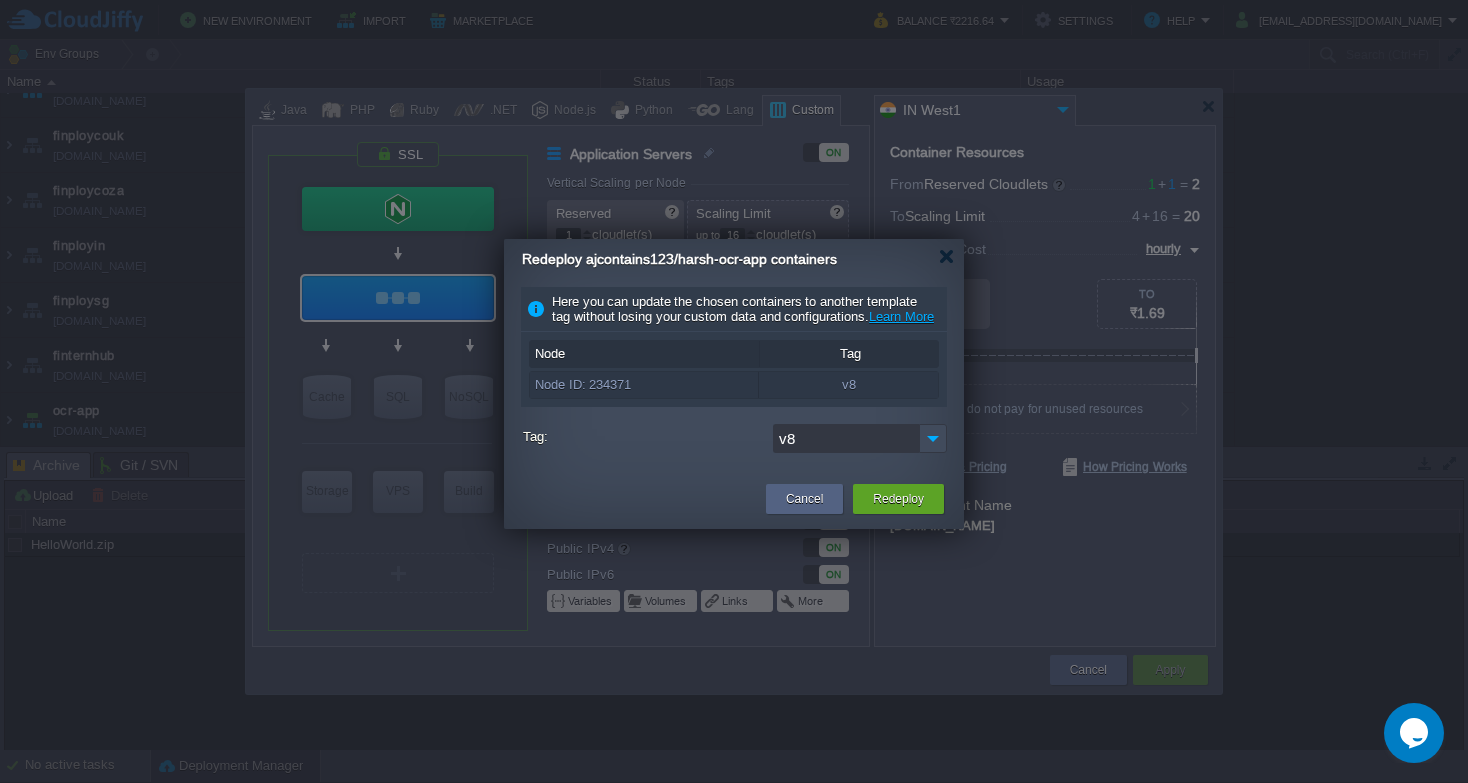 click on "Cancel Redeploy" at bounding box center [734, 500] 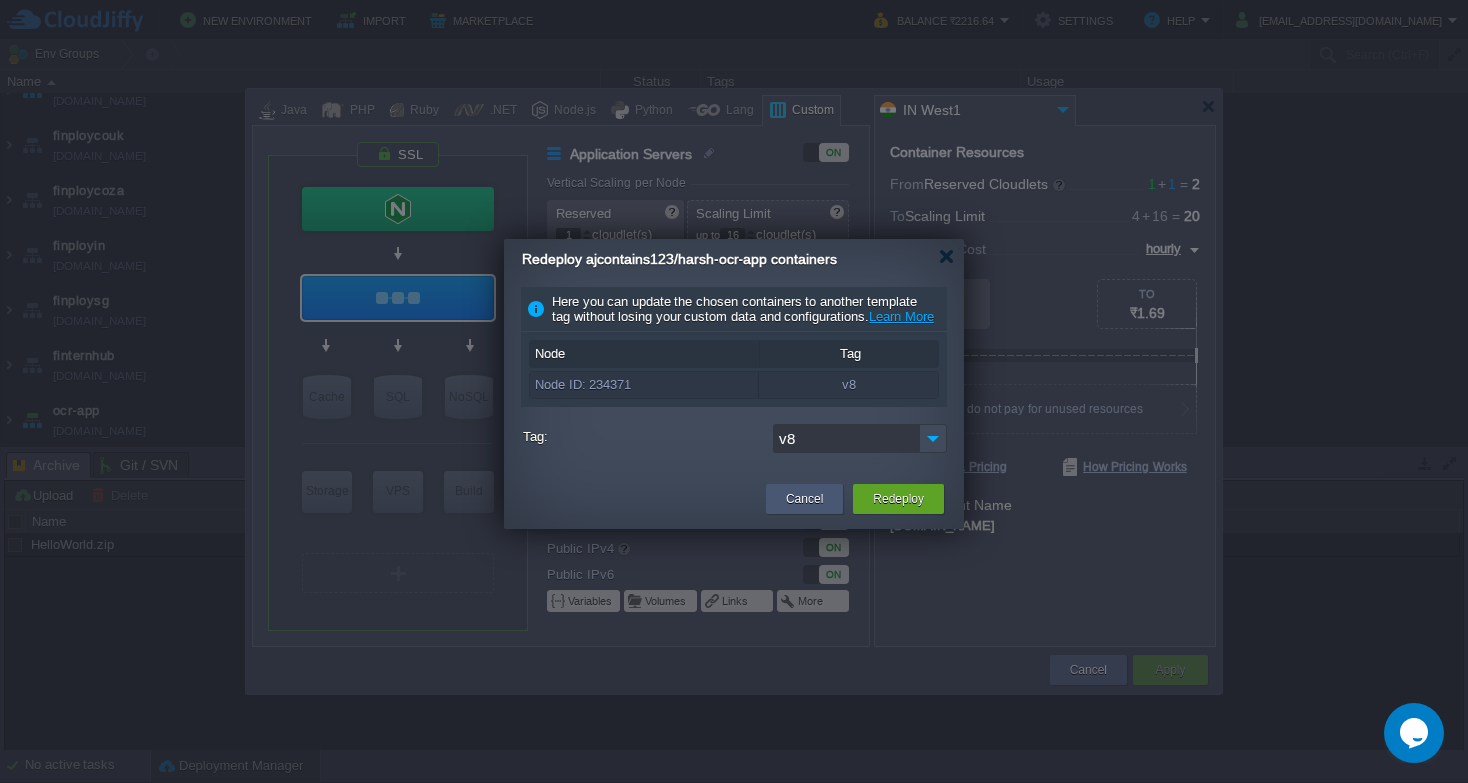click on "Cancel" at bounding box center [804, 499] 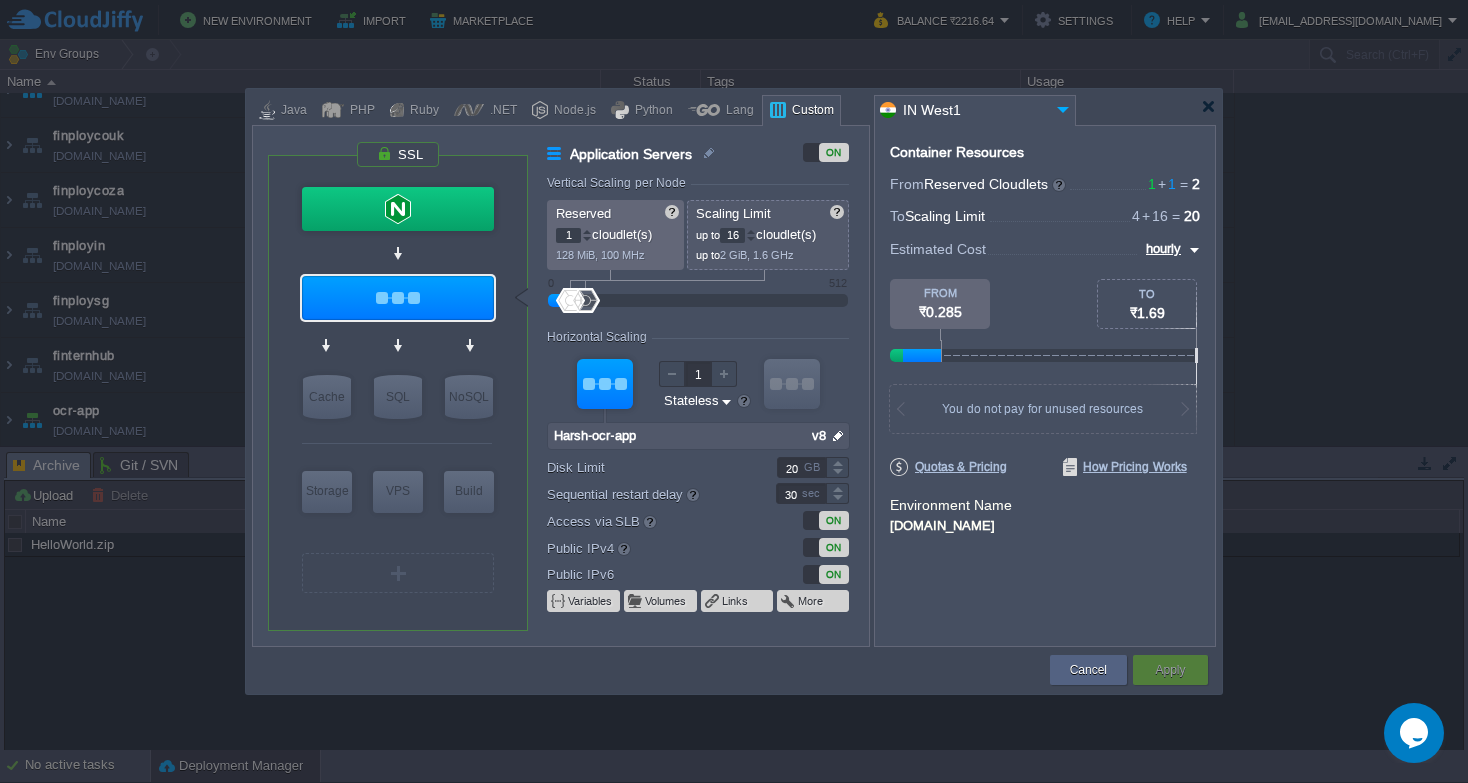 click on "v8" at bounding box center [817, 436] 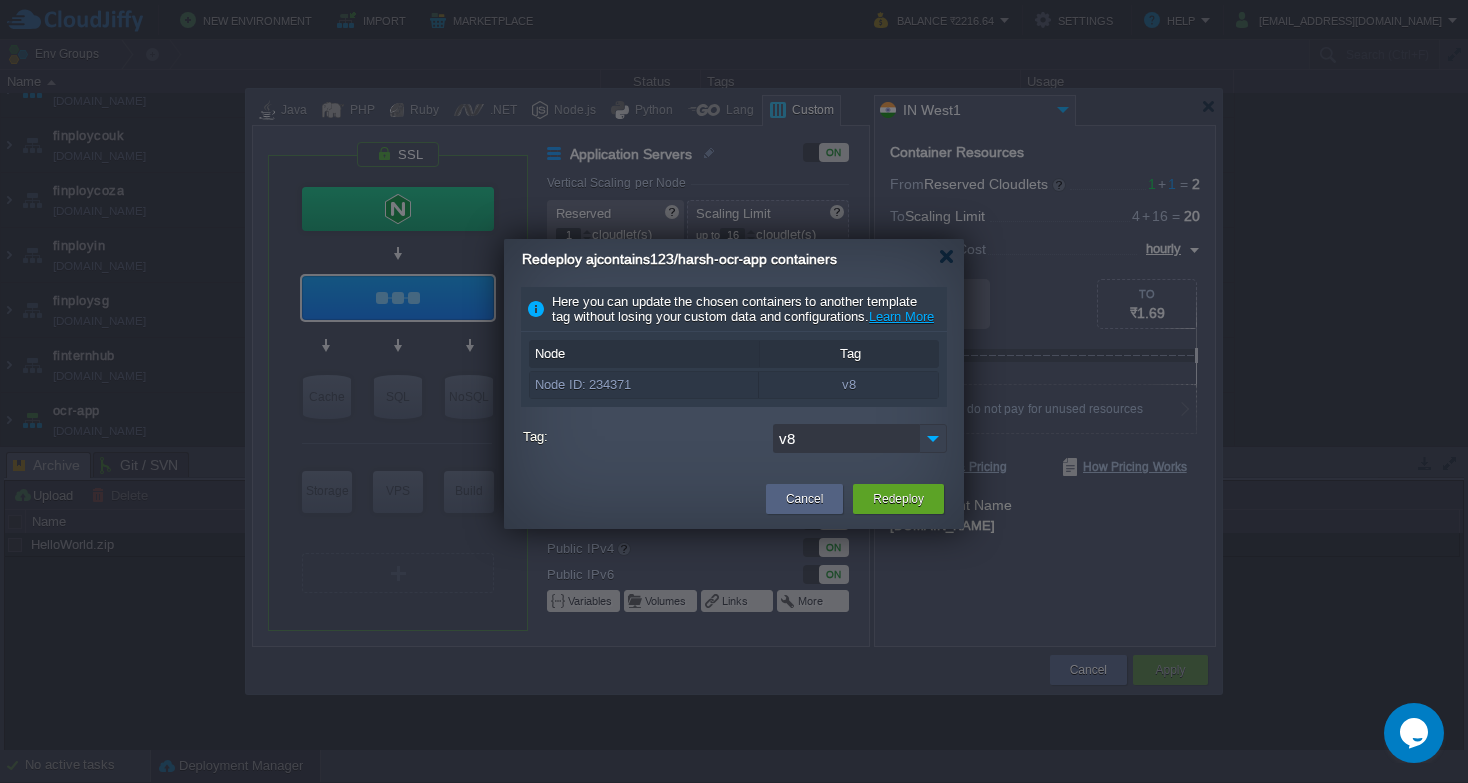 click at bounding box center (933, 438) 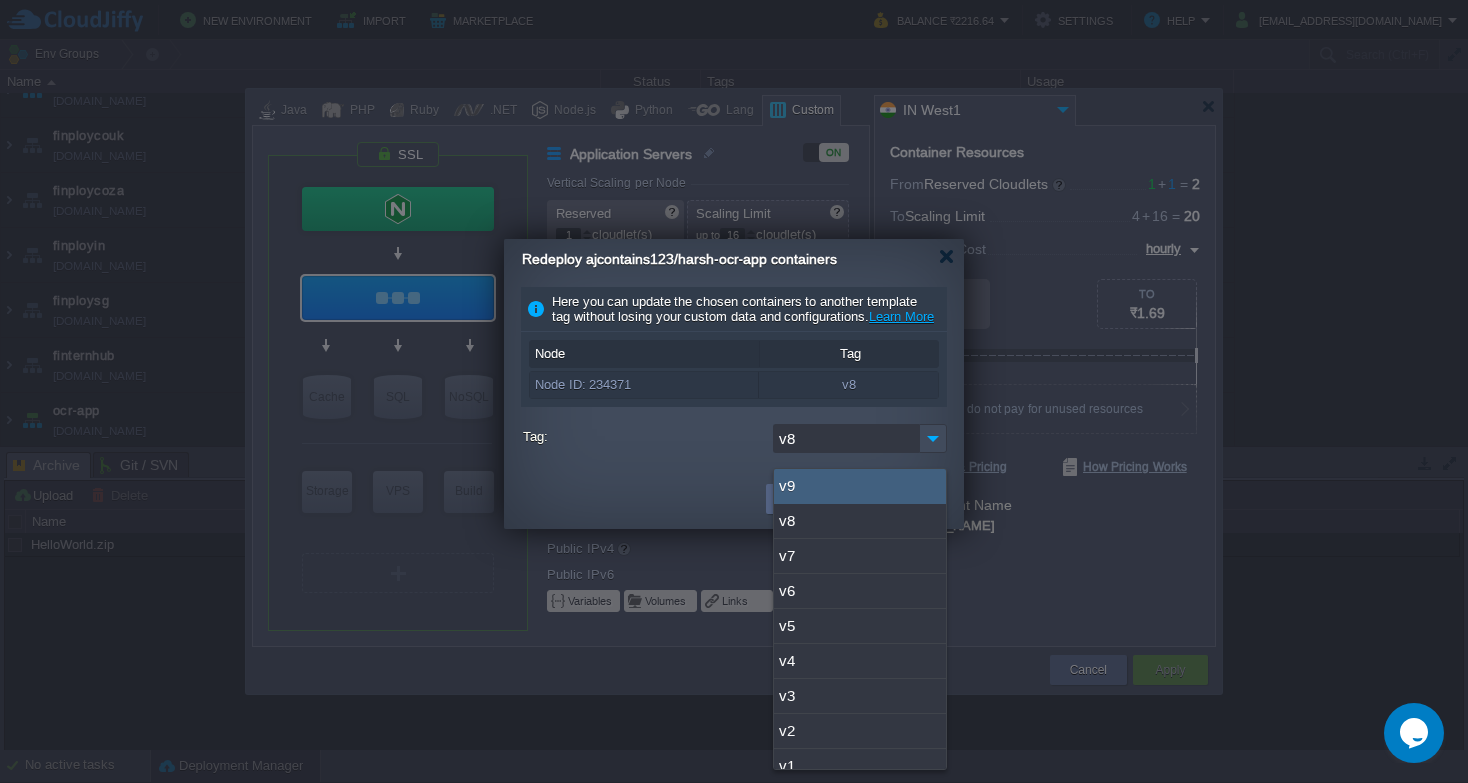 click on "v9" at bounding box center (860, 486) 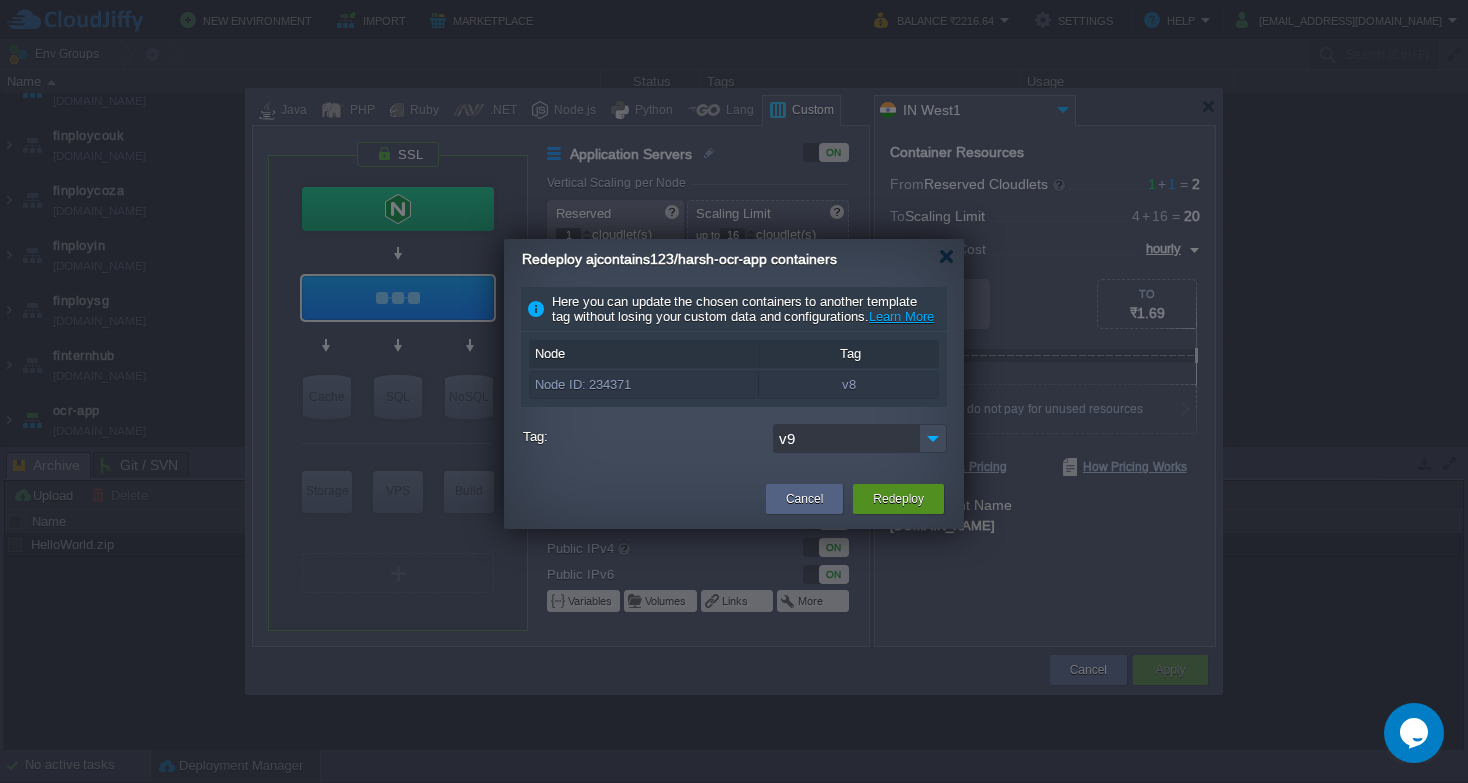click on "Redeploy" at bounding box center (898, 499) 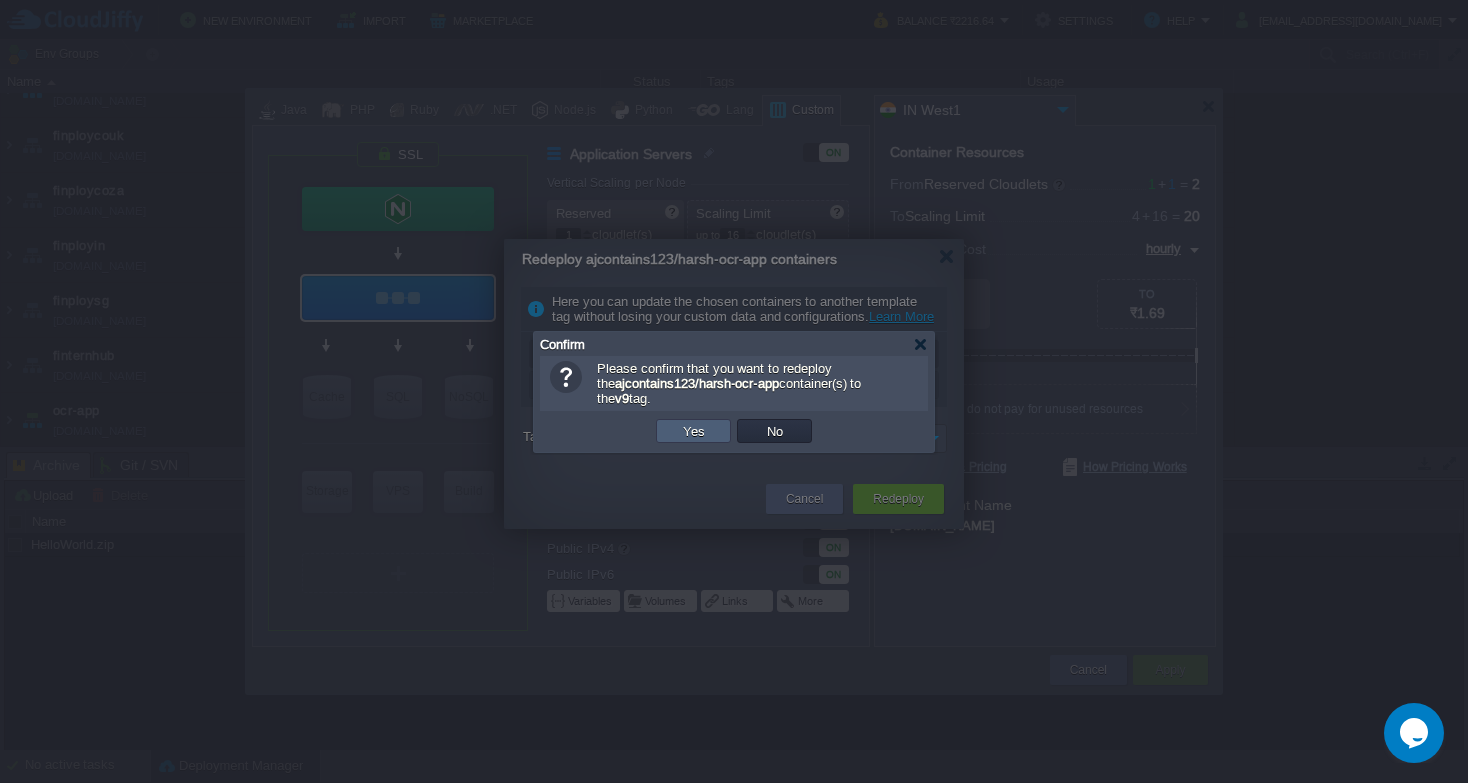 click on "Yes" at bounding box center (694, 431) 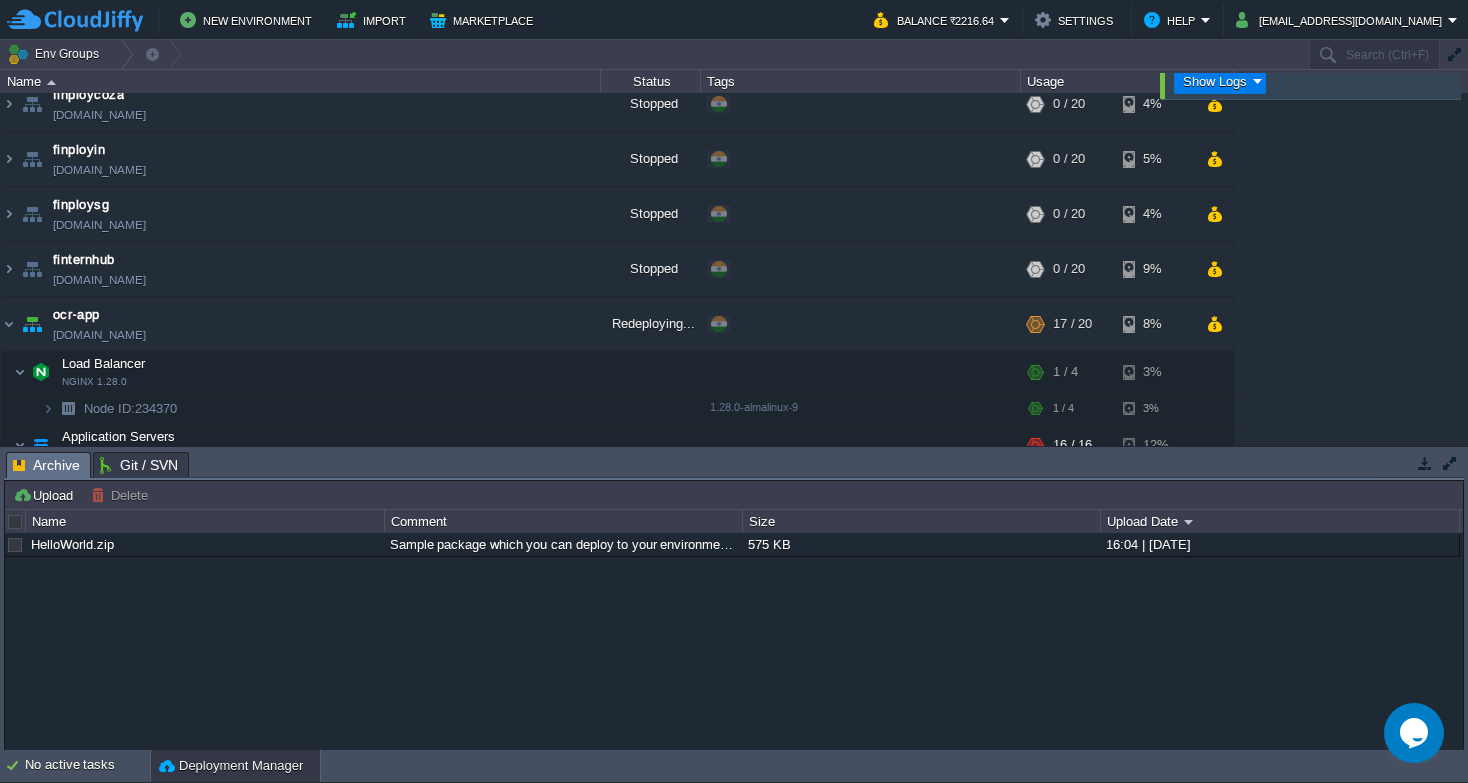 scroll, scrollTop: 85, scrollLeft: 0, axis: vertical 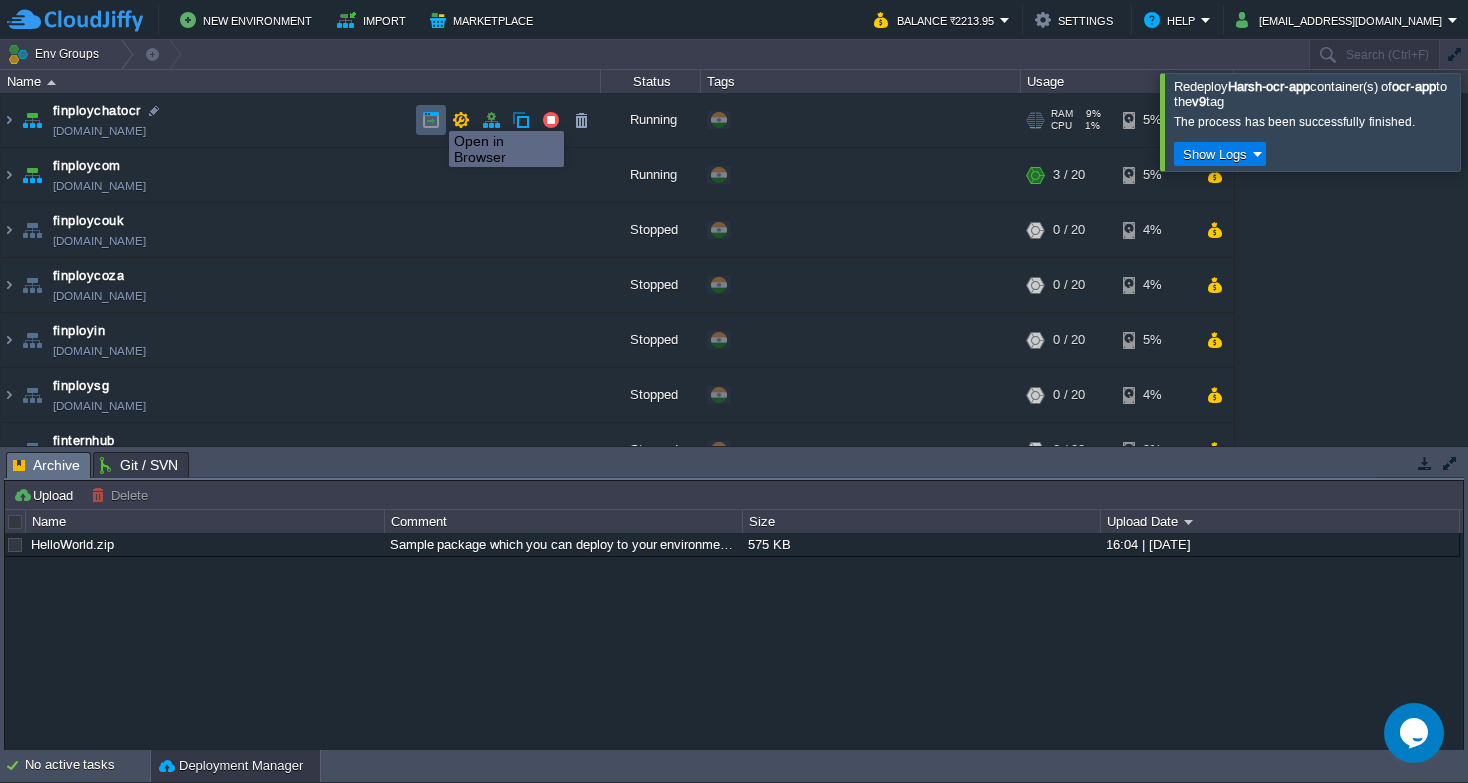 click at bounding box center [431, 120] 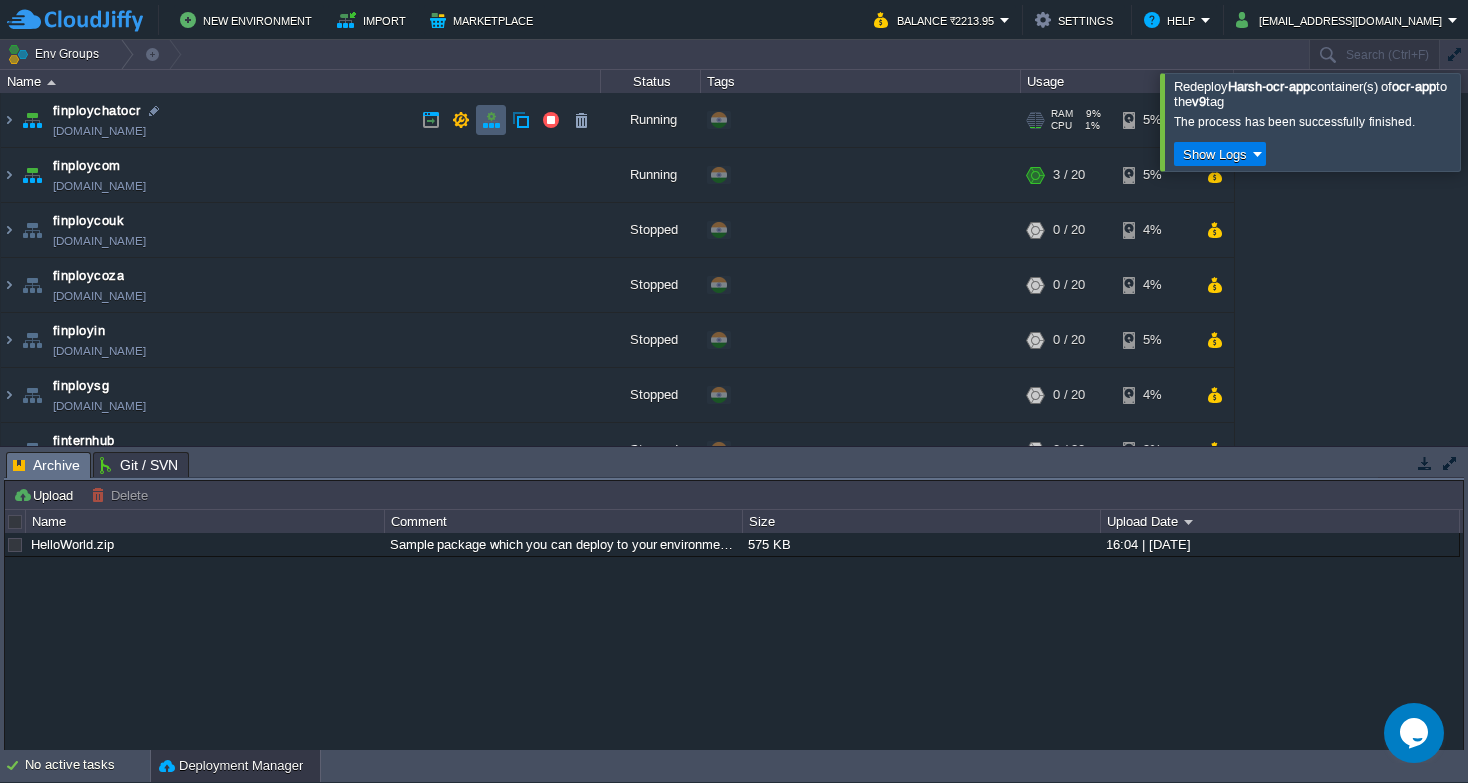 click at bounding box center (491, 120) 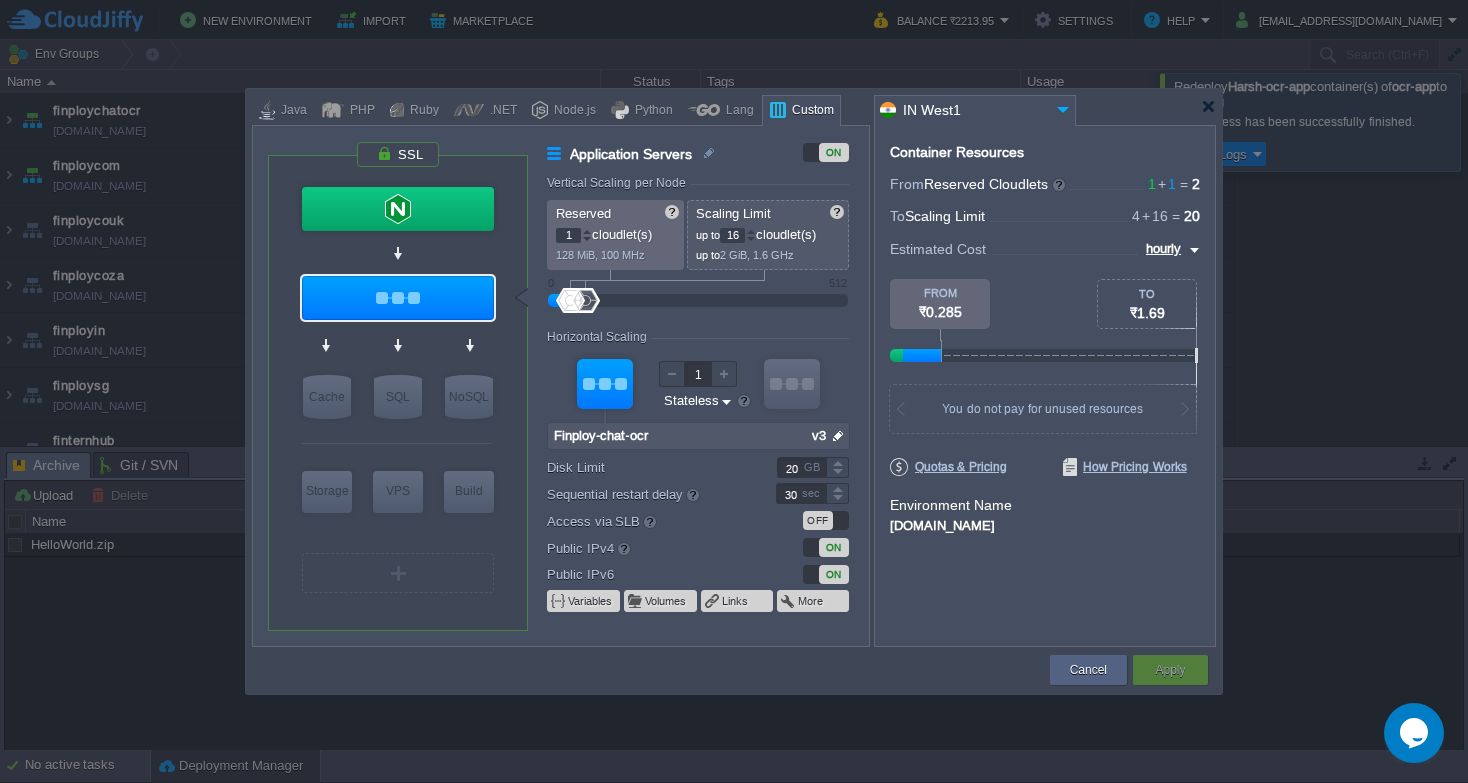 click at bounding box center [838, 436] 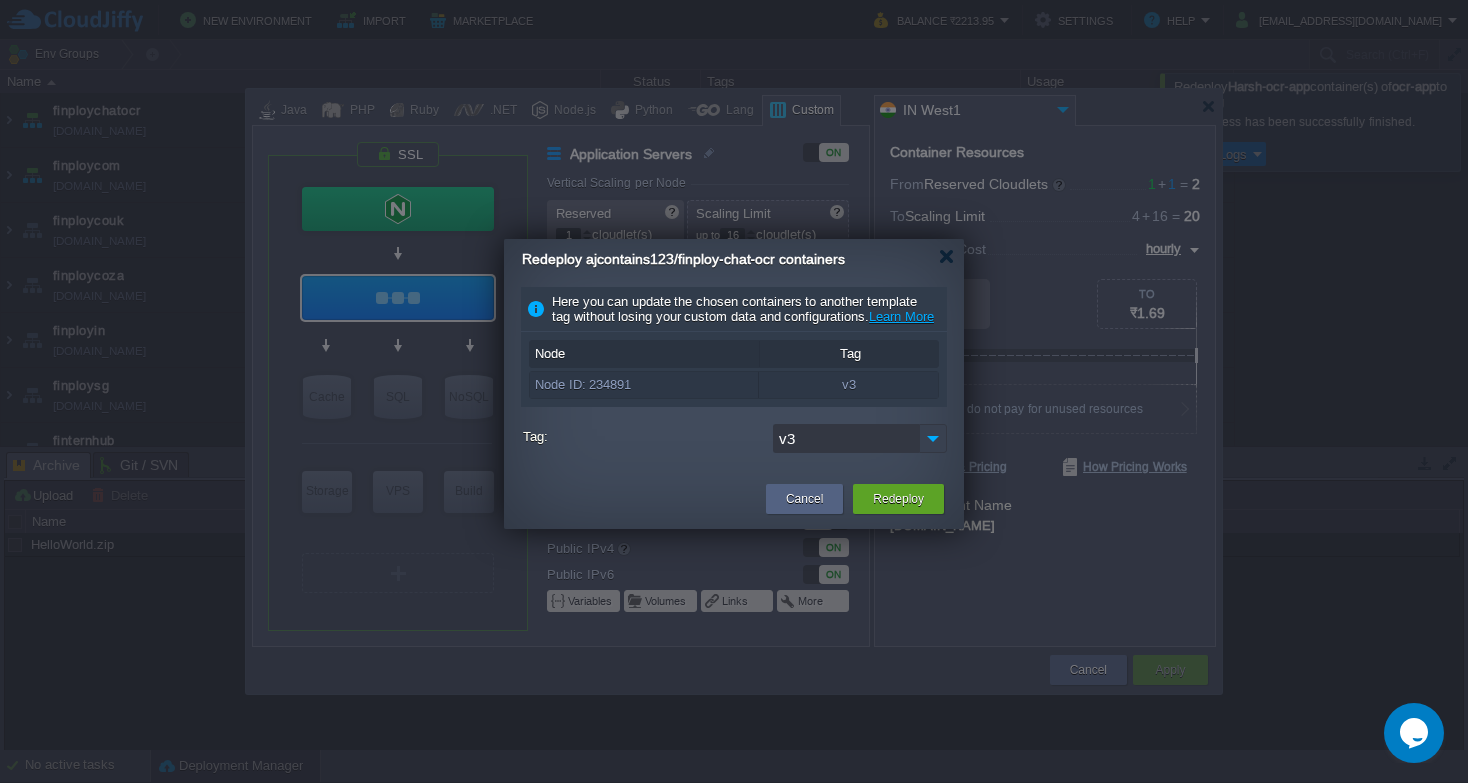 click at bounding box center (933, 438) 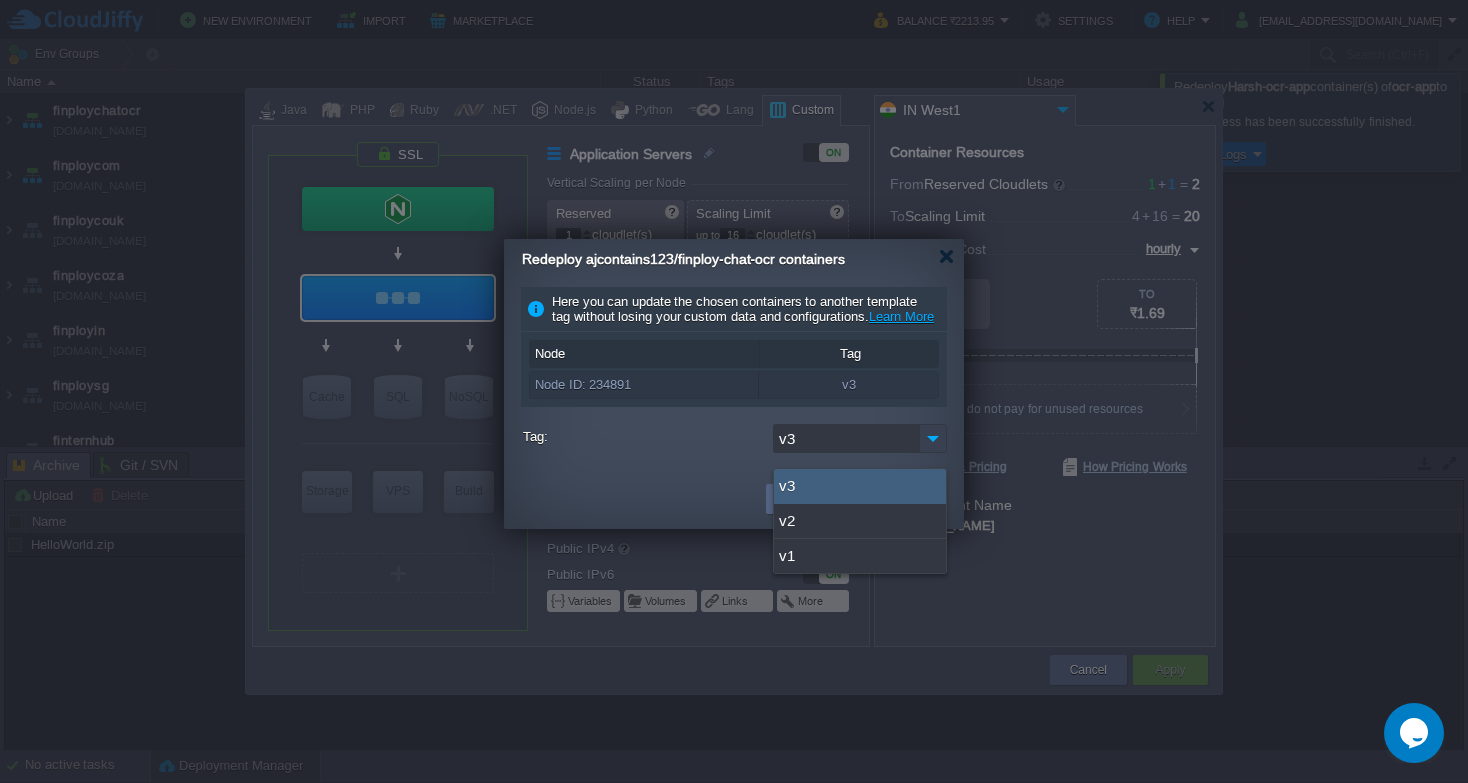 click at bounding box center (933, 438) 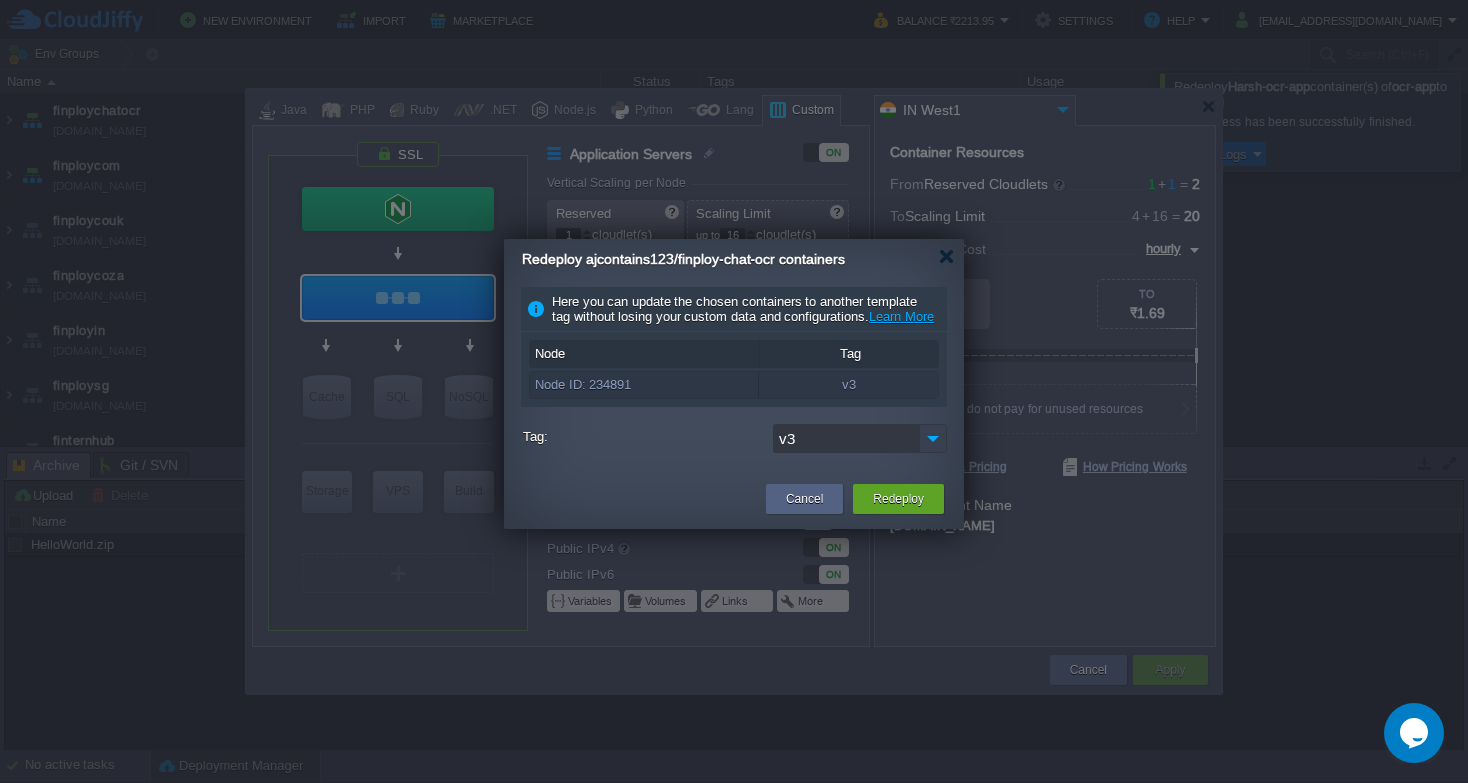 click at bounding box center [933, 438] 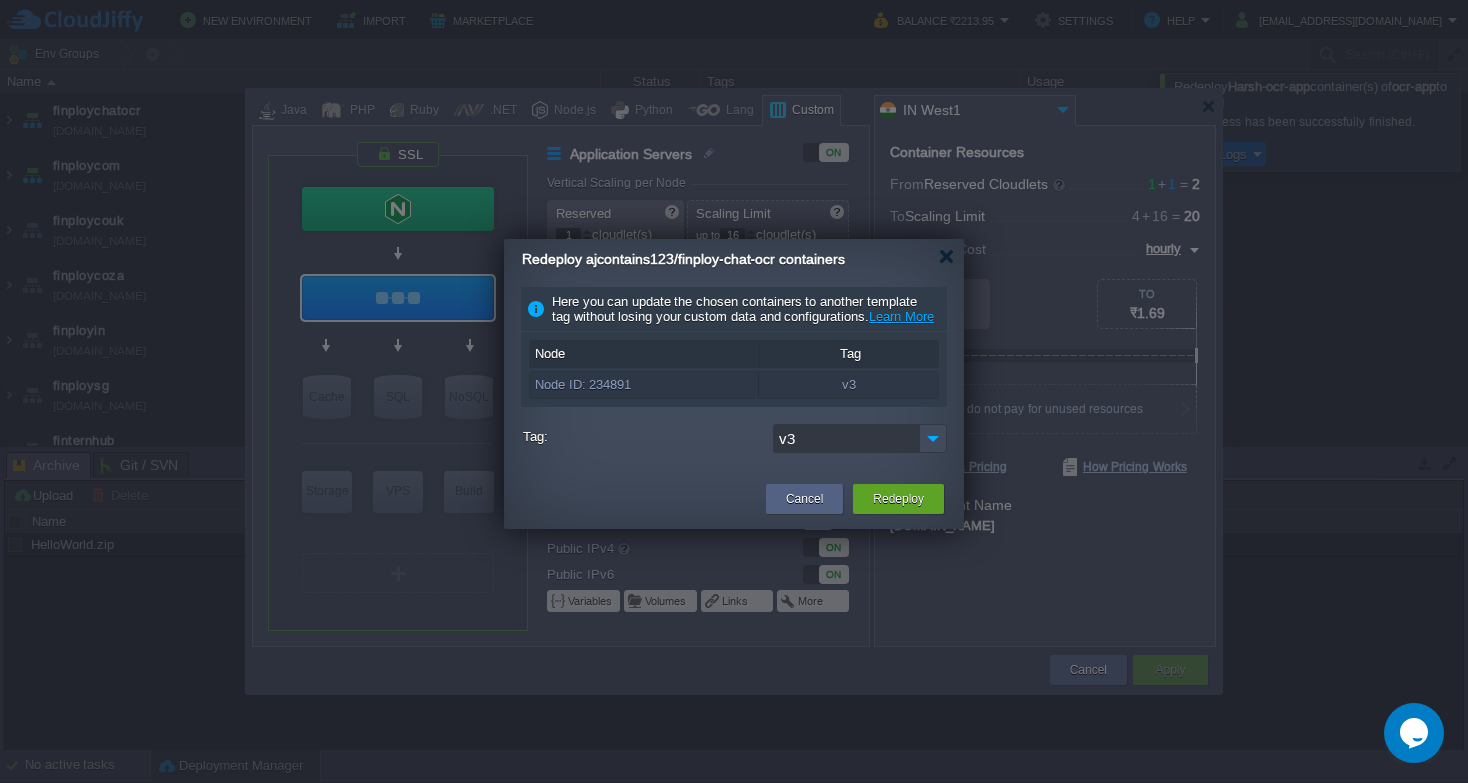 click on "Cancel Redeploy" at bounding box center (734, 500) 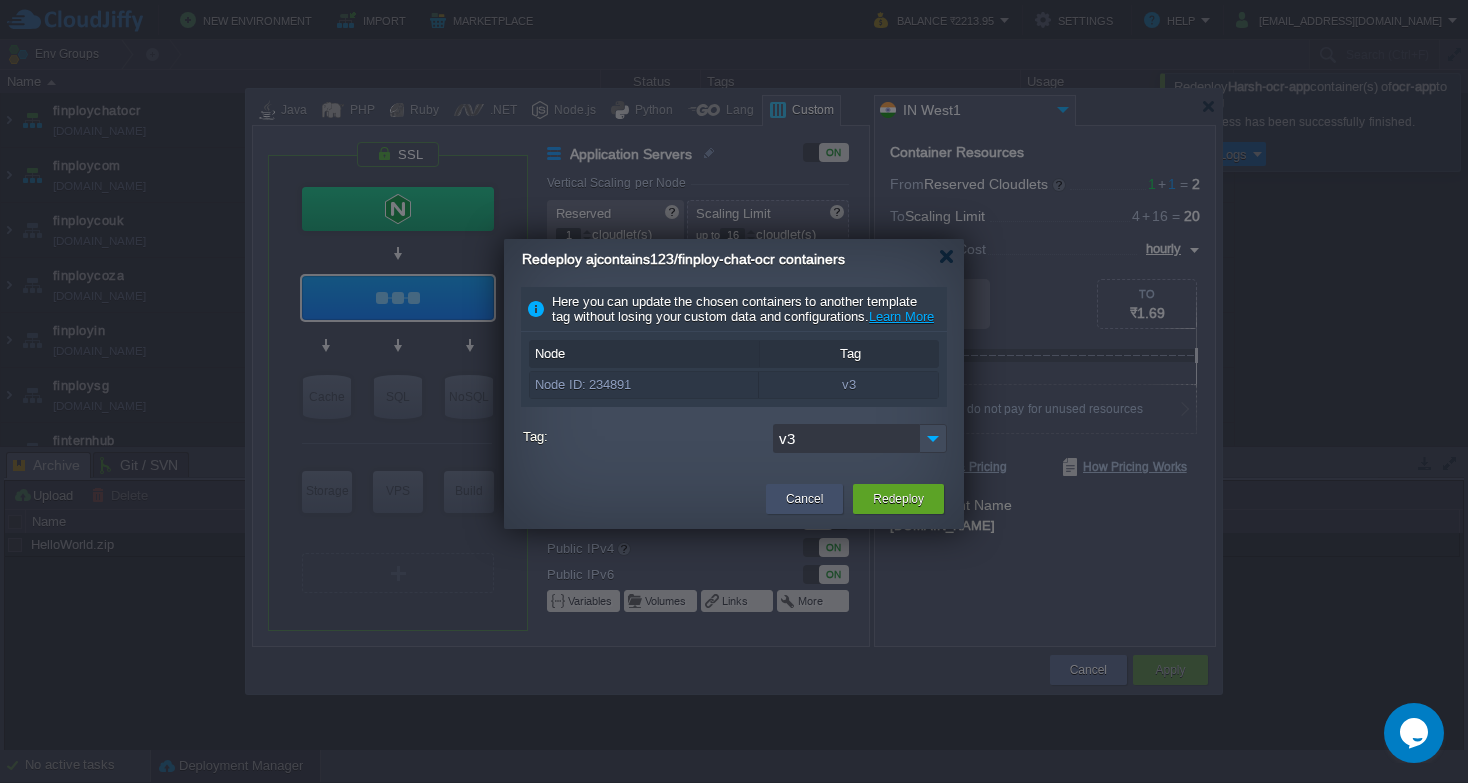 click on "Cancel" at bounding box center [804, 499] 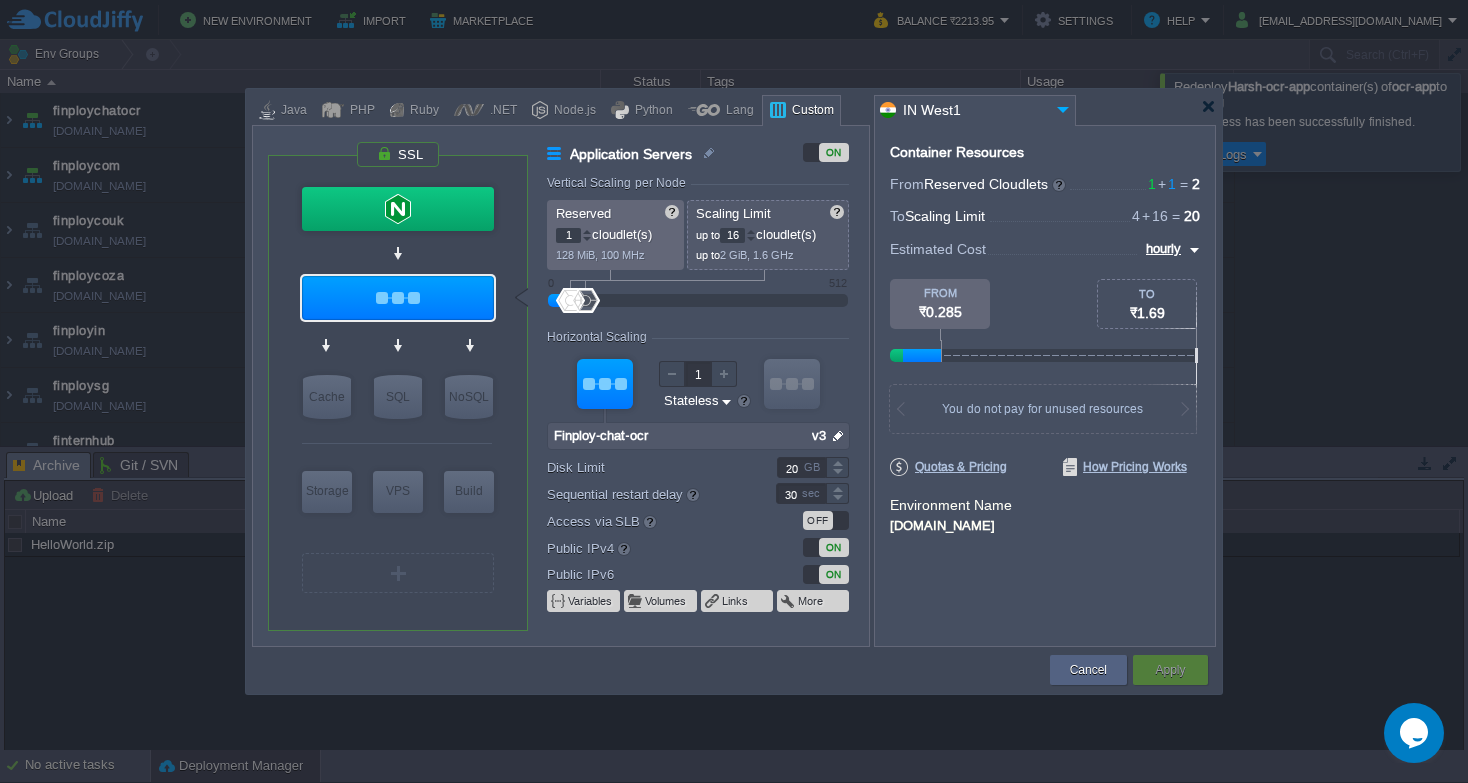 click at bounding box center [838, 436] 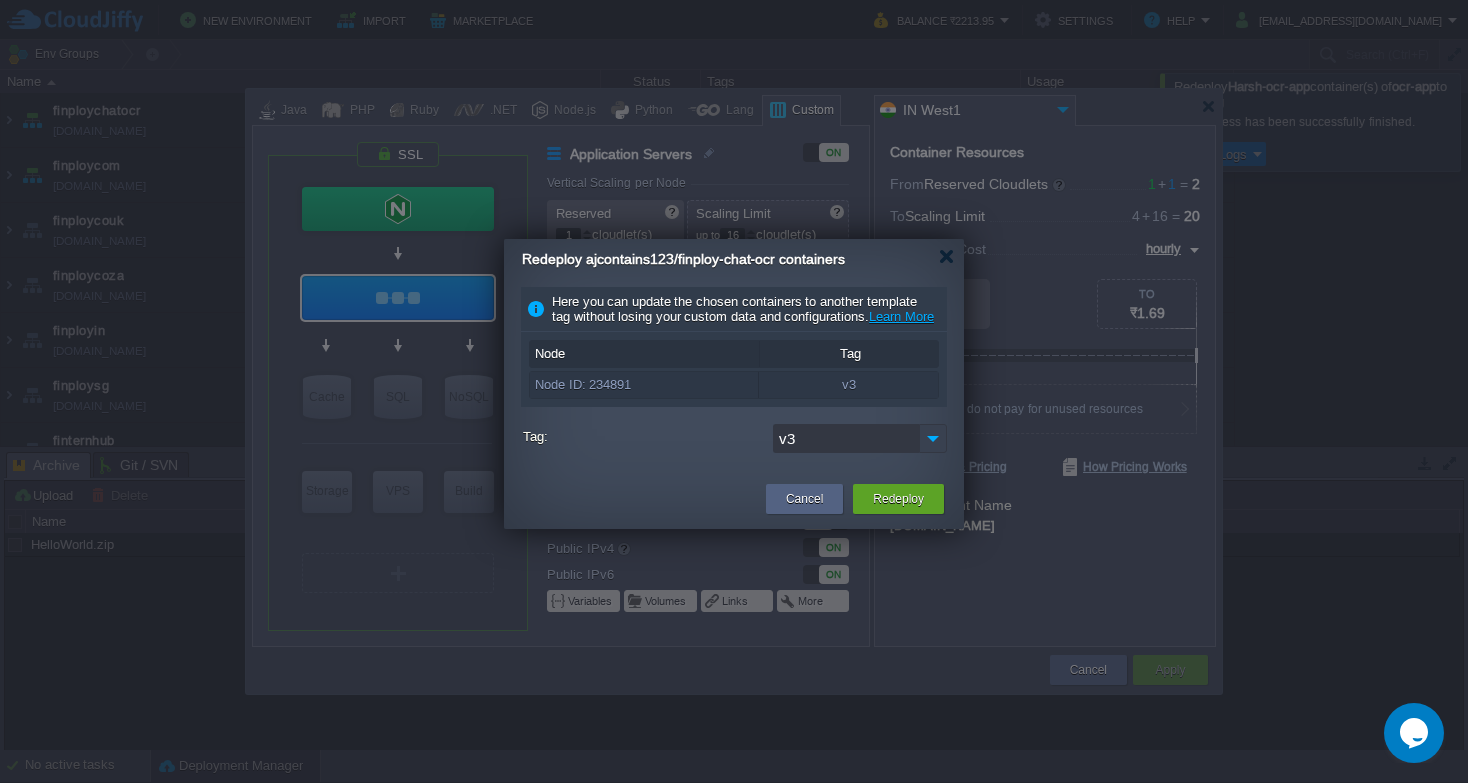 click at bounding box center [933, 438] 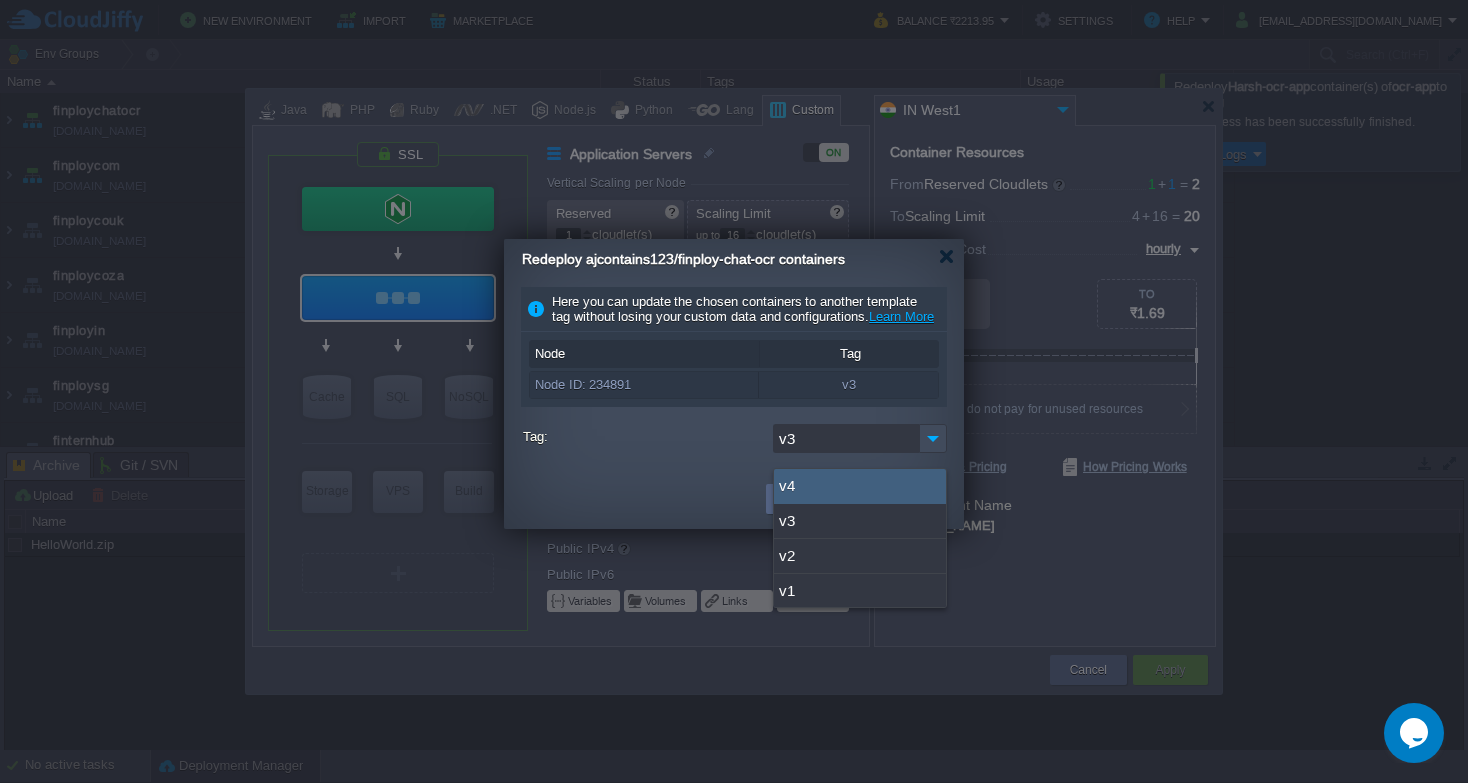click on "v4" at bounding box center (860, 486) 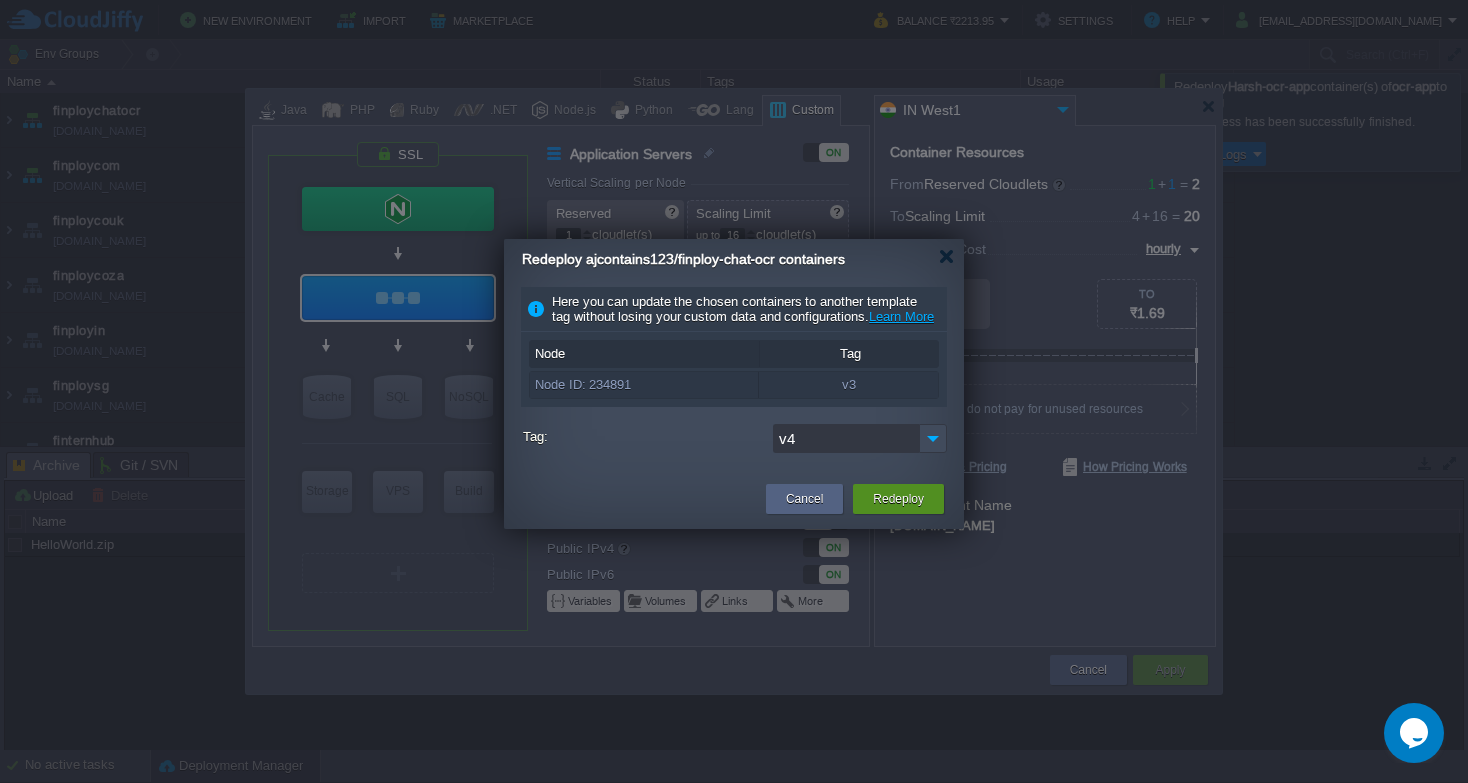 click on "Redeploy" at bounding box center [898, 499] 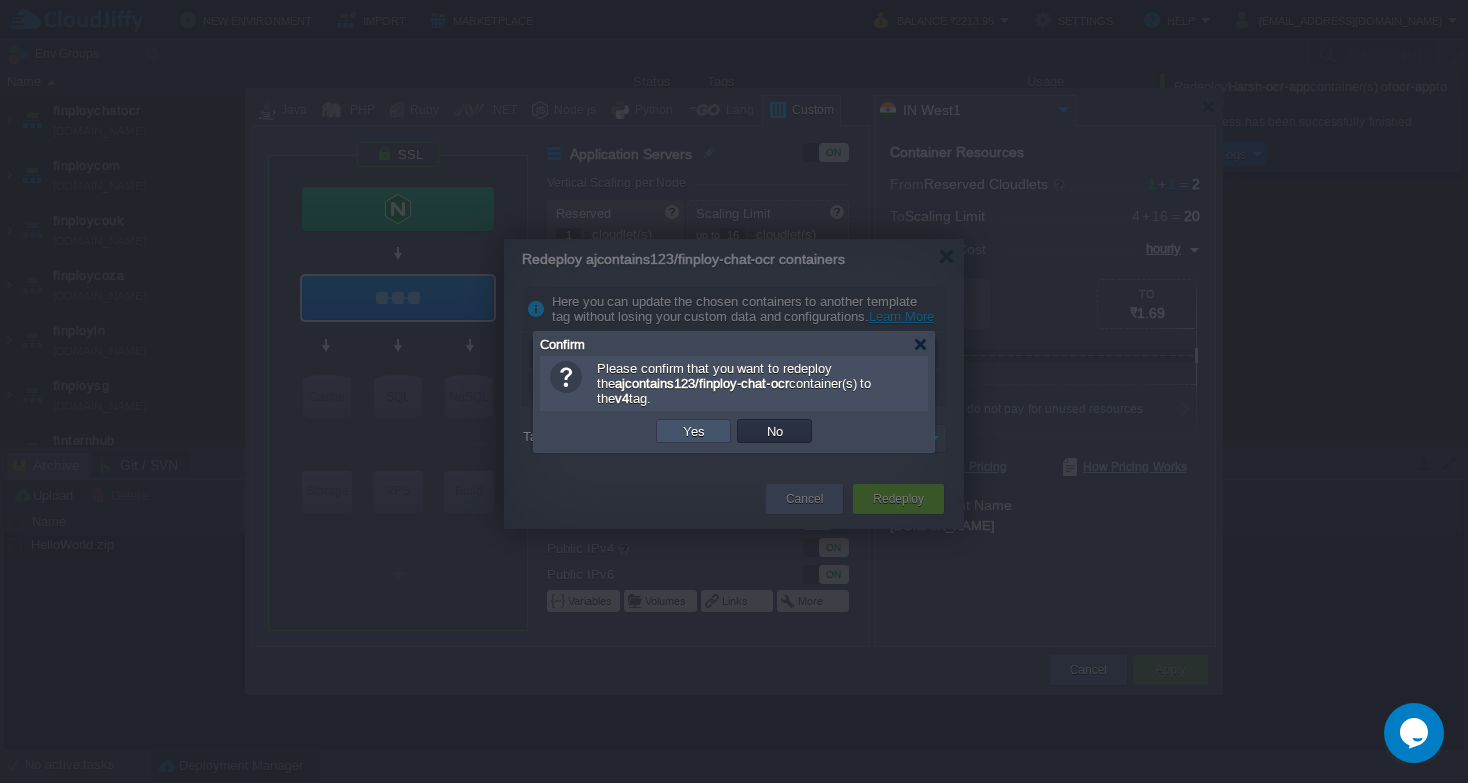 click on "Yes" at bounding box center (694, 431) 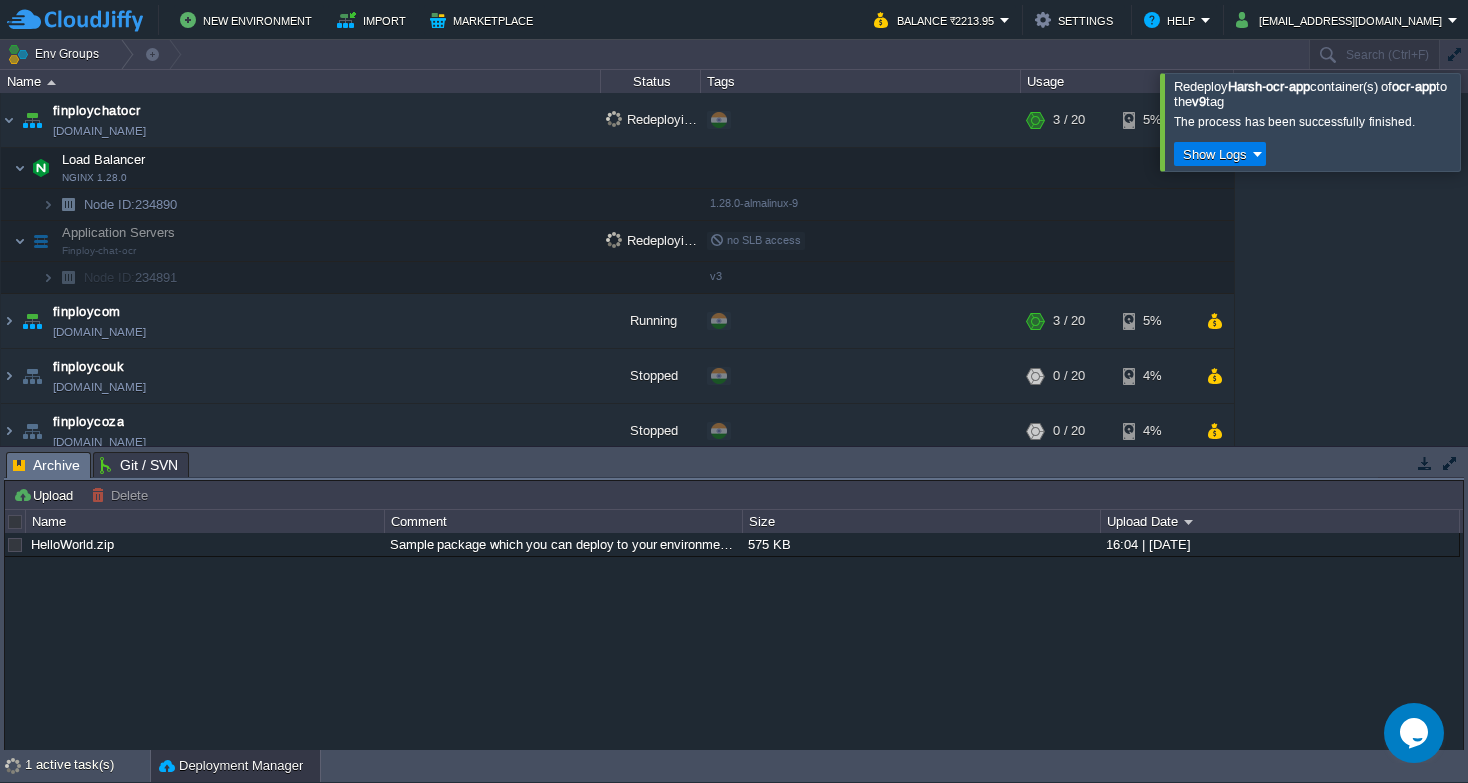 click at bounding box center (1492, 121) 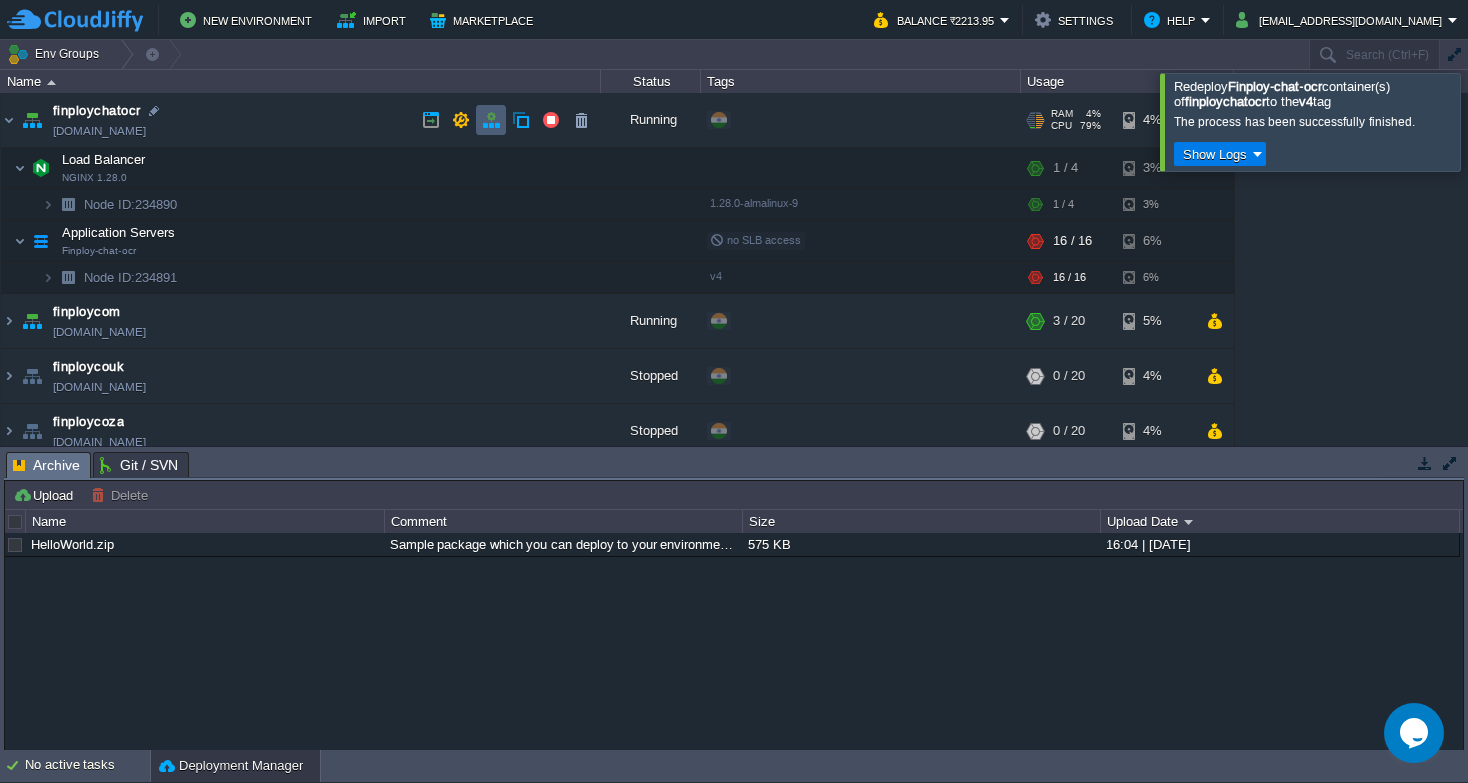 click at bounding box center [491, 120] 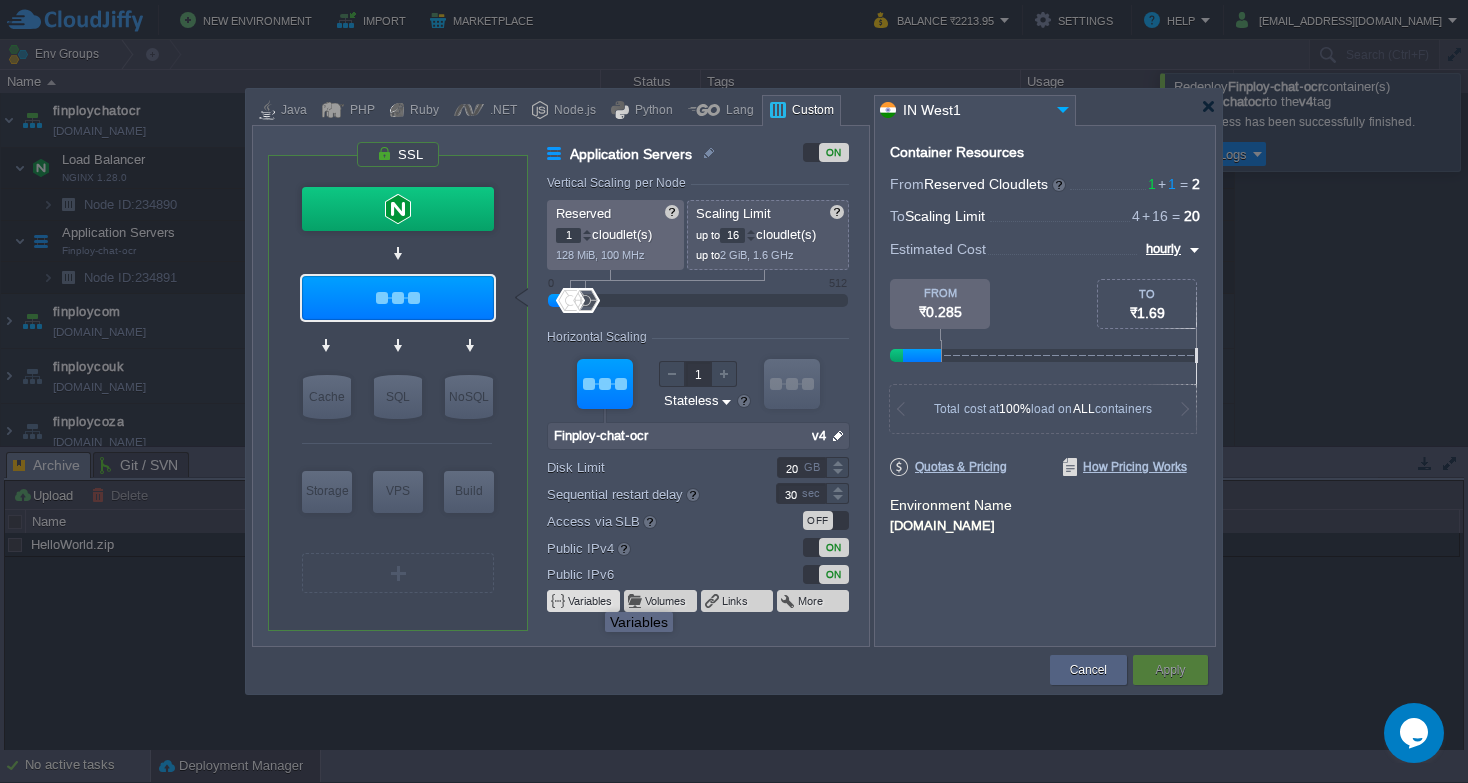 click on "Variables" at bounding box center [591, 601] 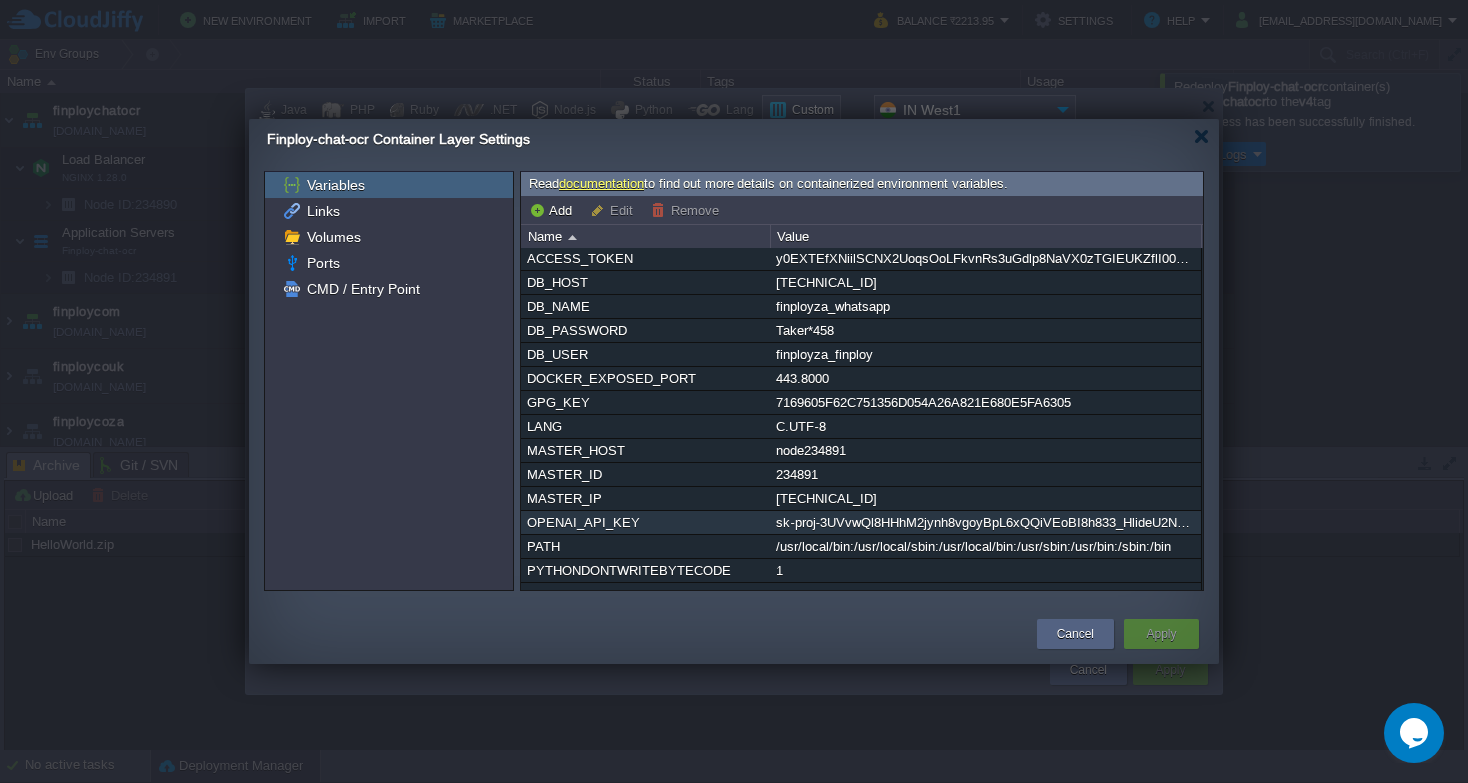 scroll, scrollTop: 0, scrollLeft: 0, axis: both 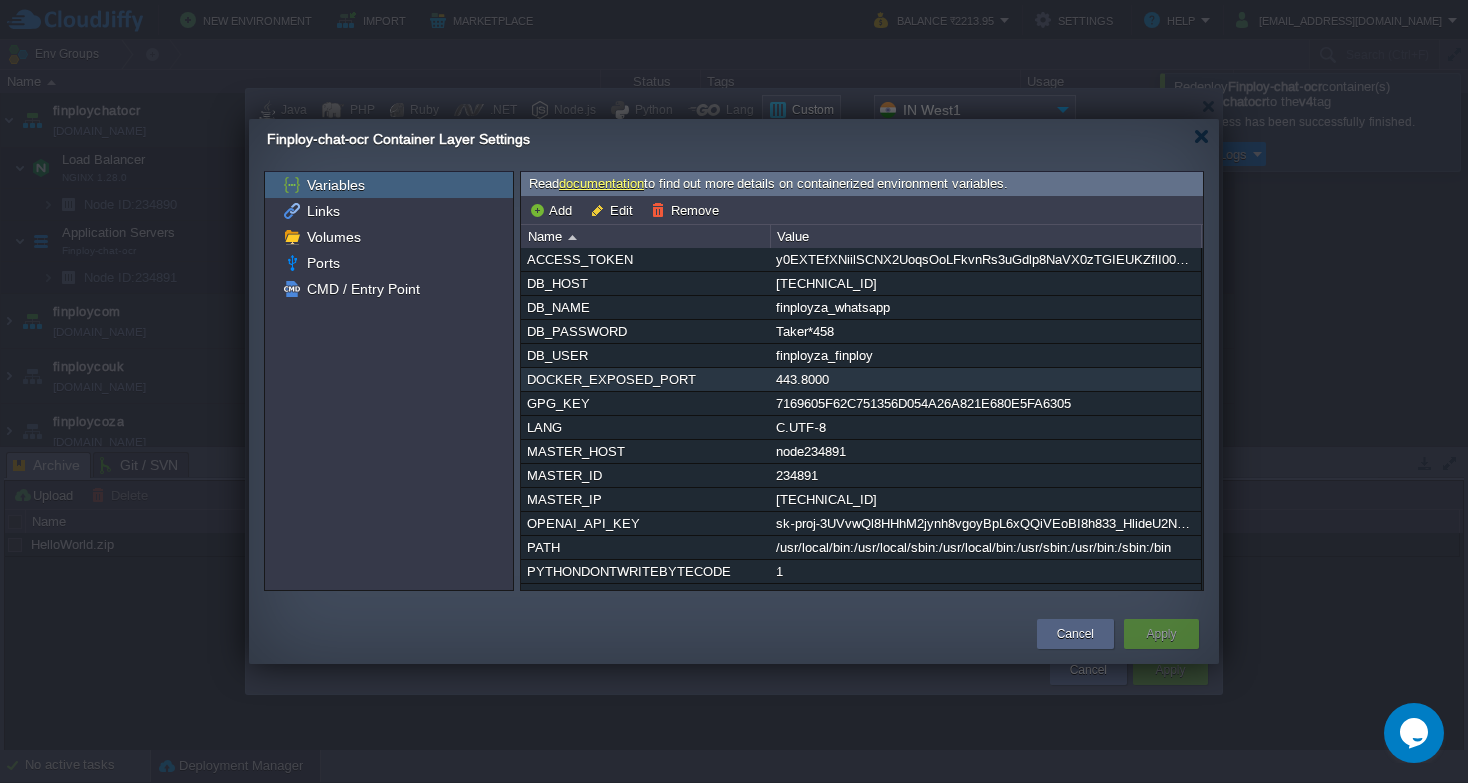 click on "443.8000" at bounding box center (985, 379) 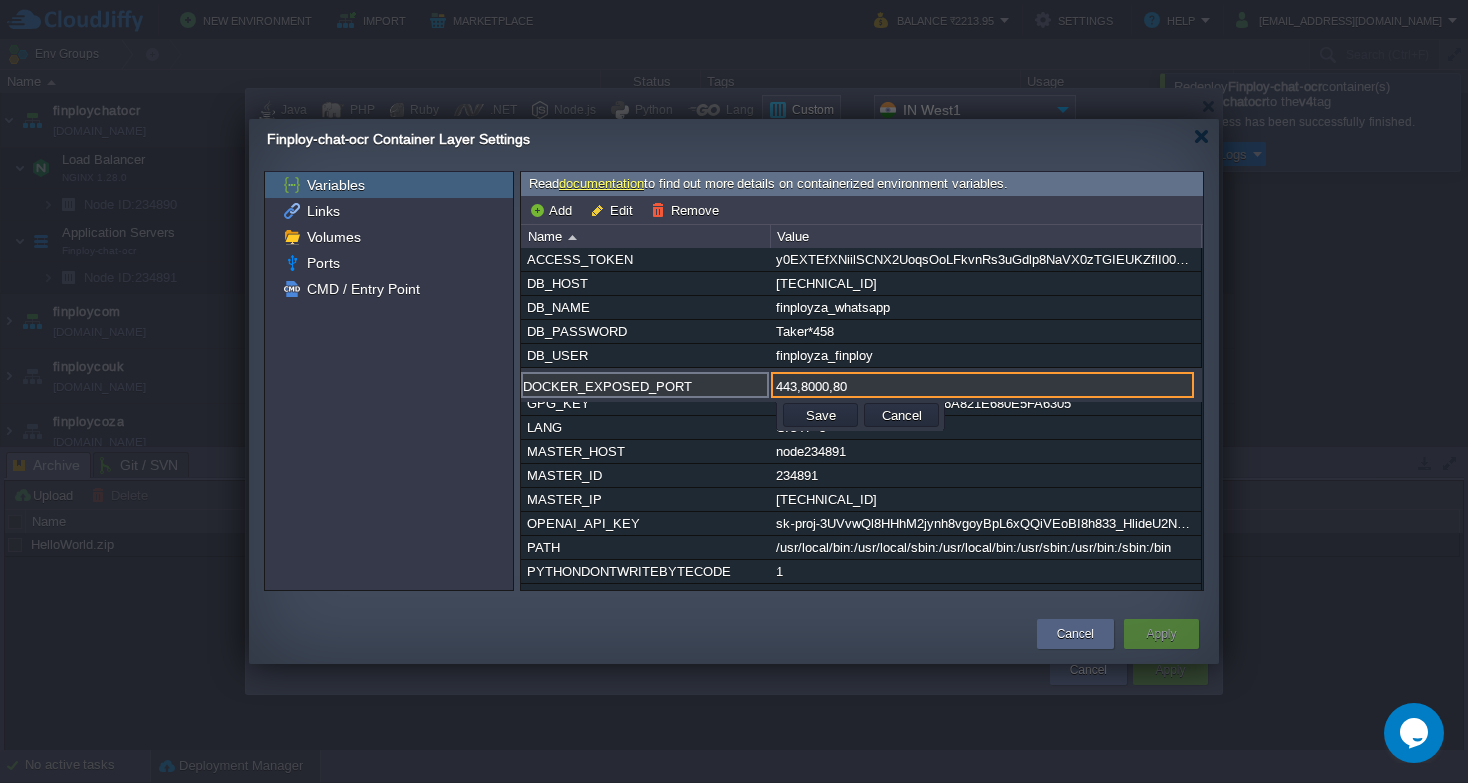 type on "443,8000,80" 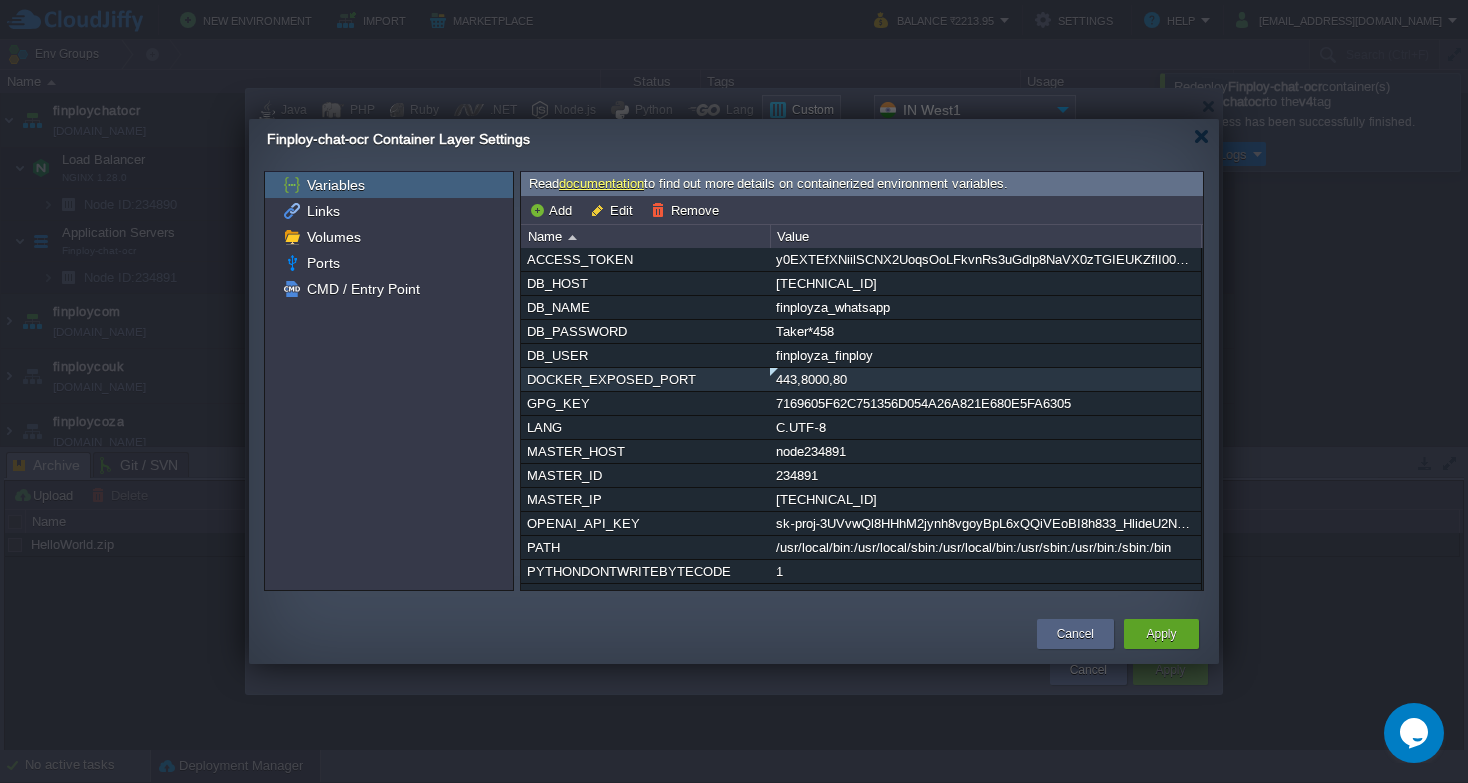 click at bounding box center (521, 368) 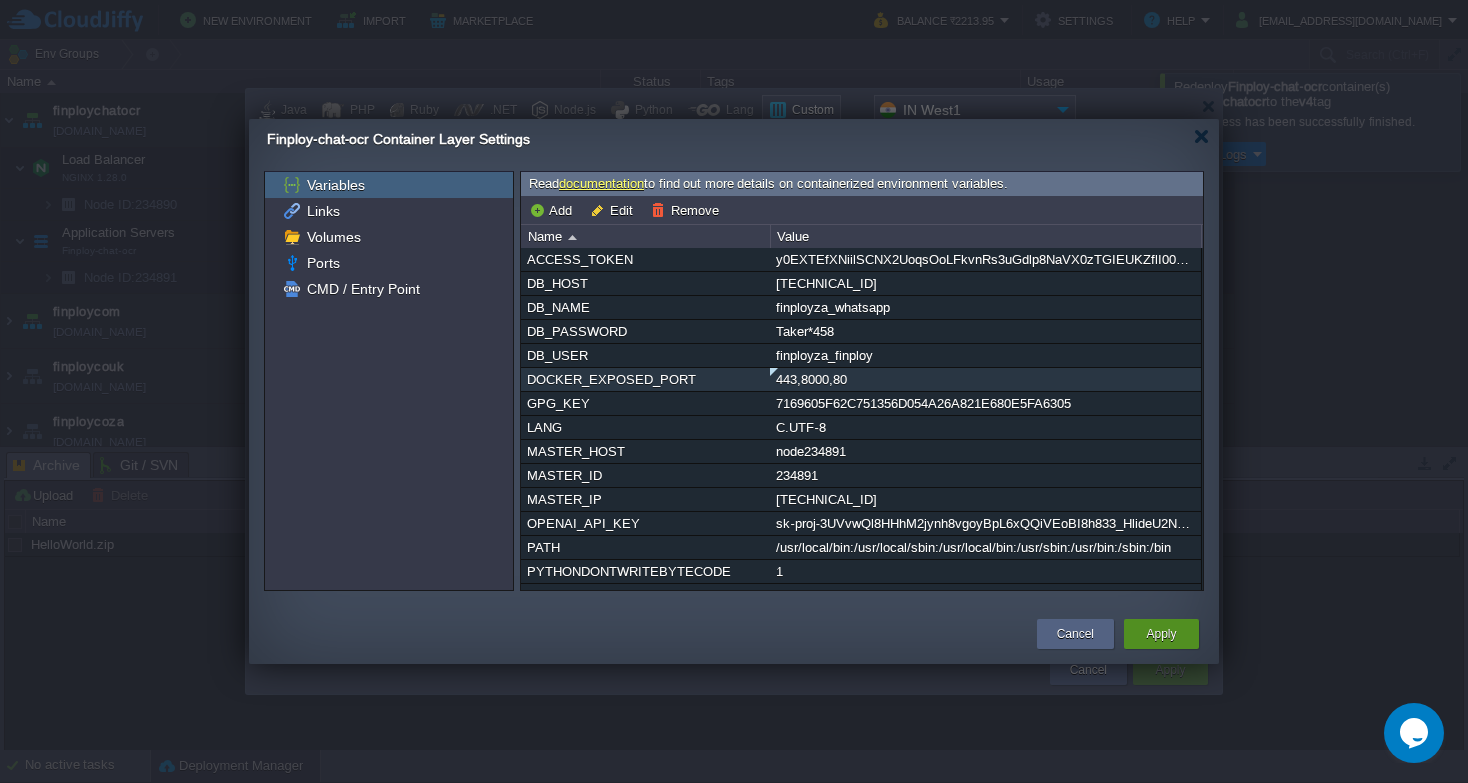 click on "Apply" at bounding box center [1161, 634] 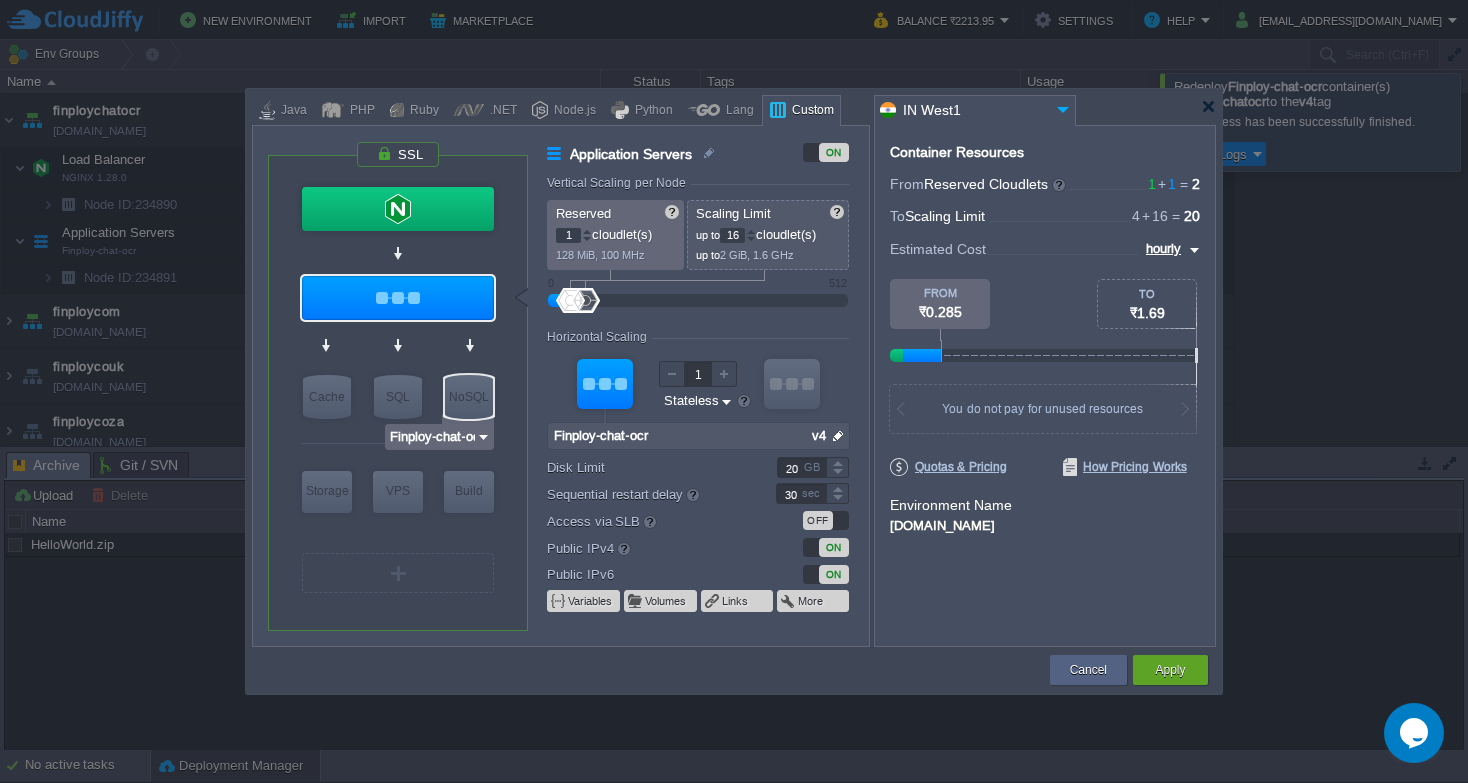 type on "NGINX 1.28.0" 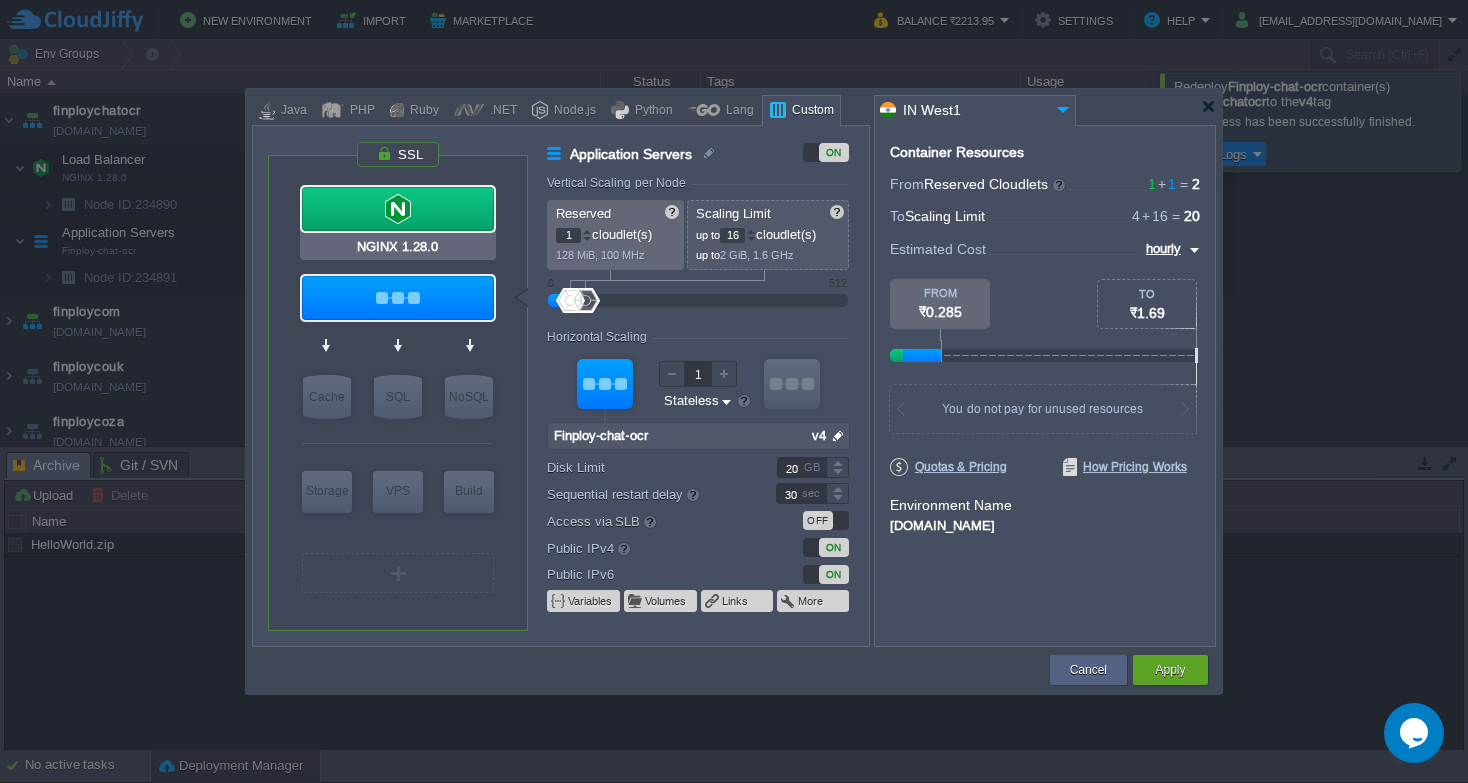 click at bounding box center (398, 209) 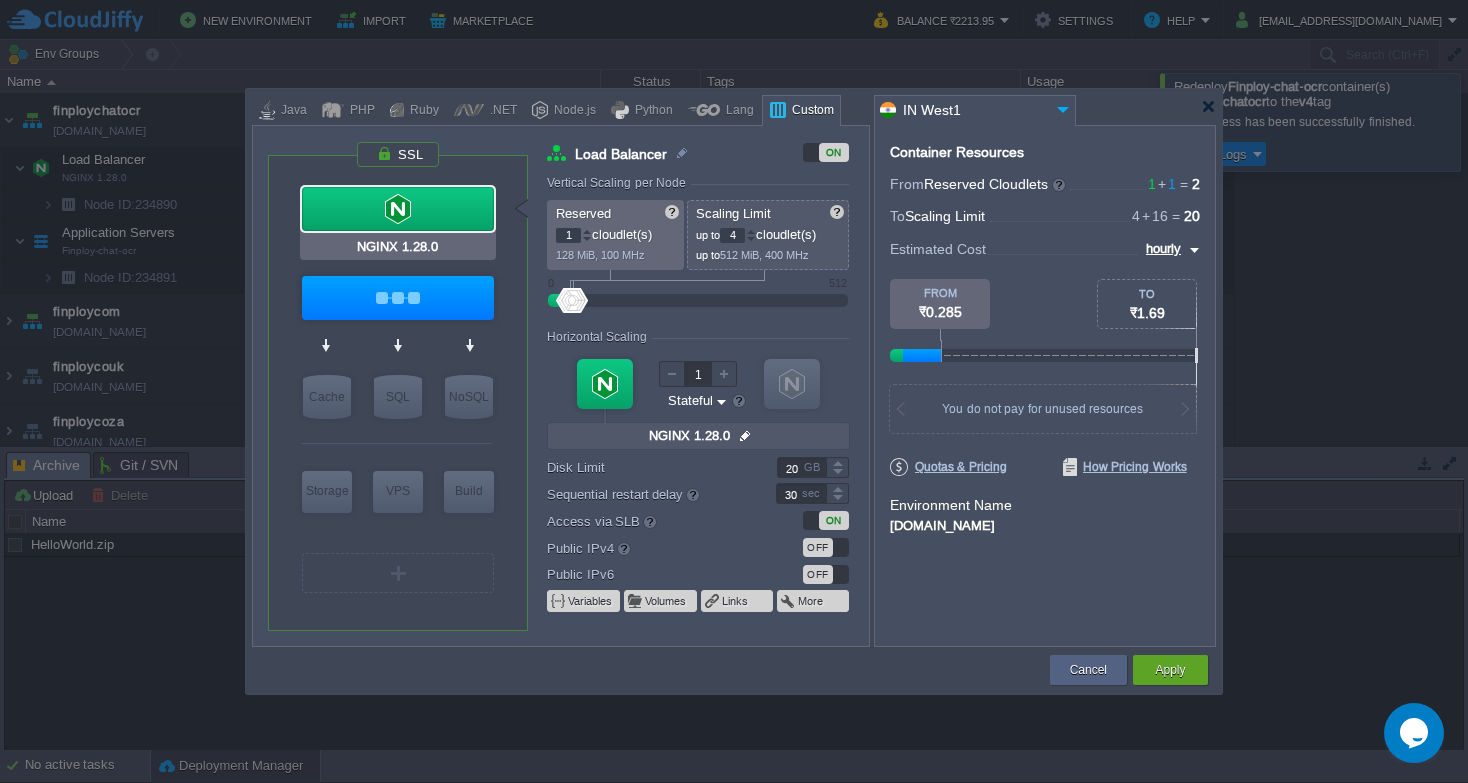 click at bounding box center (398, 209) 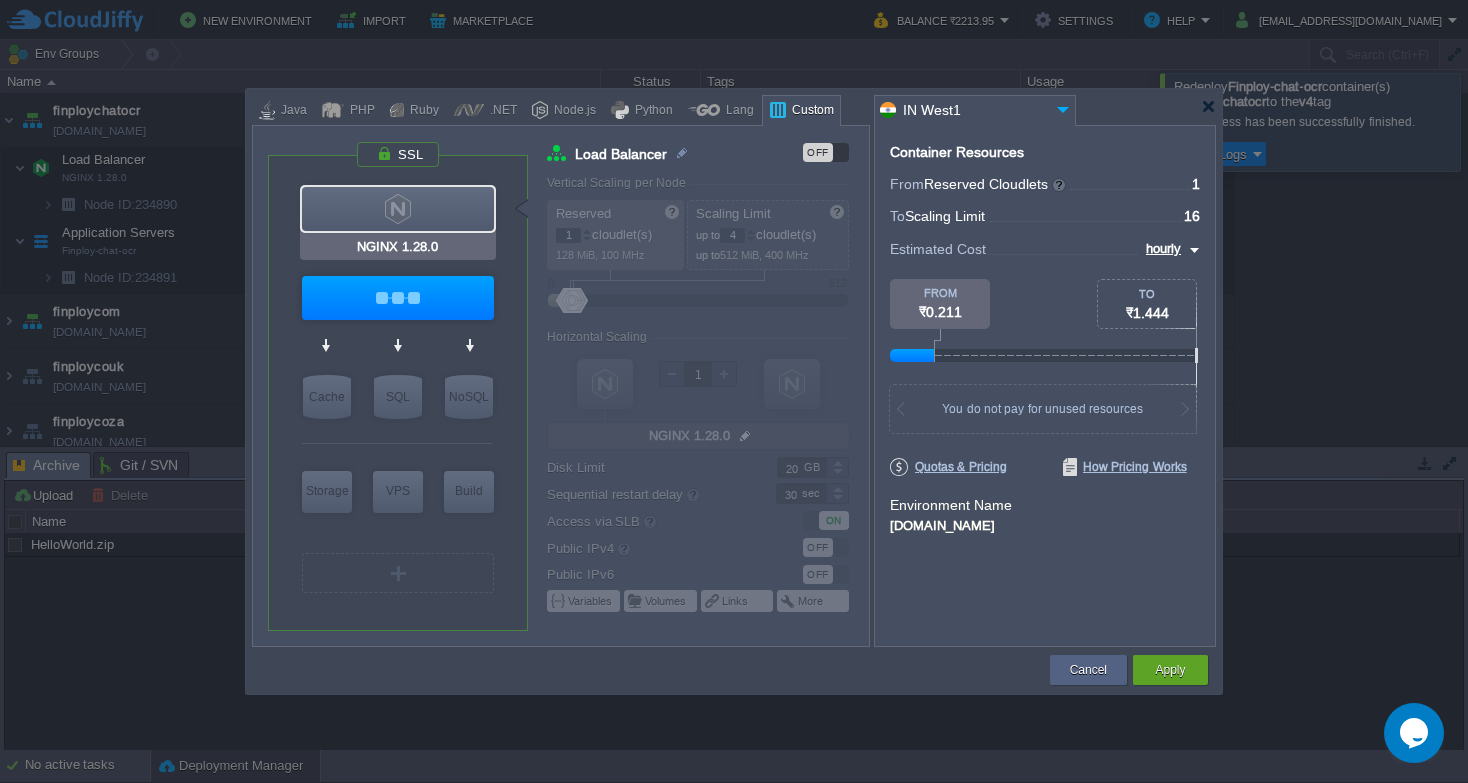 click at bounding box center (398, 209) 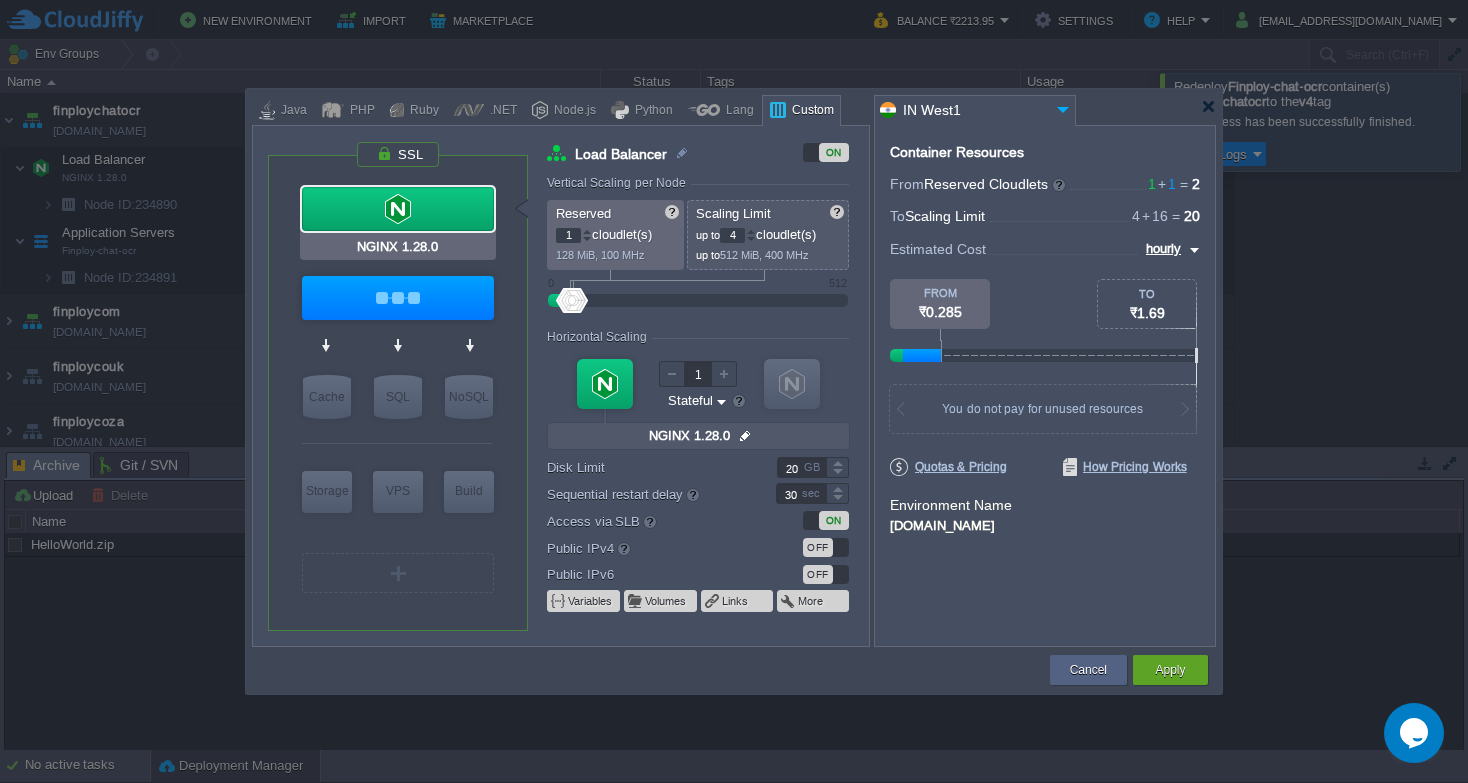 type on "Finploy-chat-ocr" 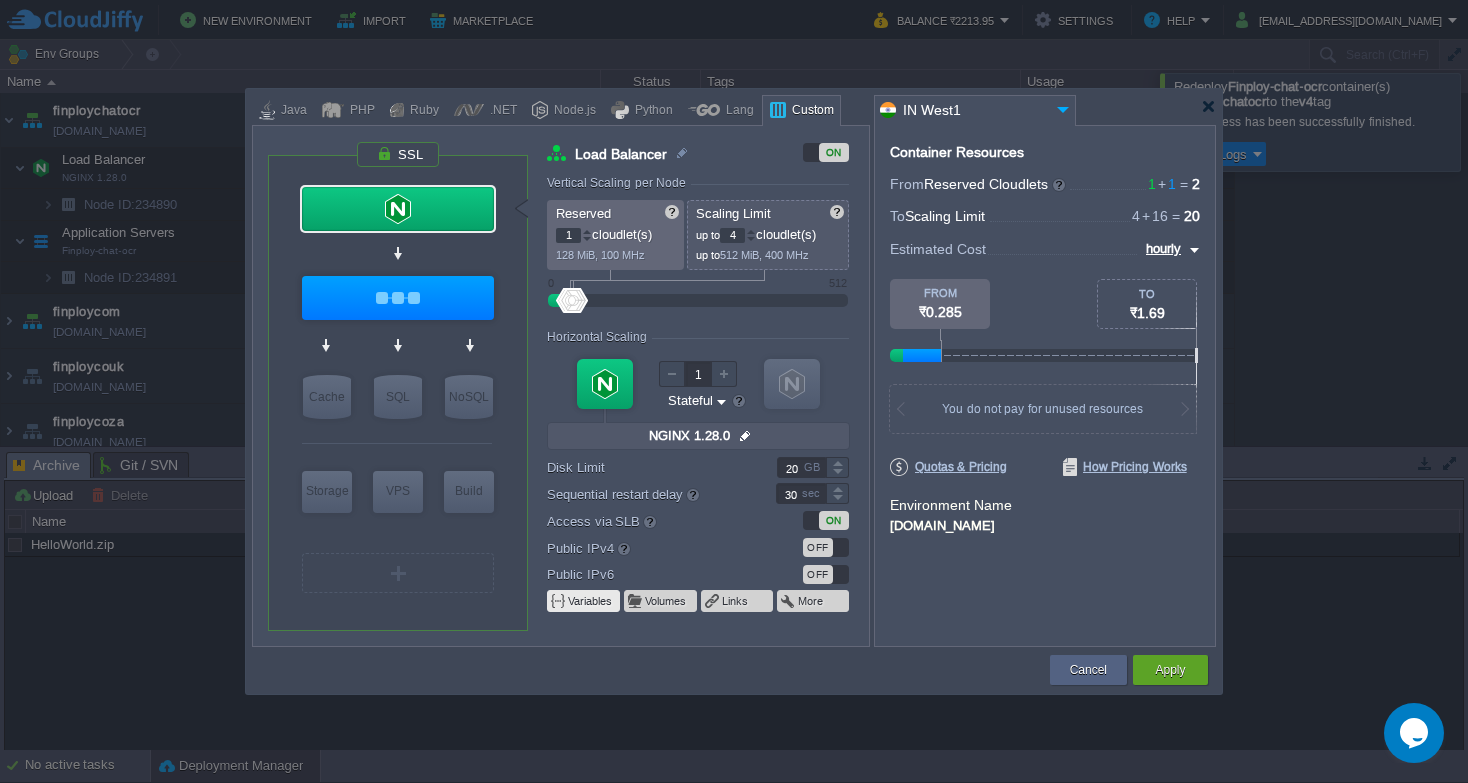 click on "Variables" at bounding box center (583, 601) 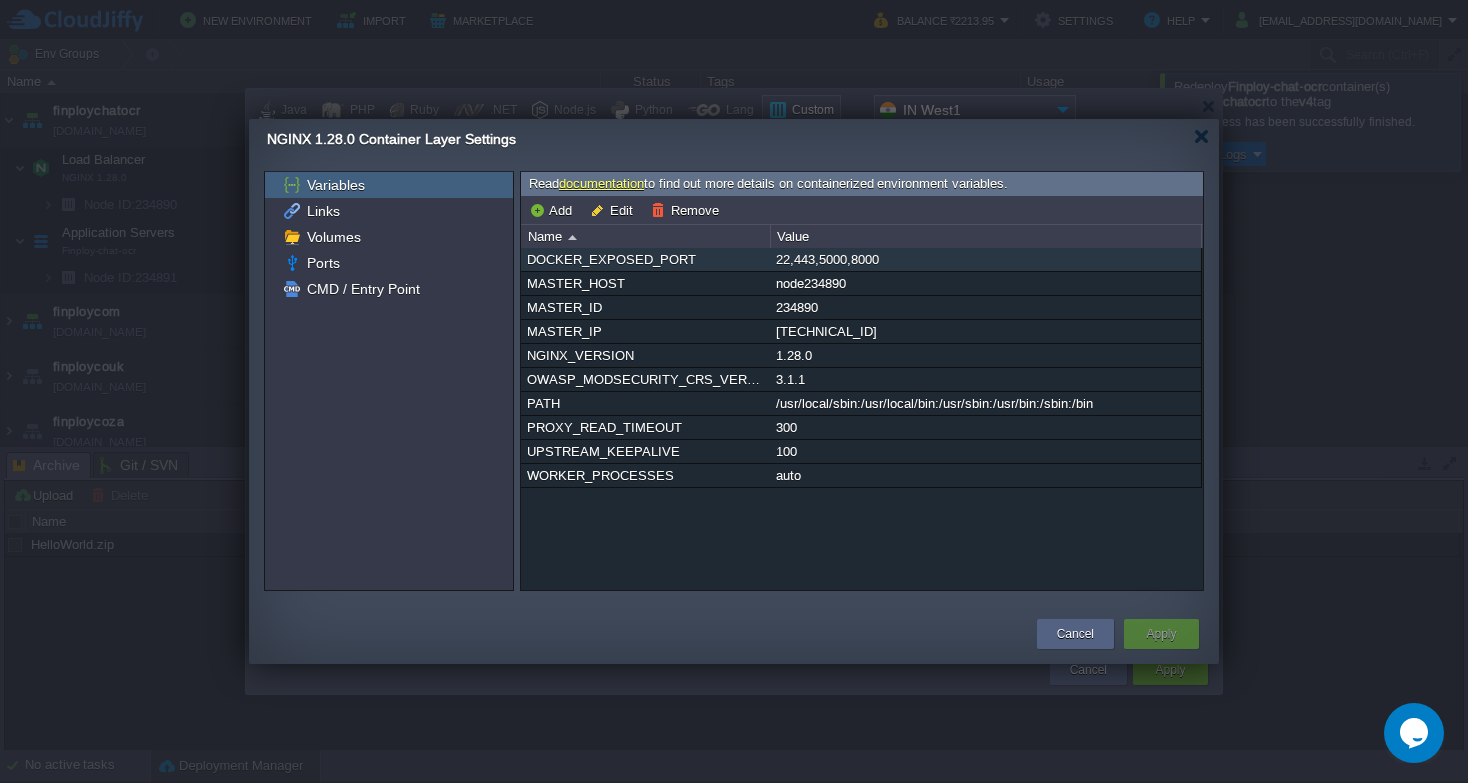 click on "22,443,5000,8000" at bounding box center [985, 259] 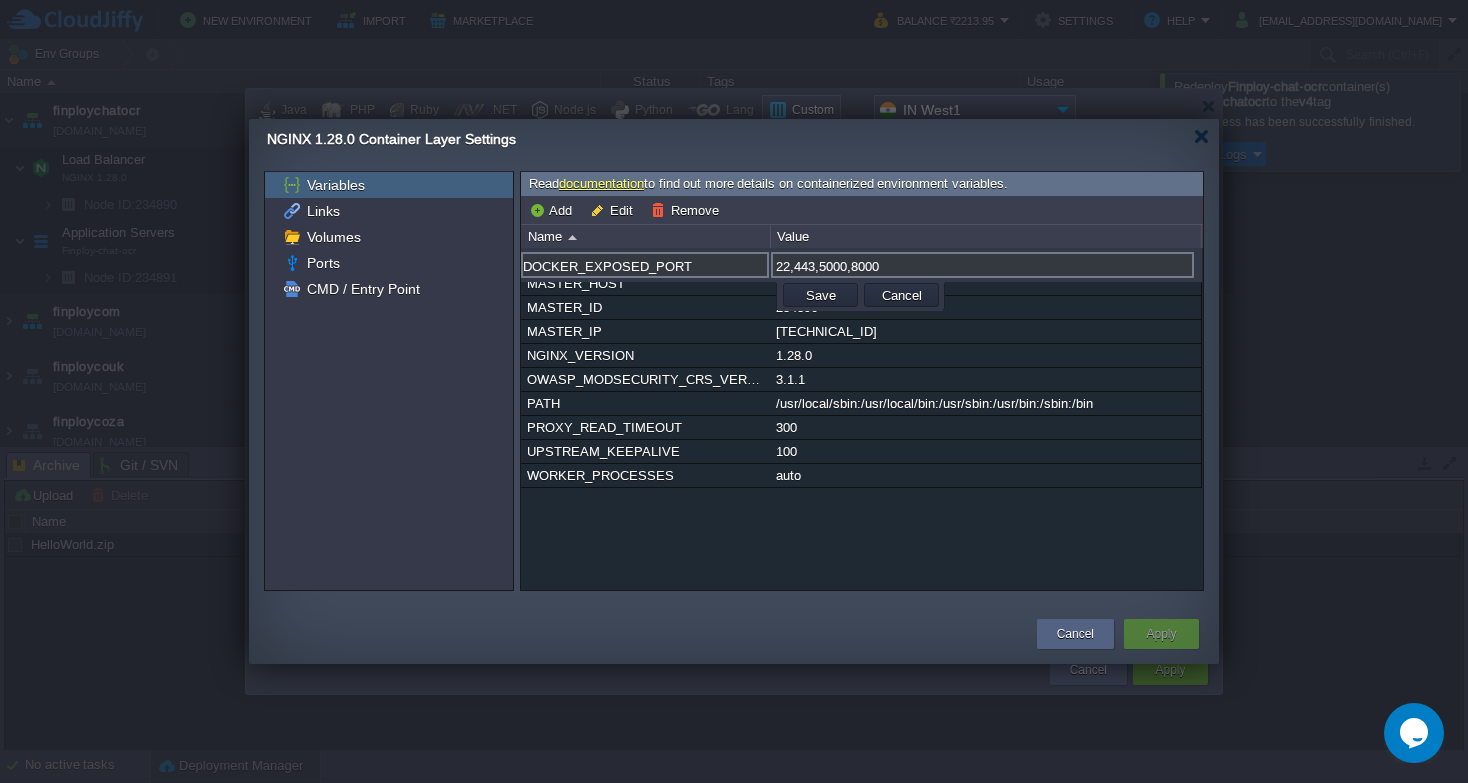 click on "22,443,5000,8000" at bounding box center [982, 265] 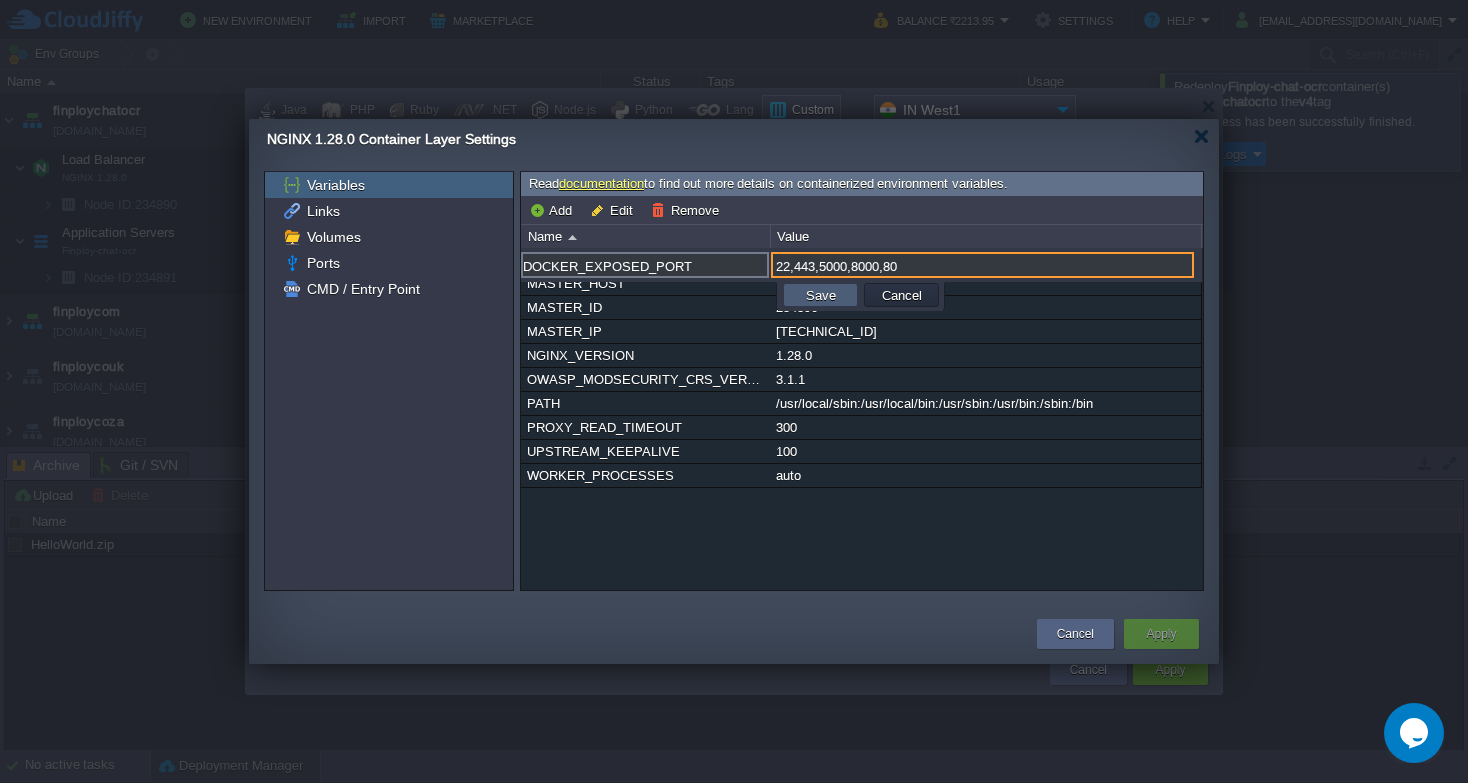 type on "22,443,5000,8000,80" 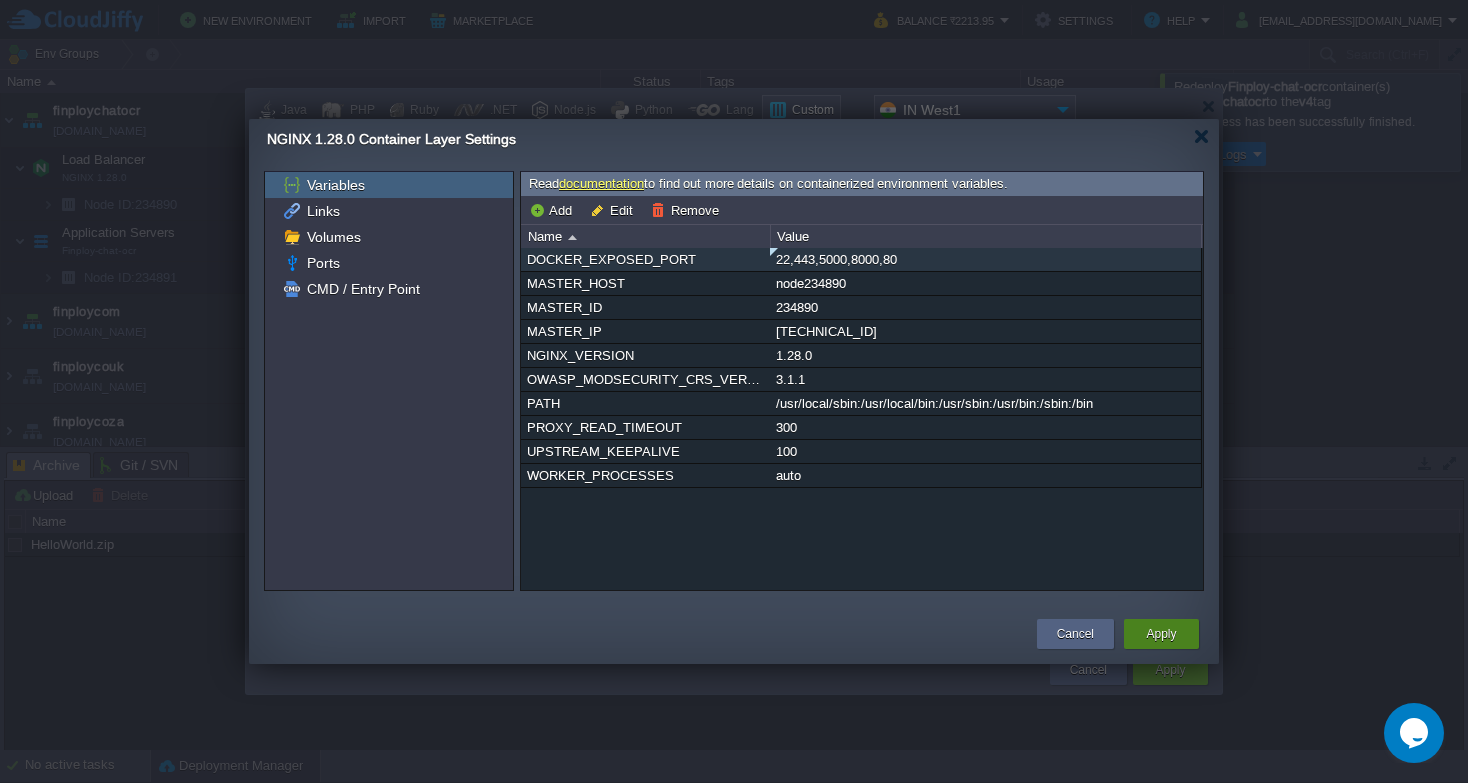 click on "Apply" at bounding box center [1161, 634] 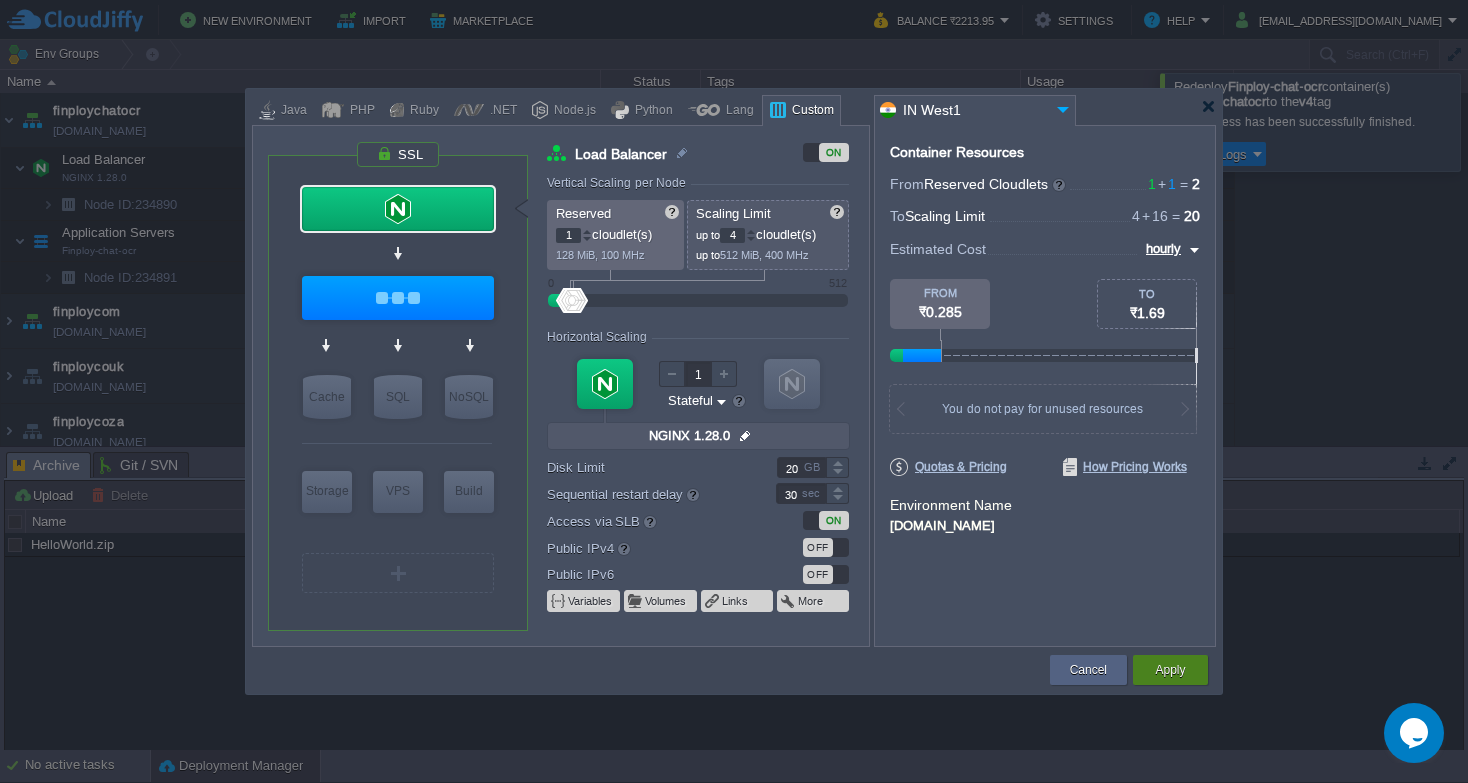 click on "Apply" at bounding box center [1170, 670] 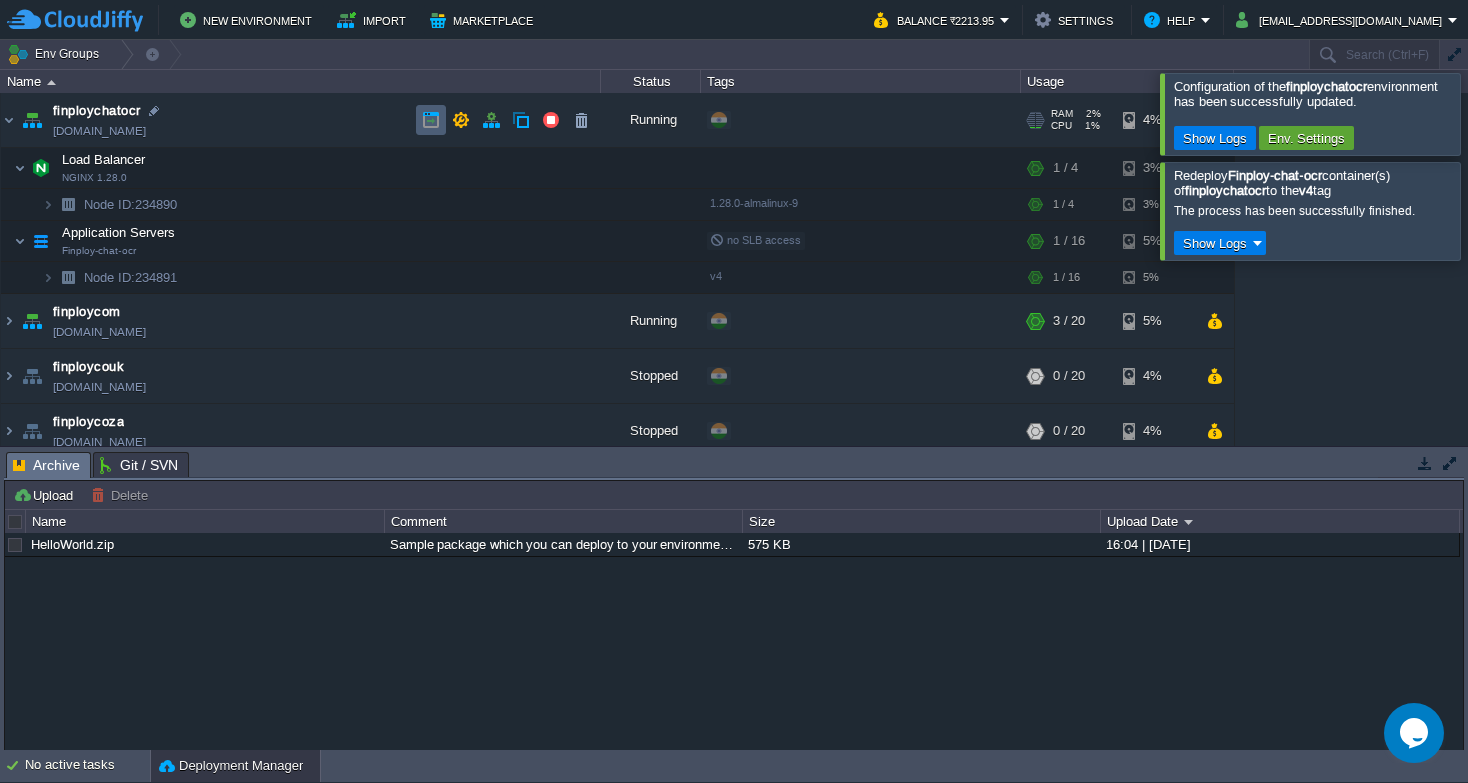click at bounding box center (431, 120) 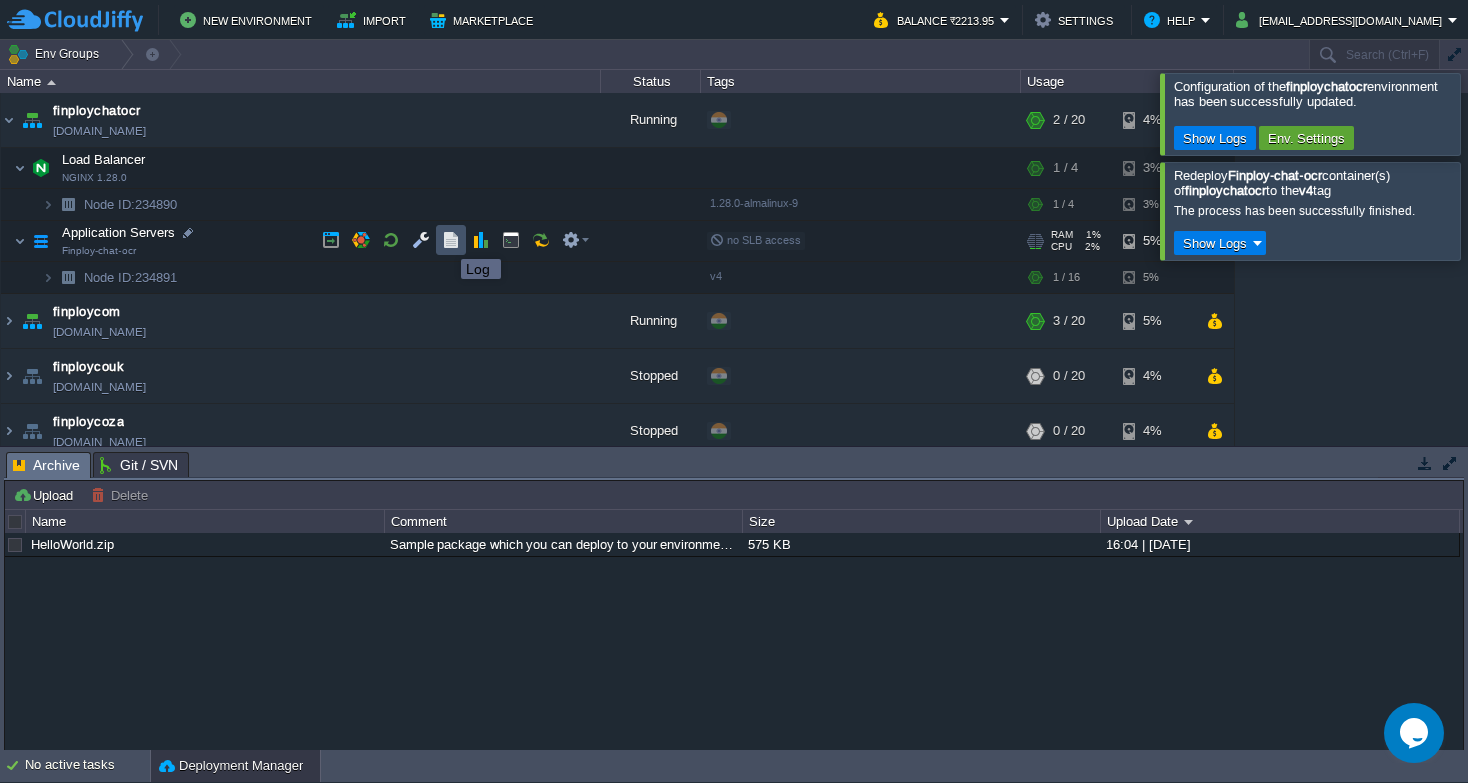 click at bounding box center [451, 240] 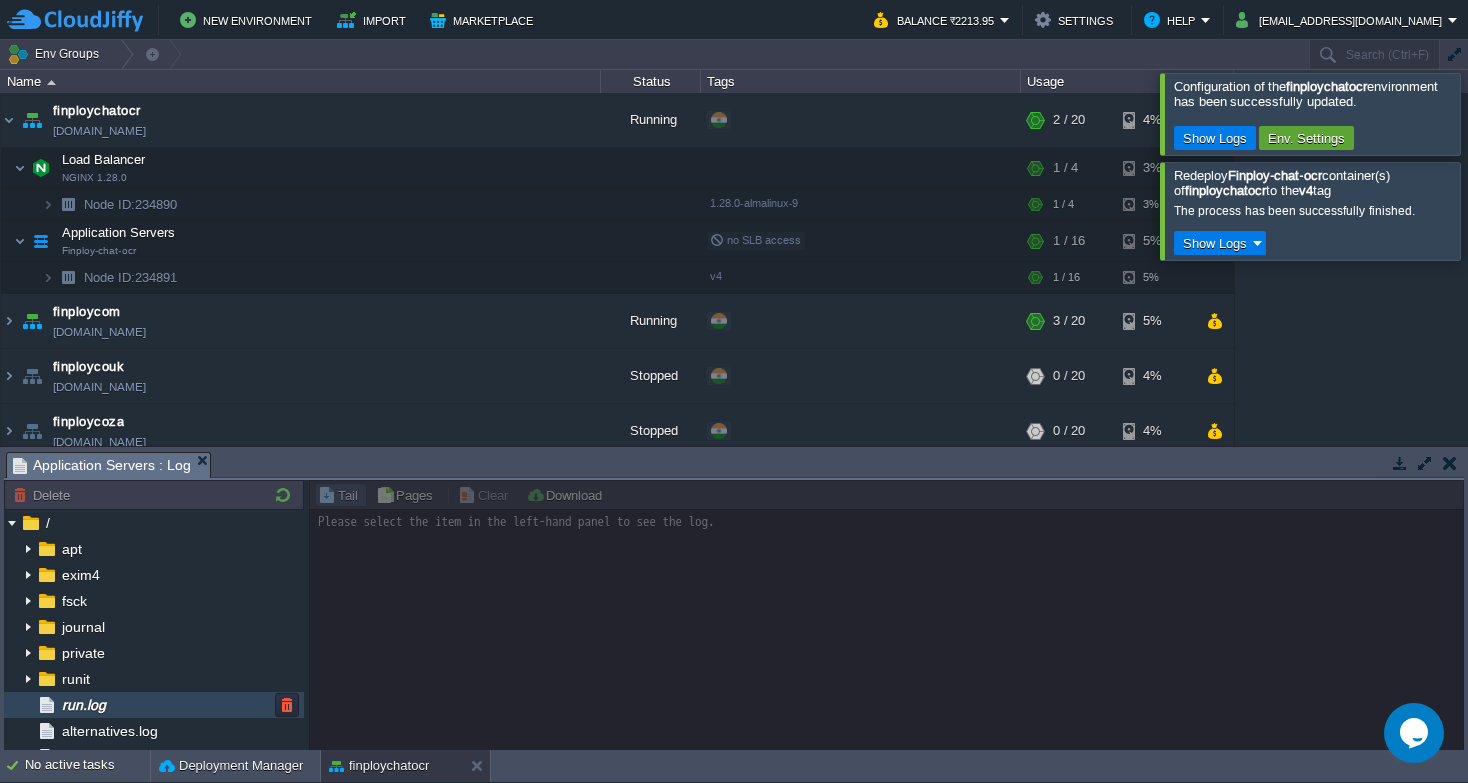 click on "run.log" at bounding box center (154, 705) 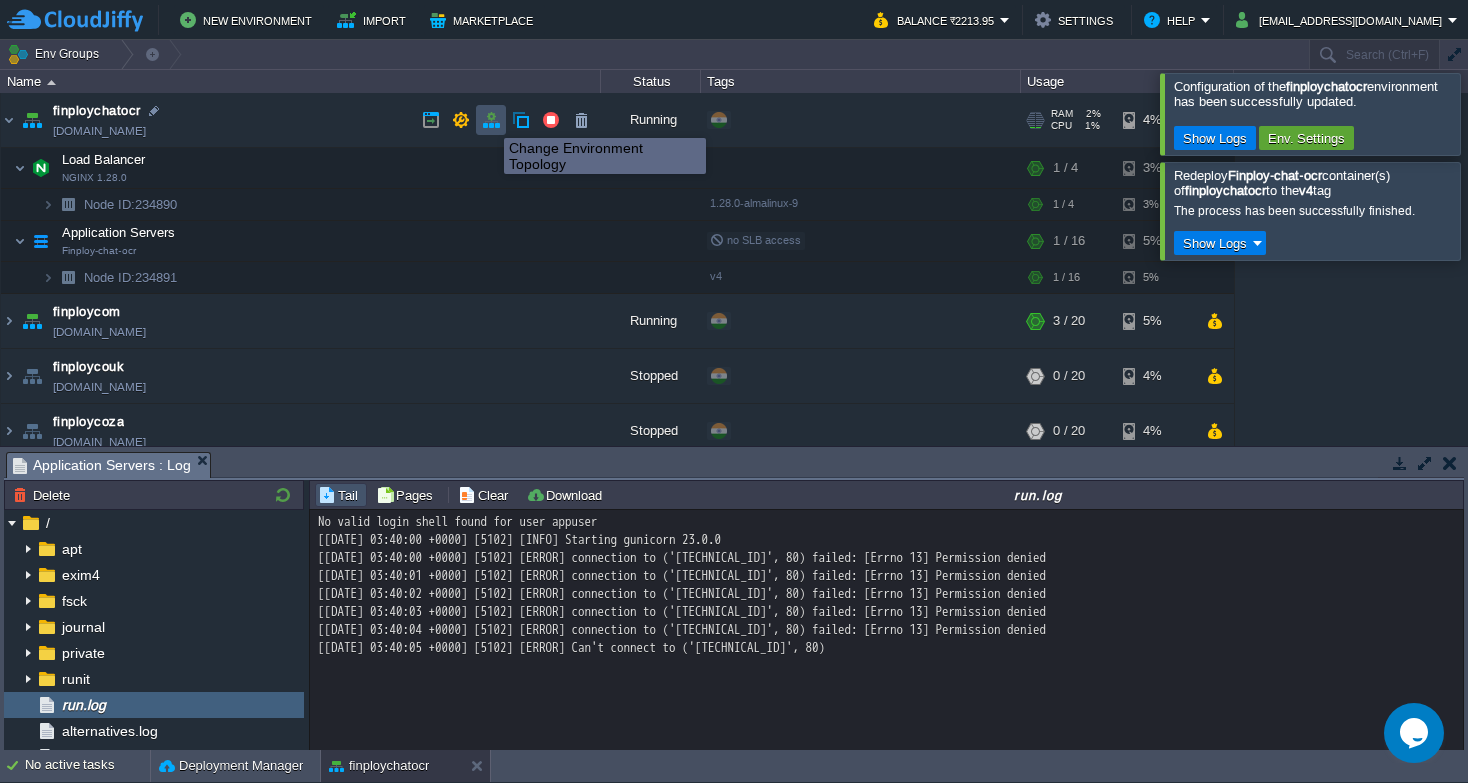 click at bounding box center (491, 120) 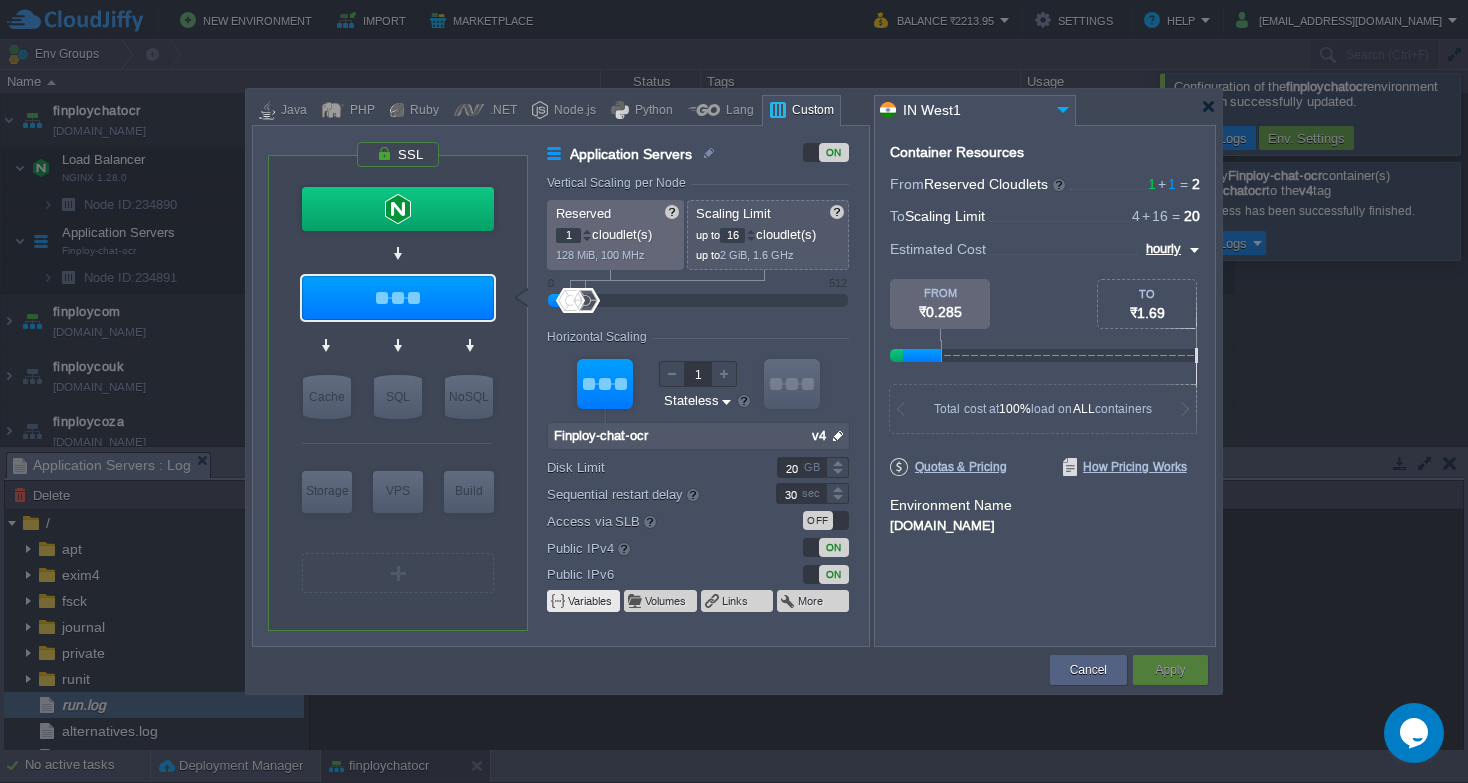 click on "Variables" at bounding box center (583, 601) 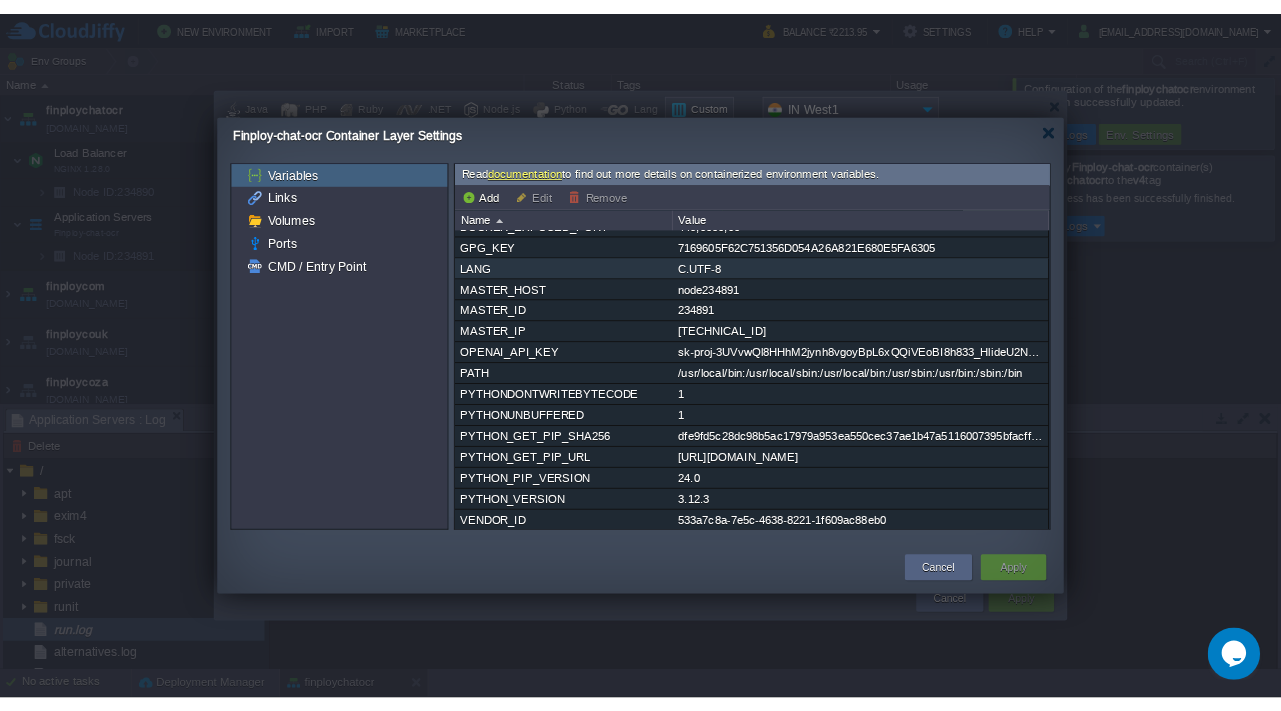 scroll, scrollTop: 137, scrollLeft: 0, axis: vertical 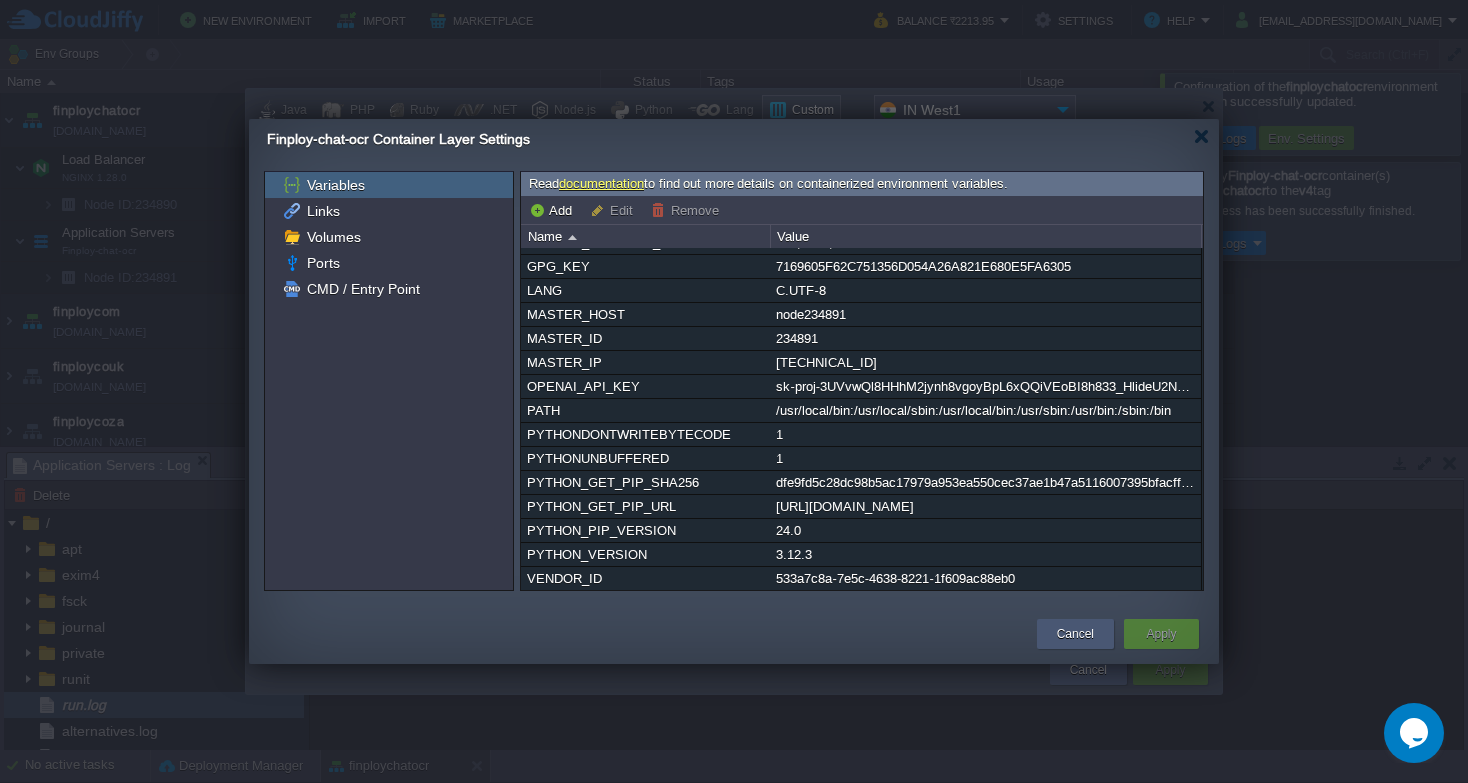 click on "Cancel" at bounding box center (1075, 634) 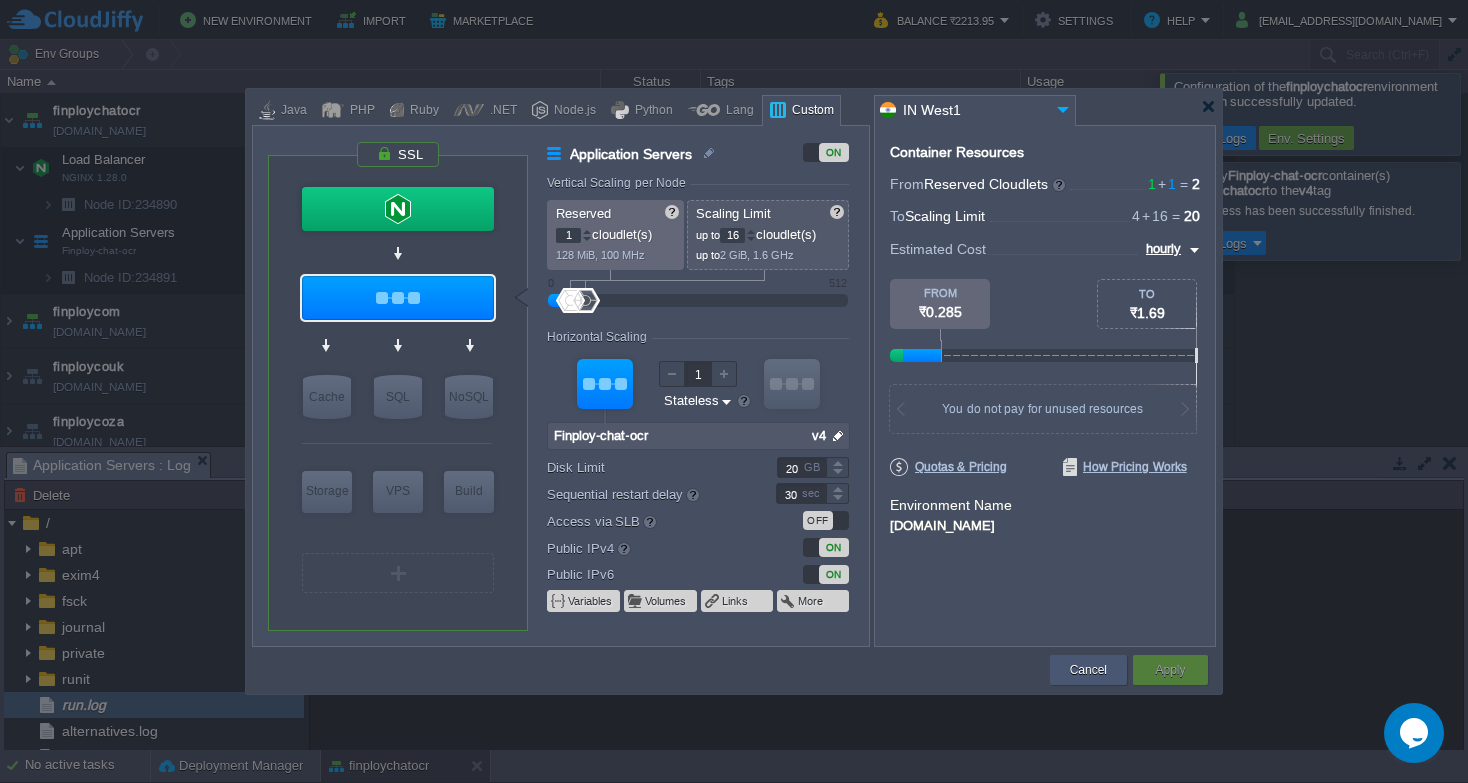click on "Cancel" at bounding box center [1088, 670] 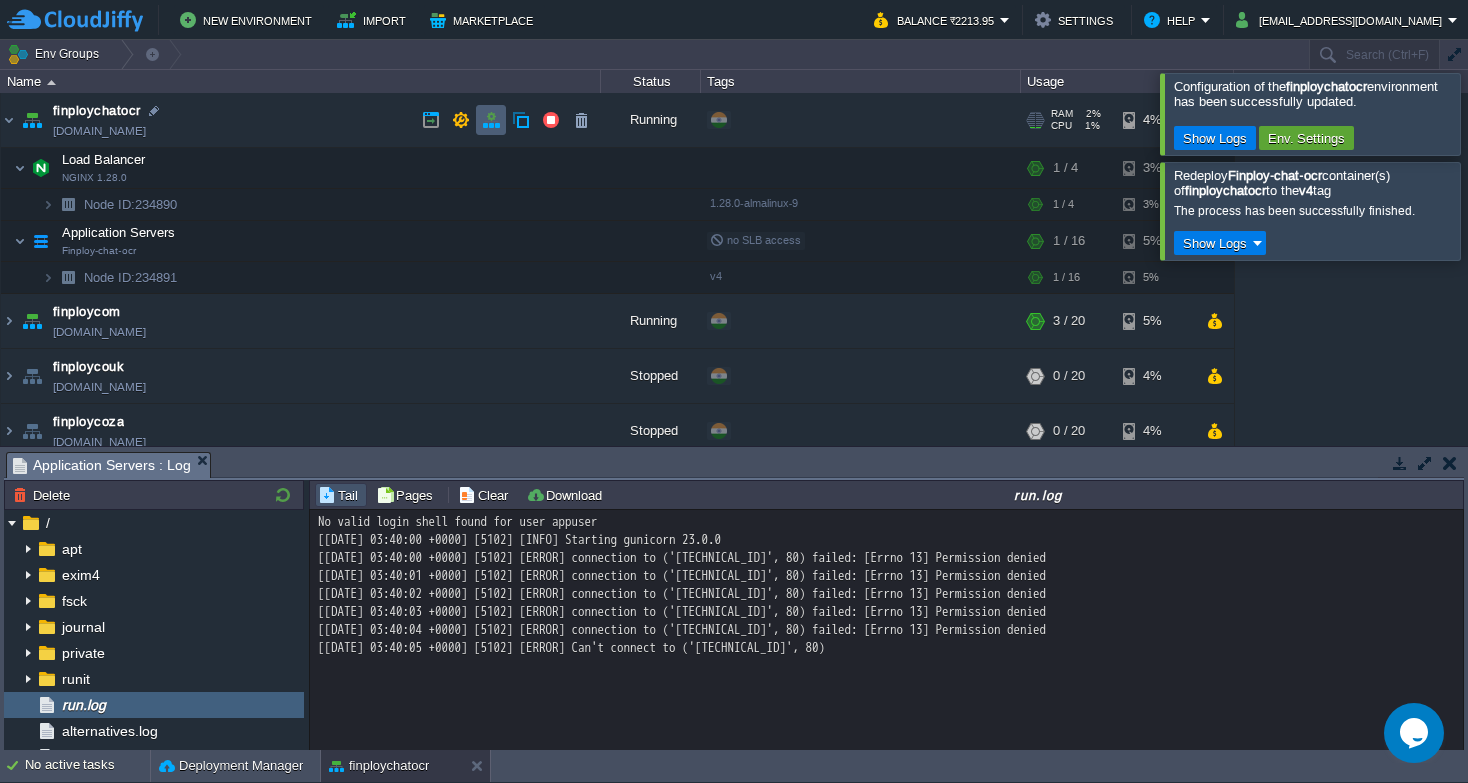 click at bounding box center (491, 120) 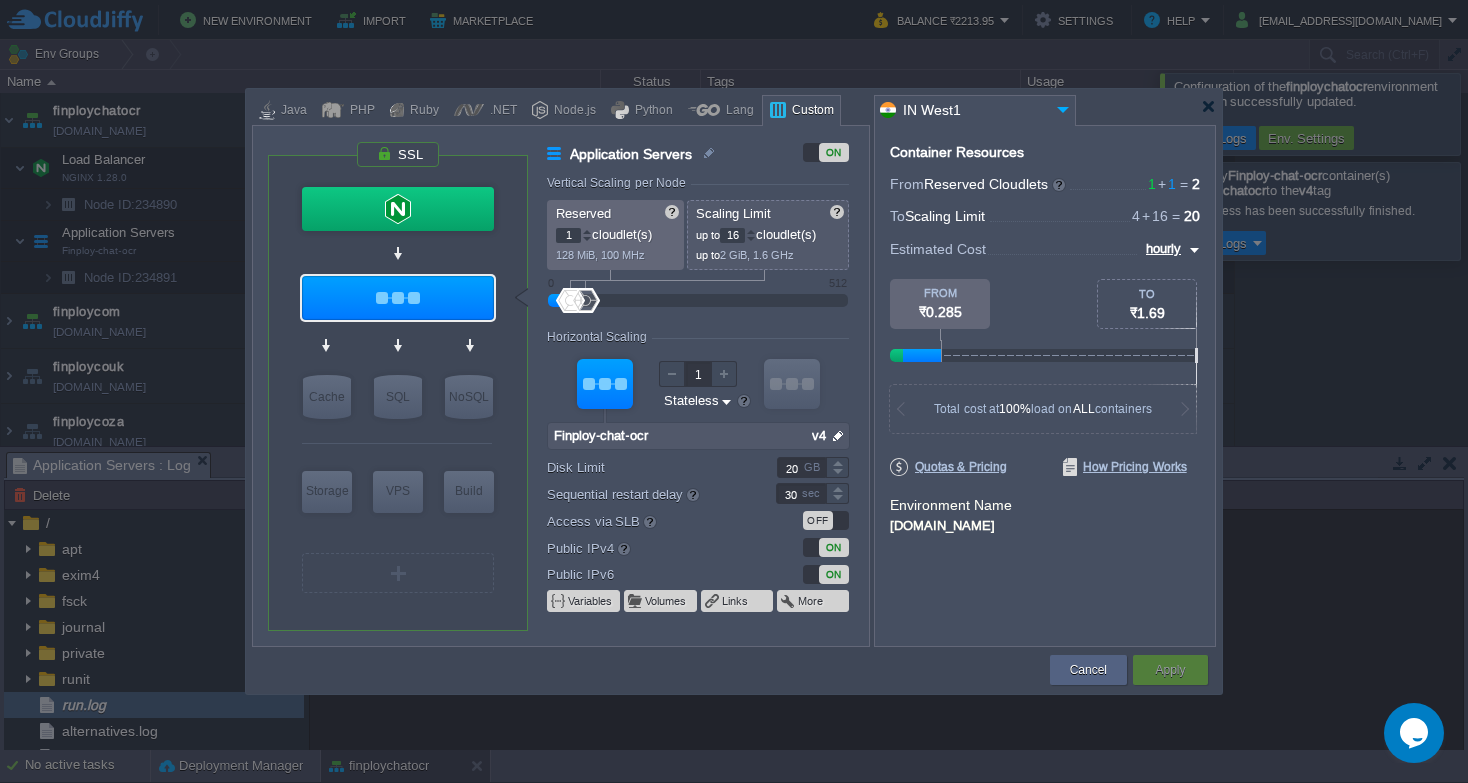 click at bounding box center [838, 436] 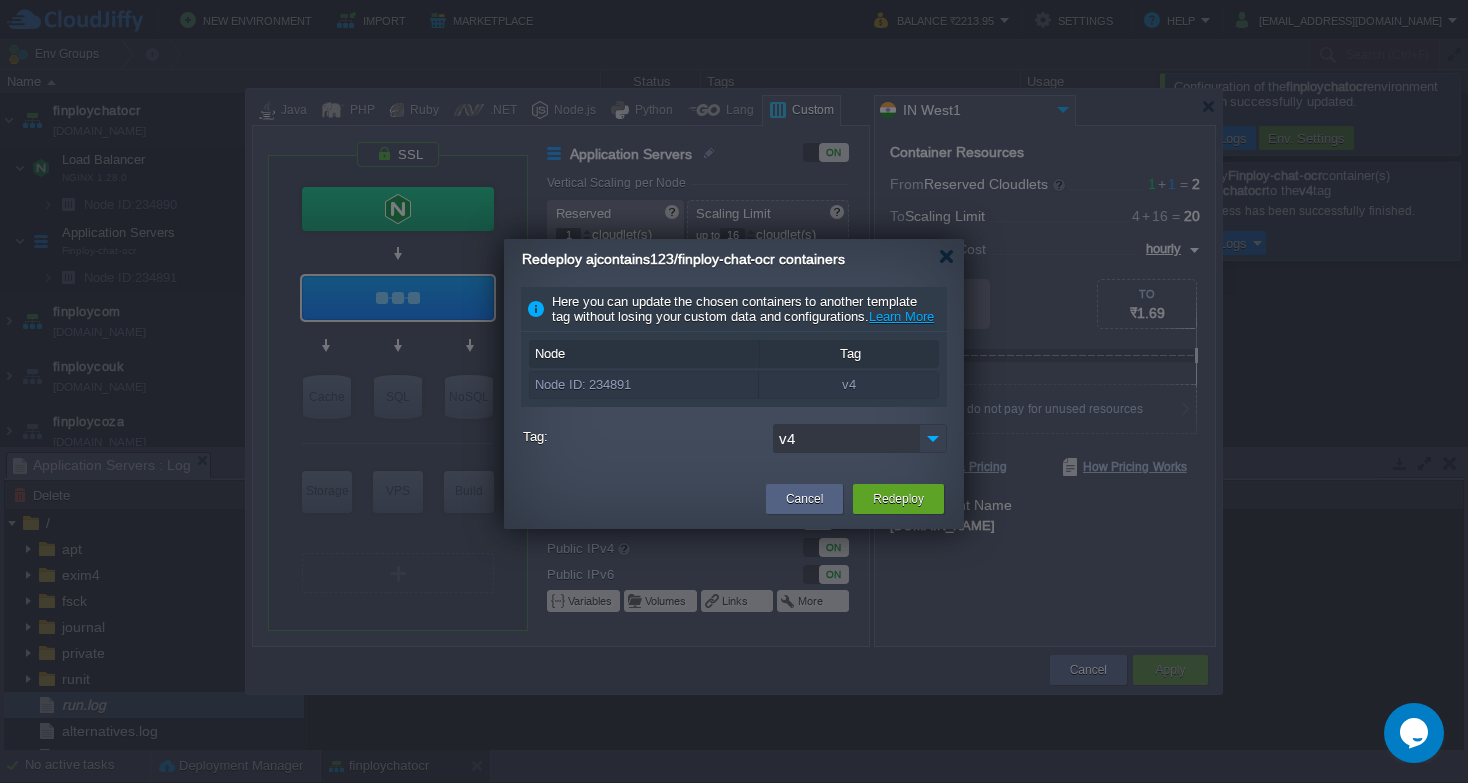 click at bounding box center (933, 438) 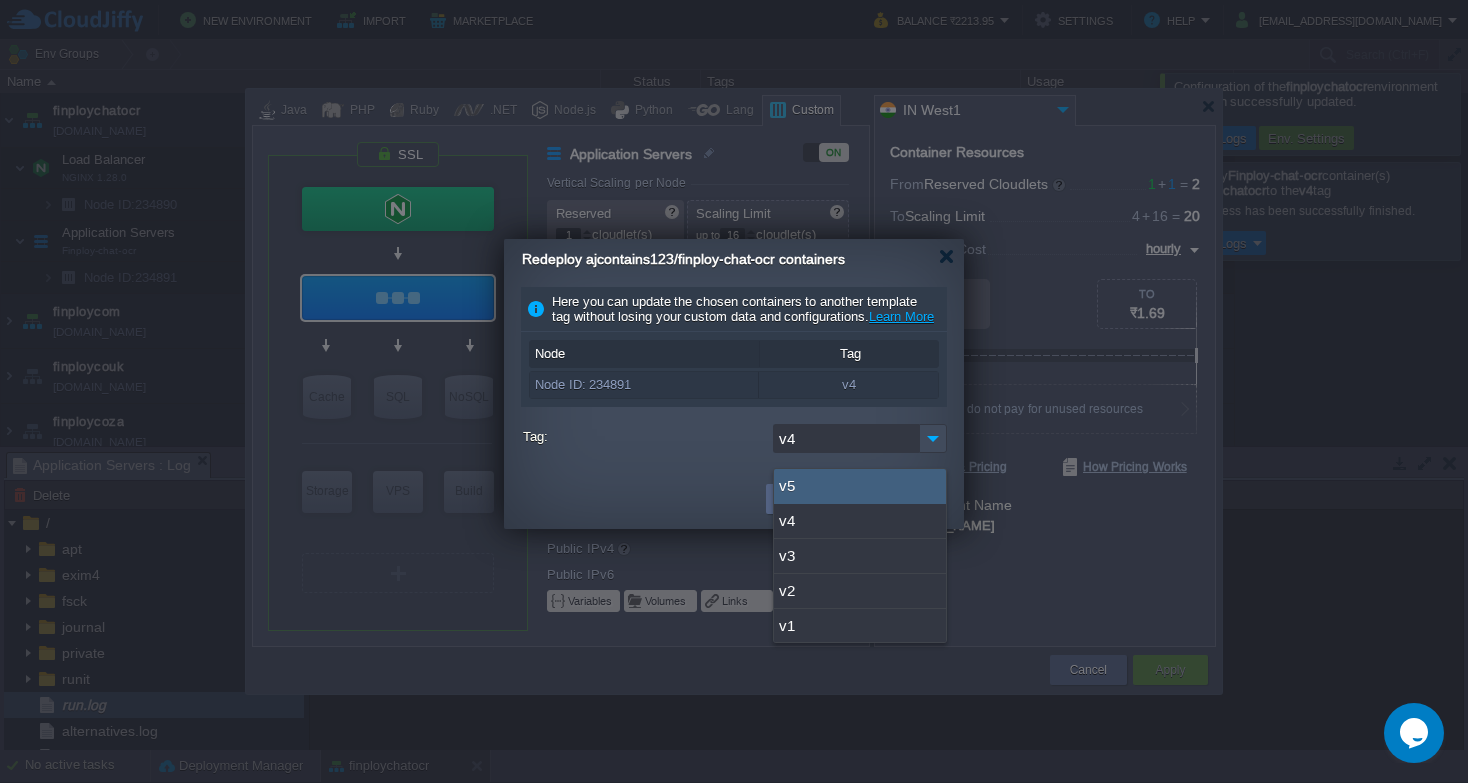 click on "v5" at bounding box center [860, 486] 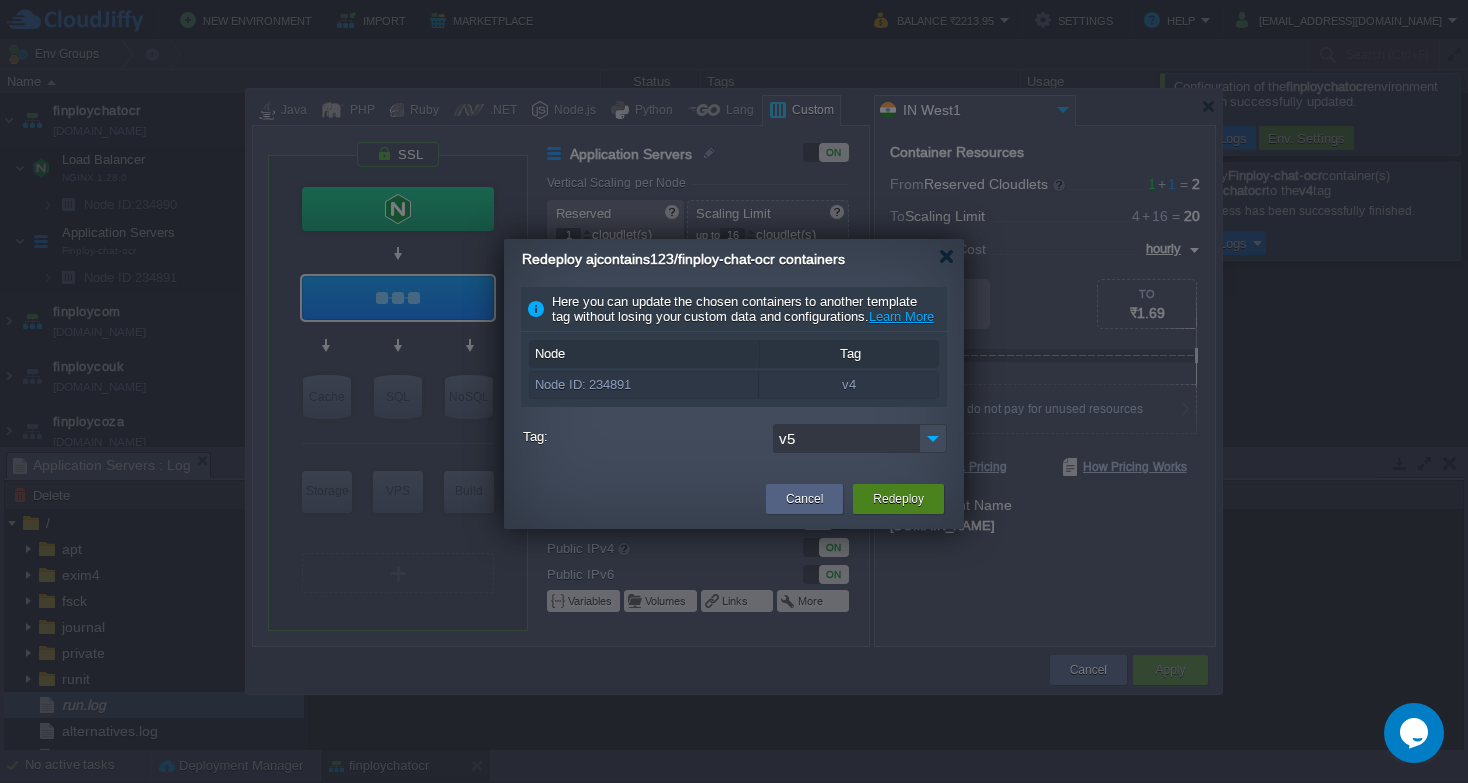 click on "Redeploy" at bounding box center (898, 499) 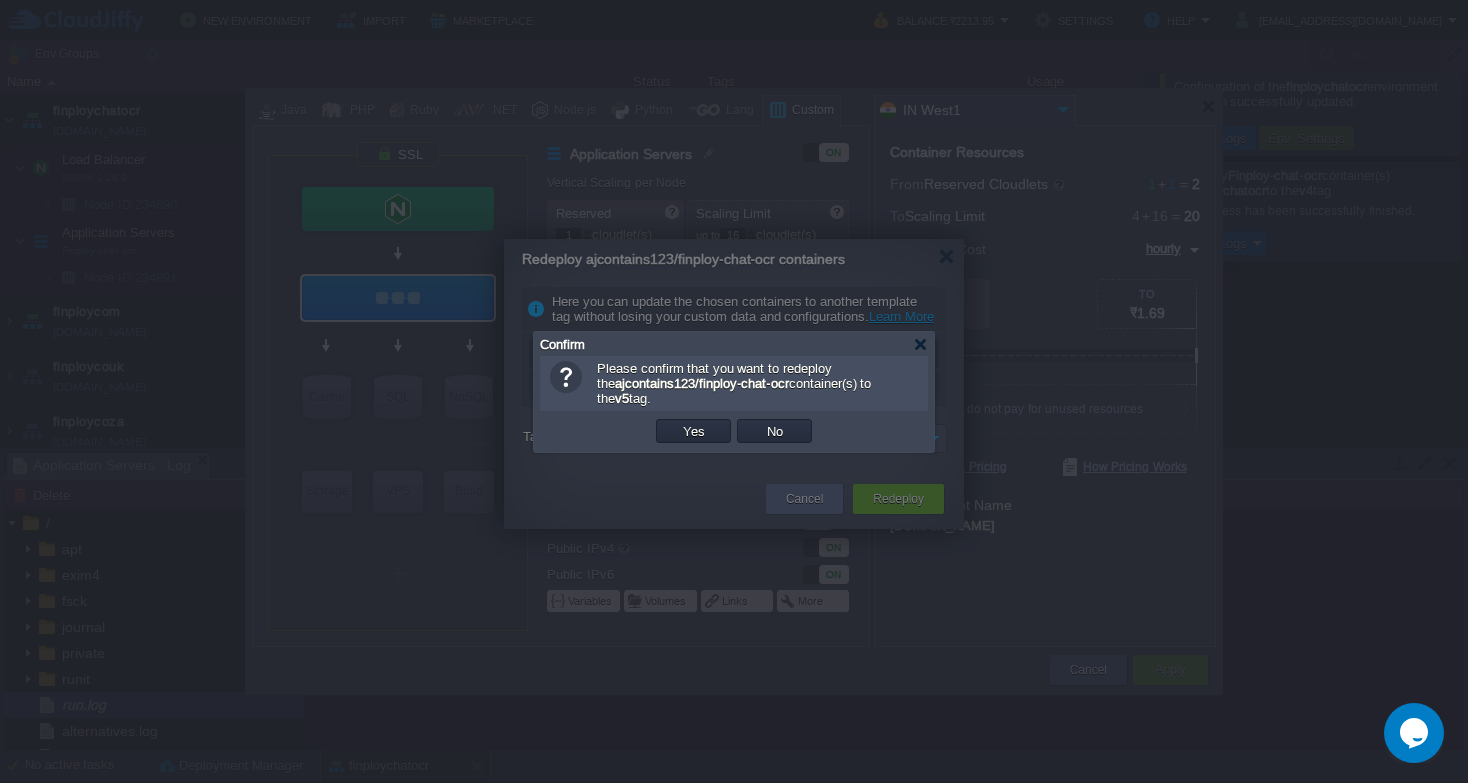 click on "OK Yes No Cancel" at bounding box center (734, 431) 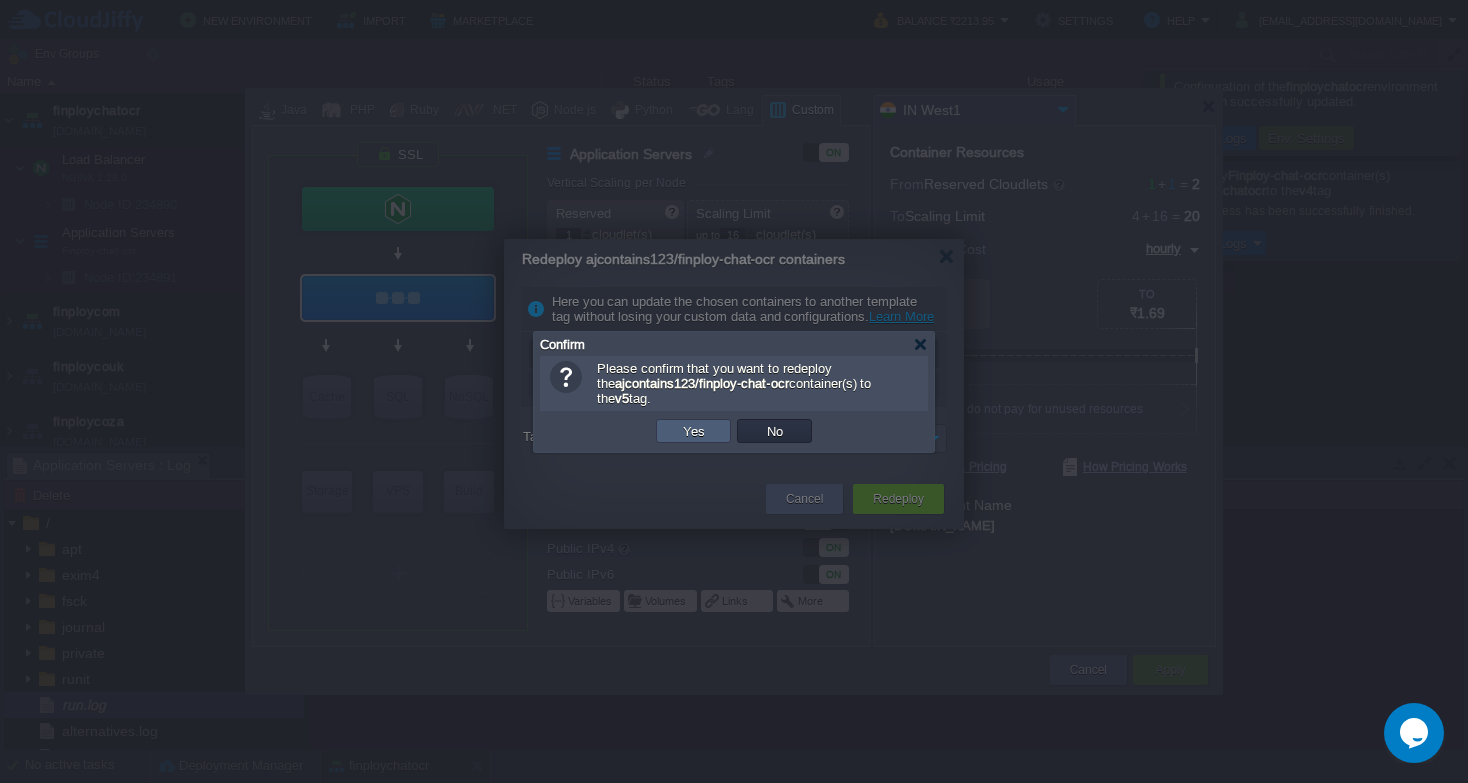 click on "Yes" at bounding box center (694, 431) 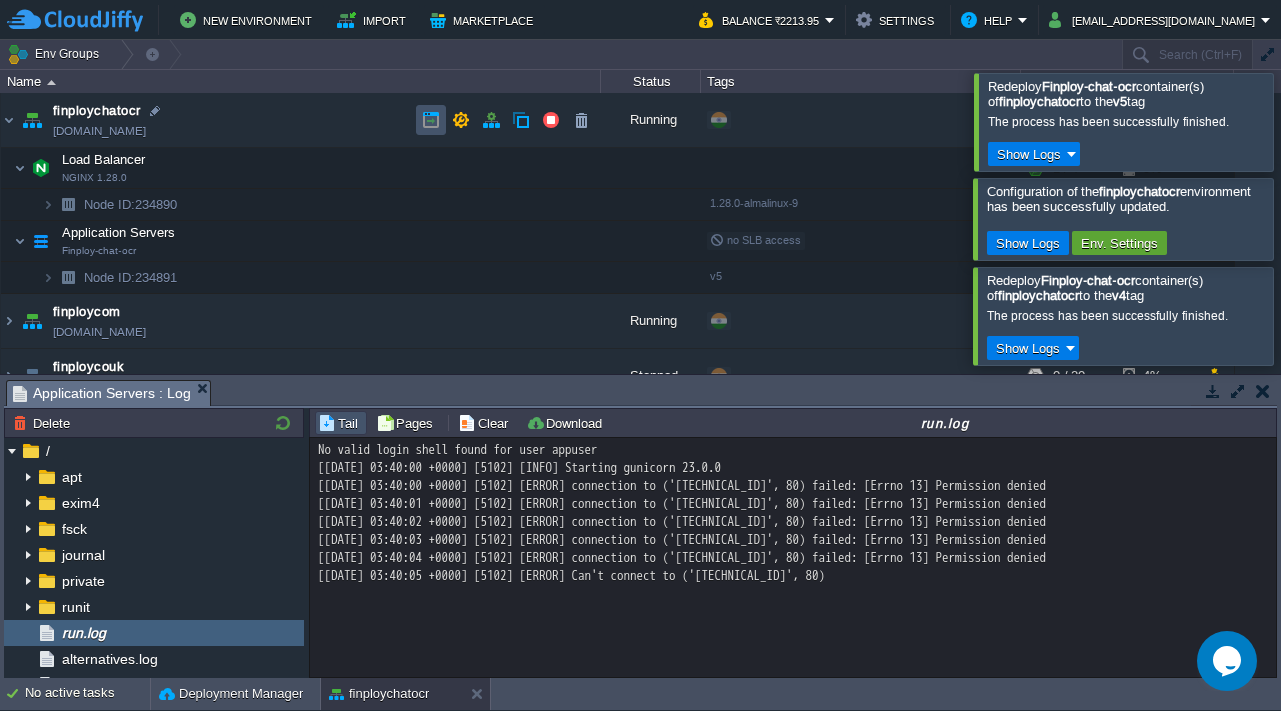 click at bounding box center [431, 120] 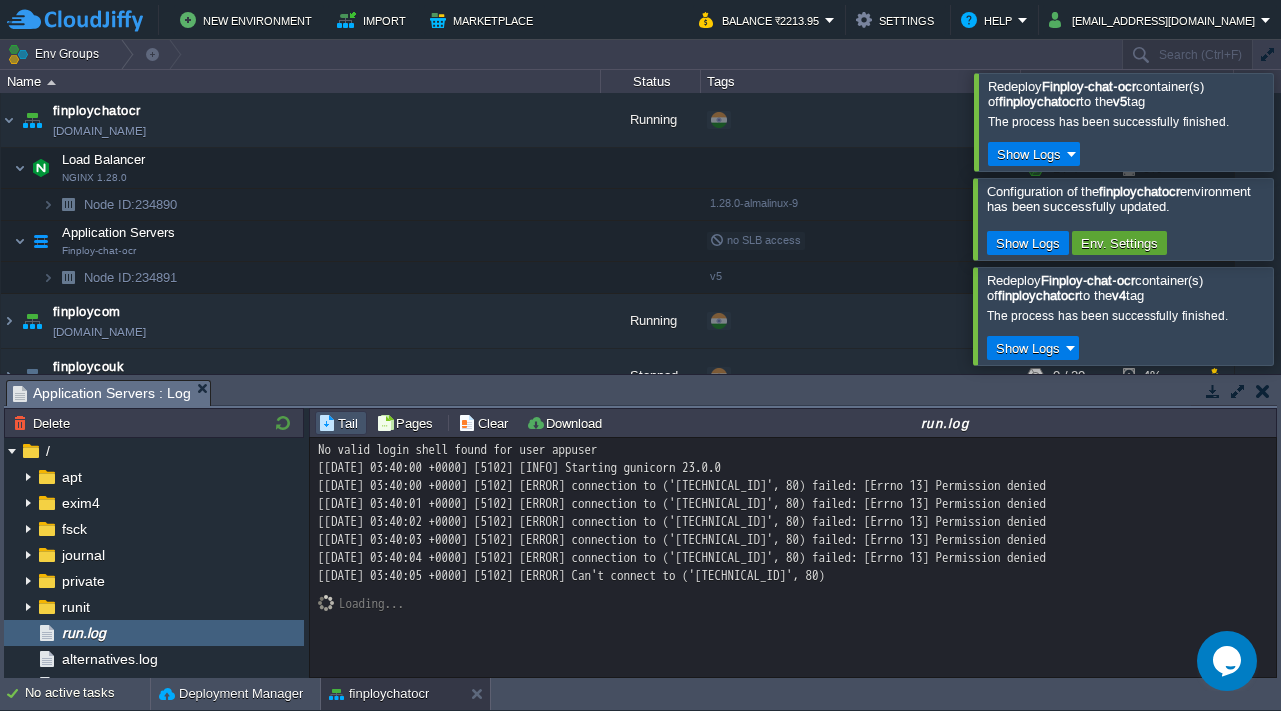 scroll, scrollTop: 1, scrollLeft: 0, axis: vertical 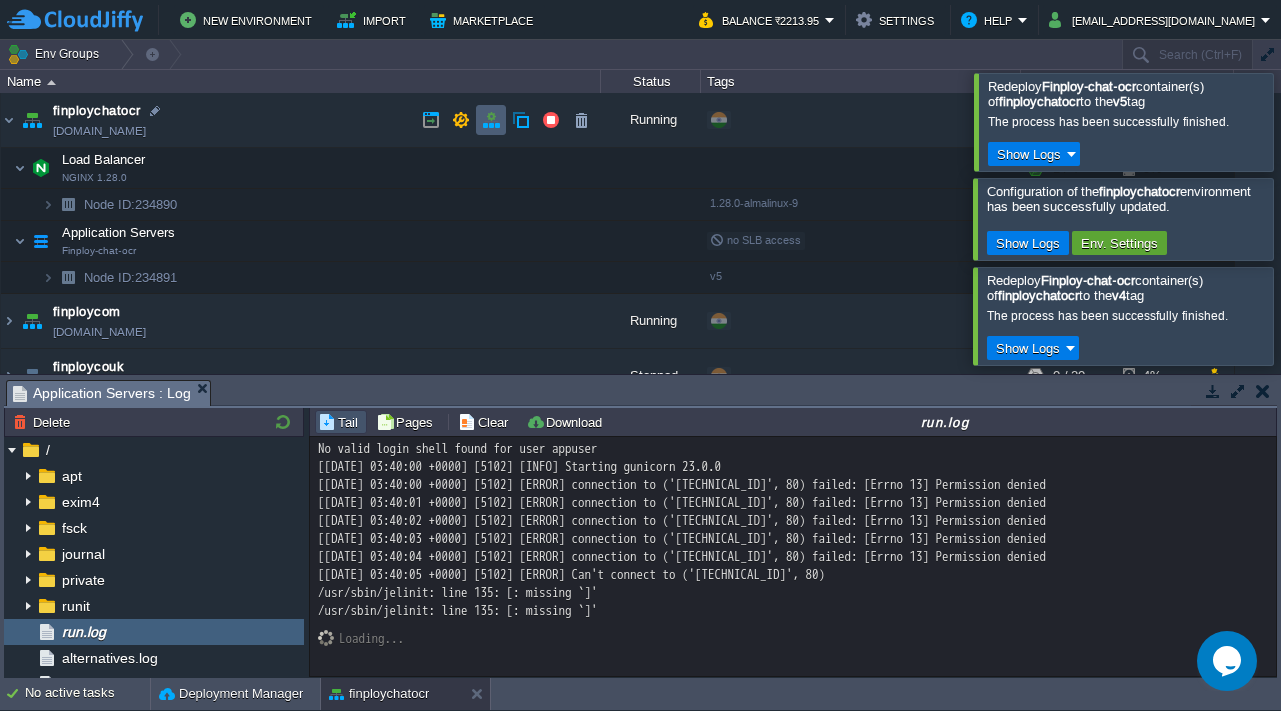 click at bounding box center (491, 120) 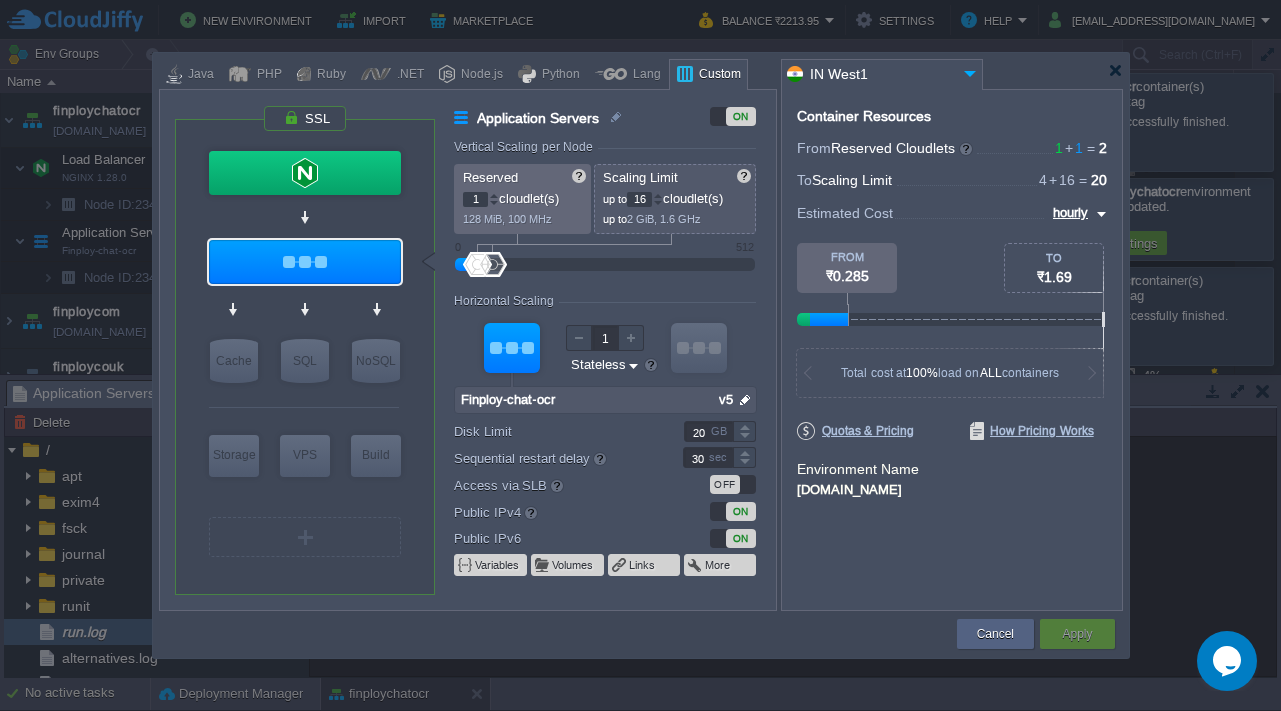 click at bounding box center [745, 400] 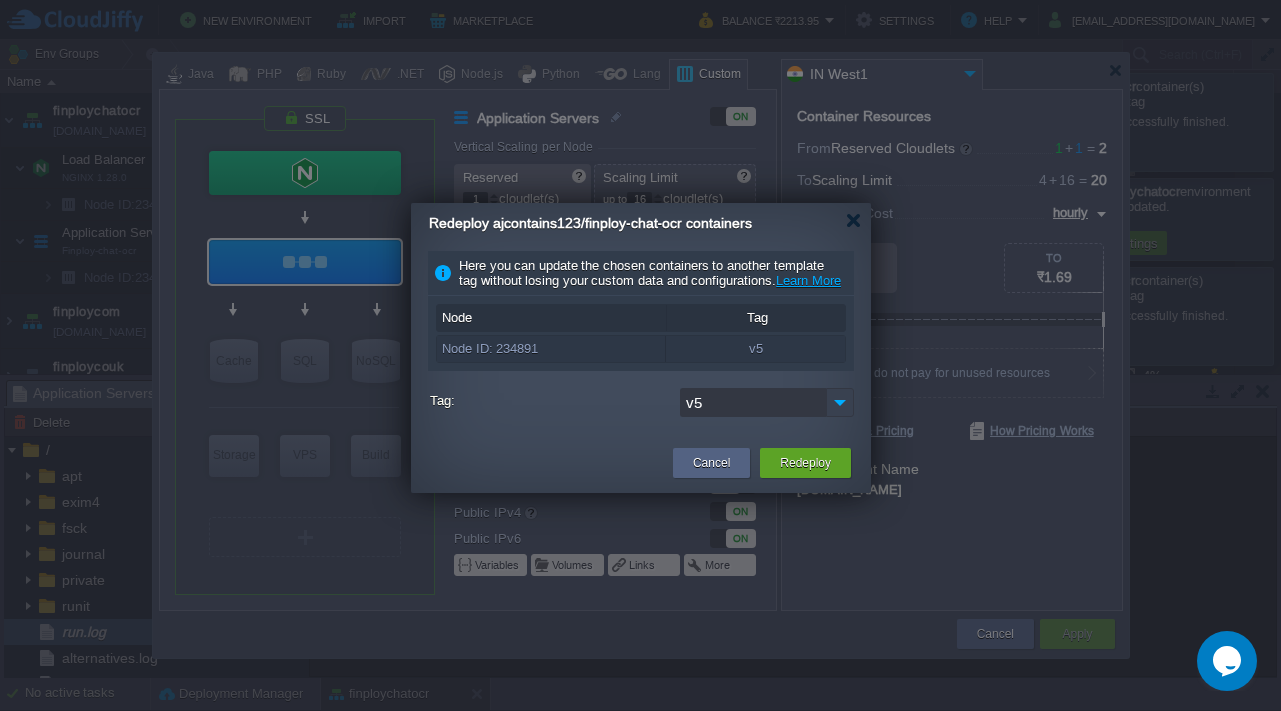 click at bounding box center [840, 402] 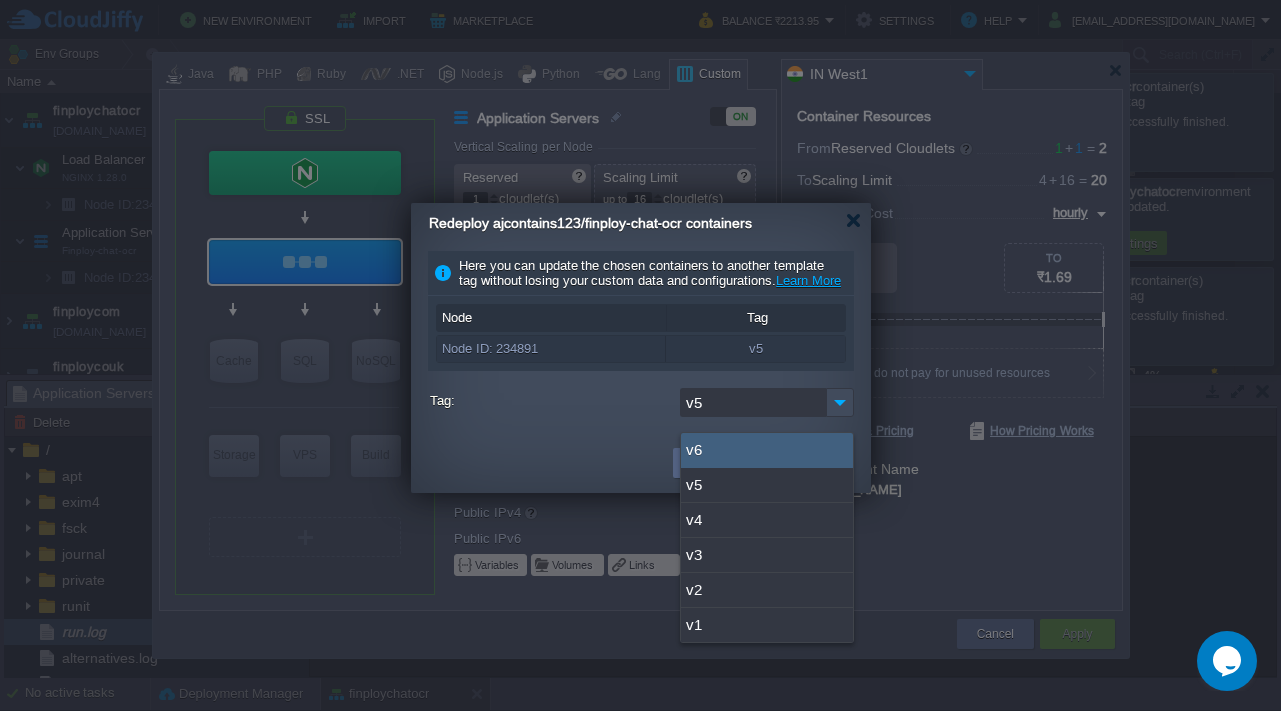click on "v6" at bounding box center (767, 450) 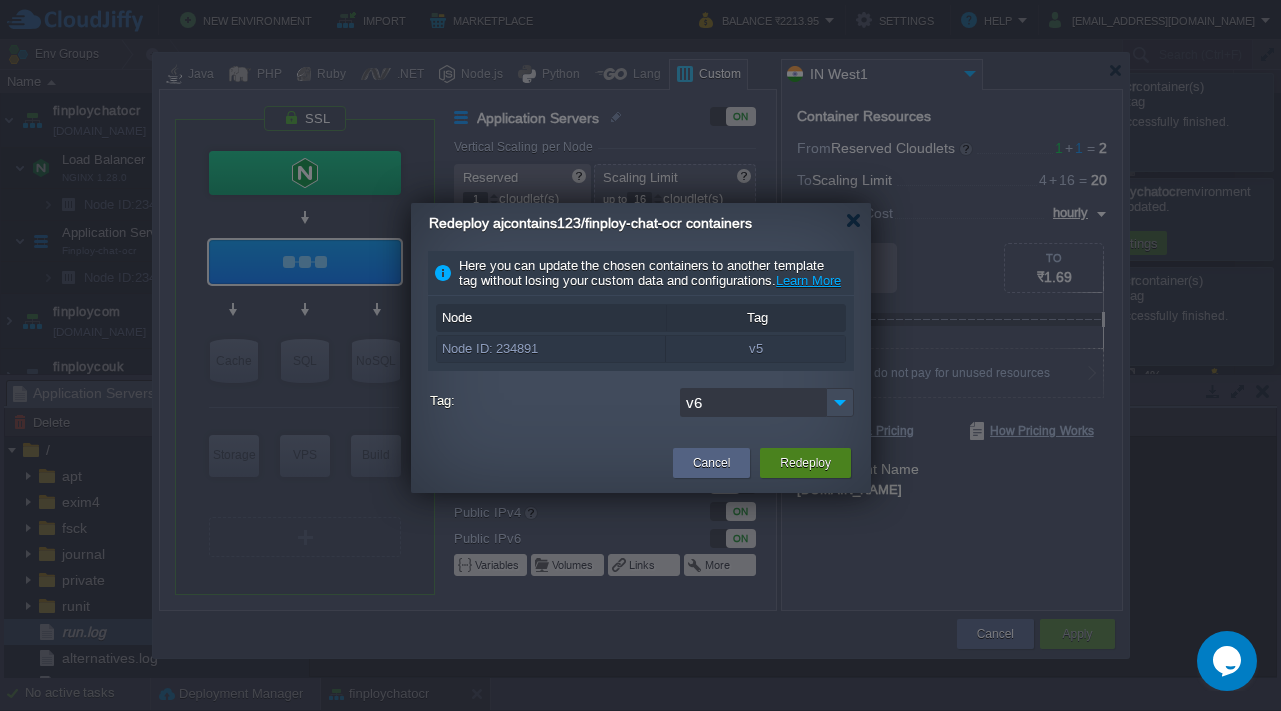 click on "Redeploy" at bounding box center [805, 463] 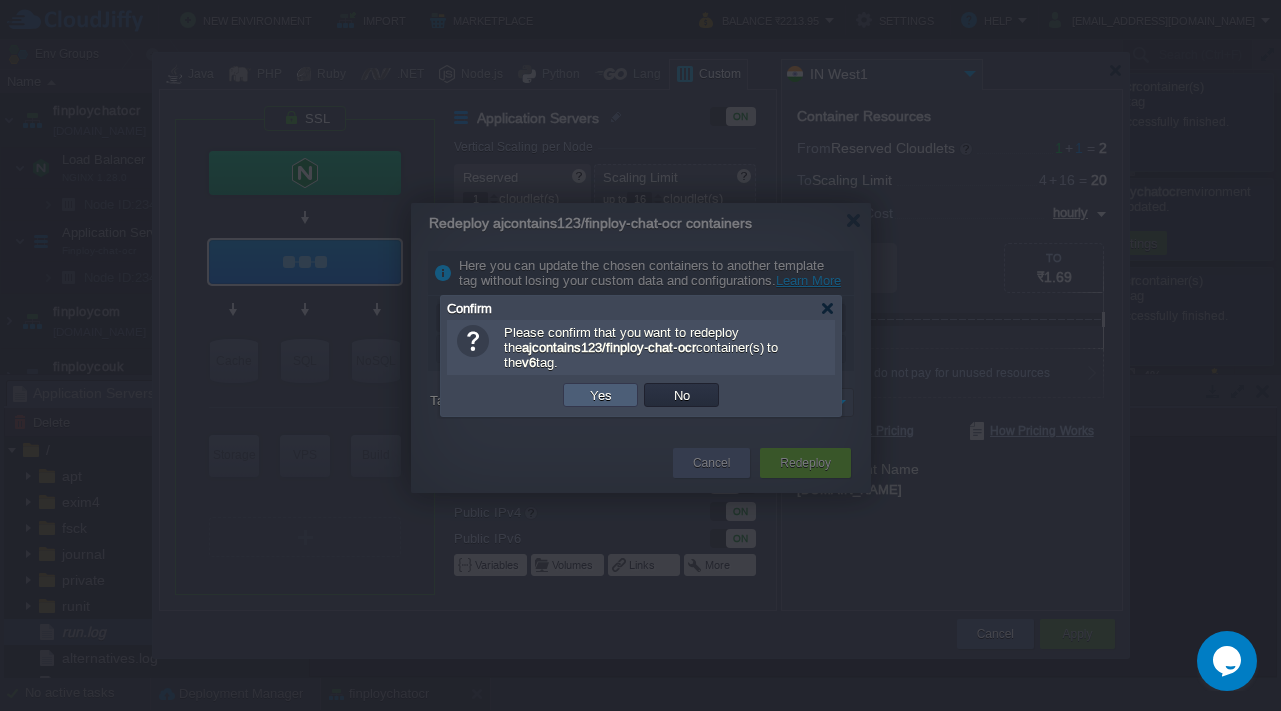 click on "Yes" at bounding box center (601, 395) 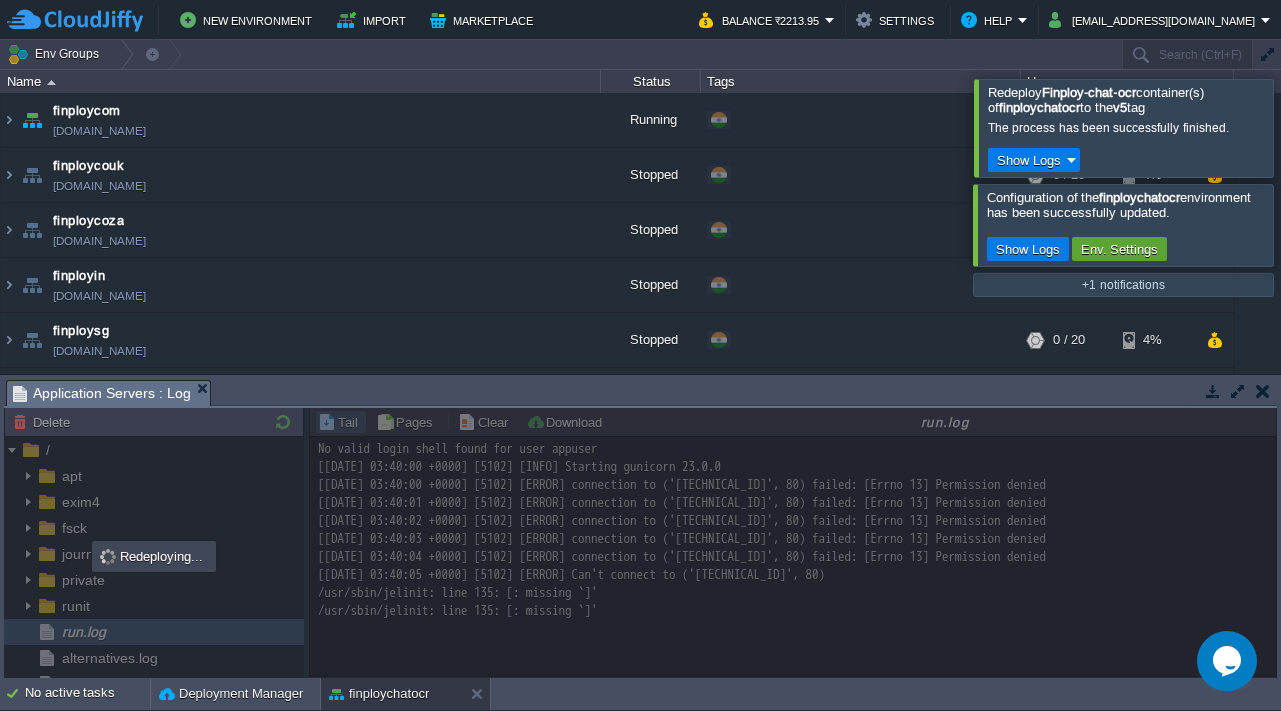 scroll, scrollTop: 1, scrollLeft: 0, axis: vertical 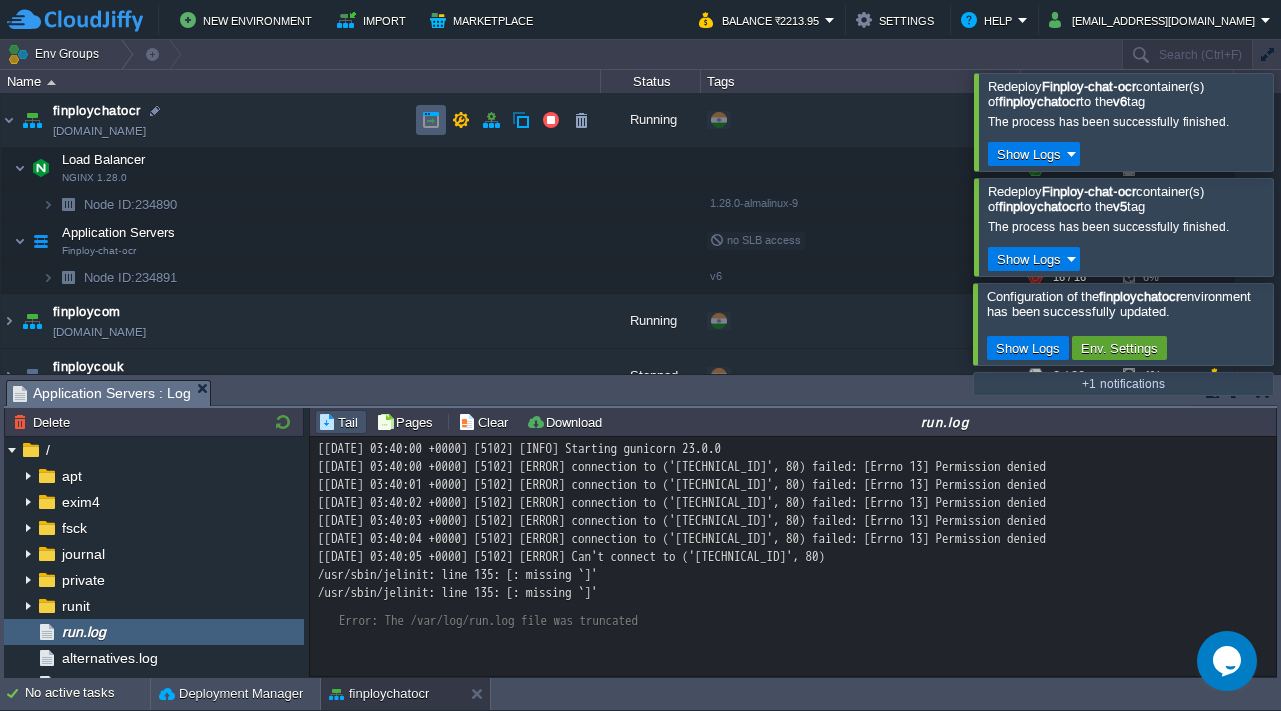 click at bounding box center (431, 120) 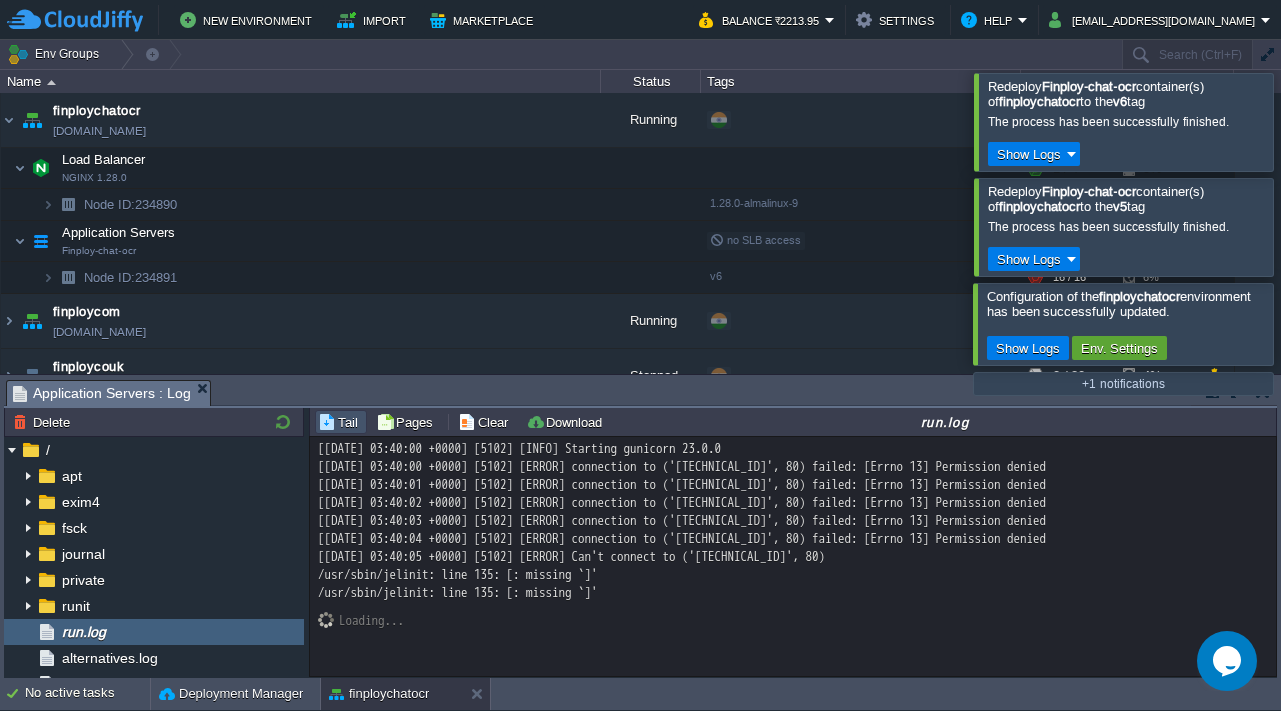 click at bounding box center (1305, 121) 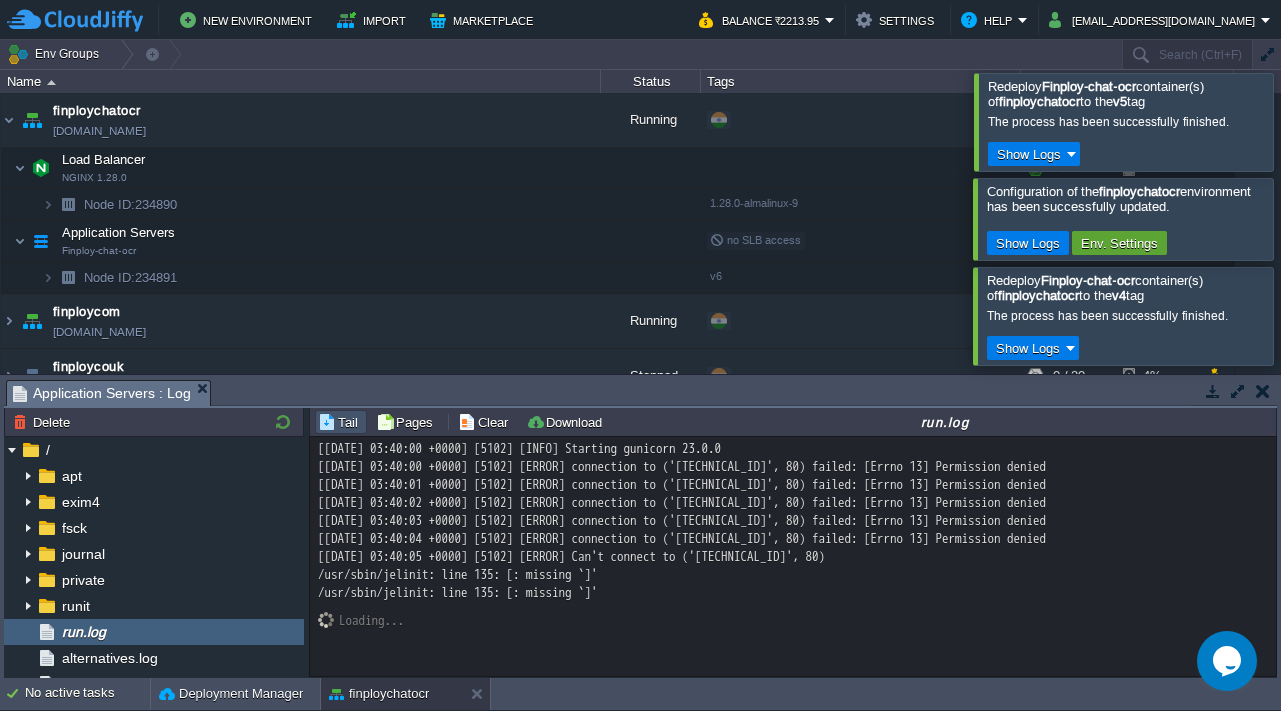 click at bounding box center (1305, 121) 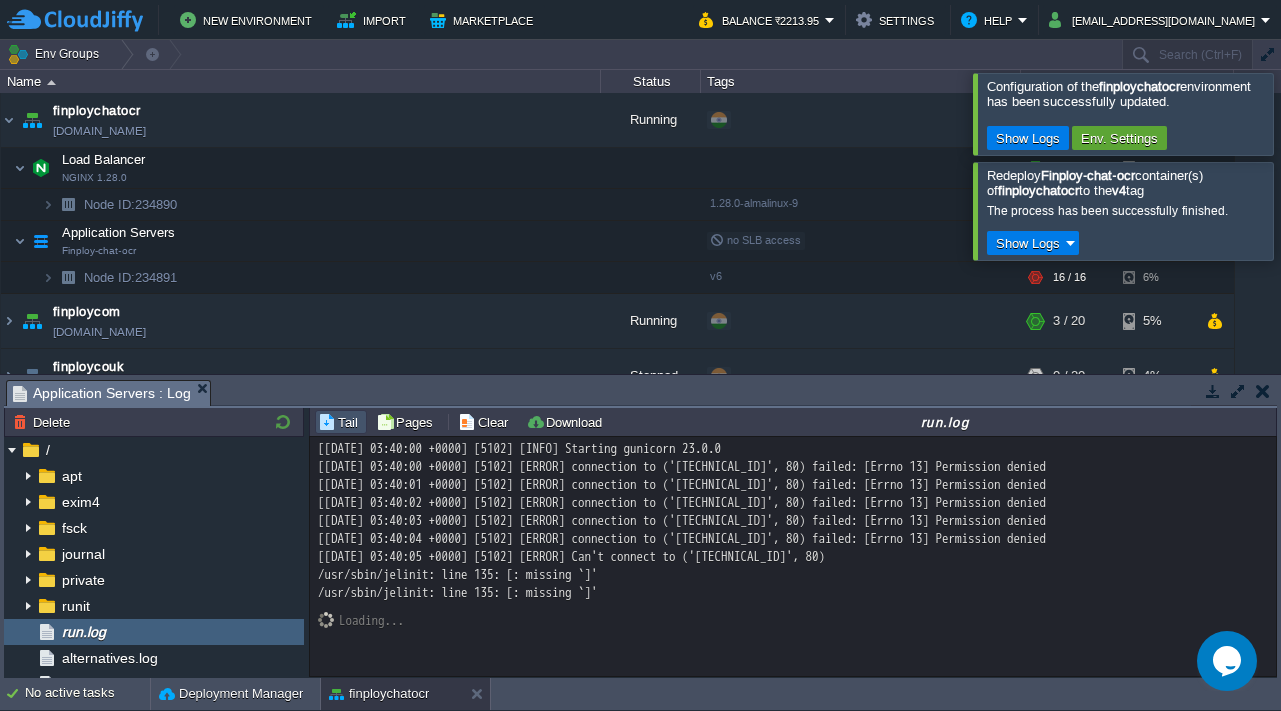 click at bounding box center [1305, 113] 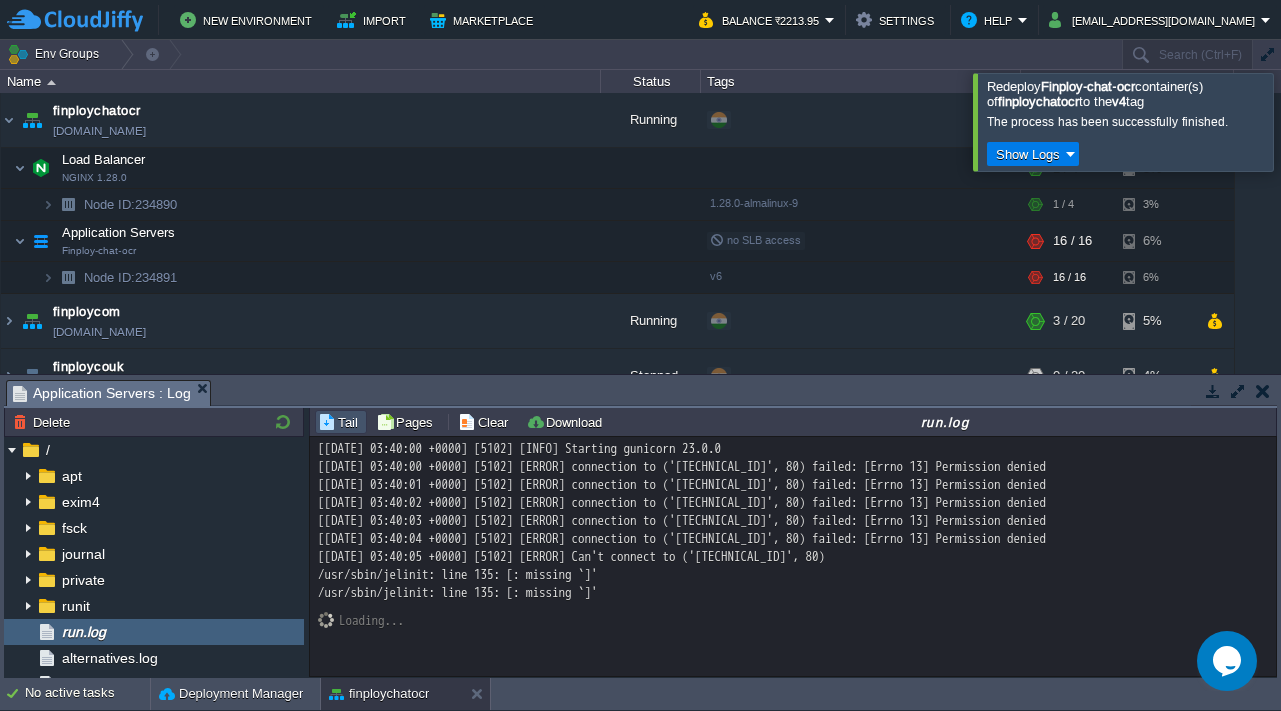 click at bounding box center [1305, 121] 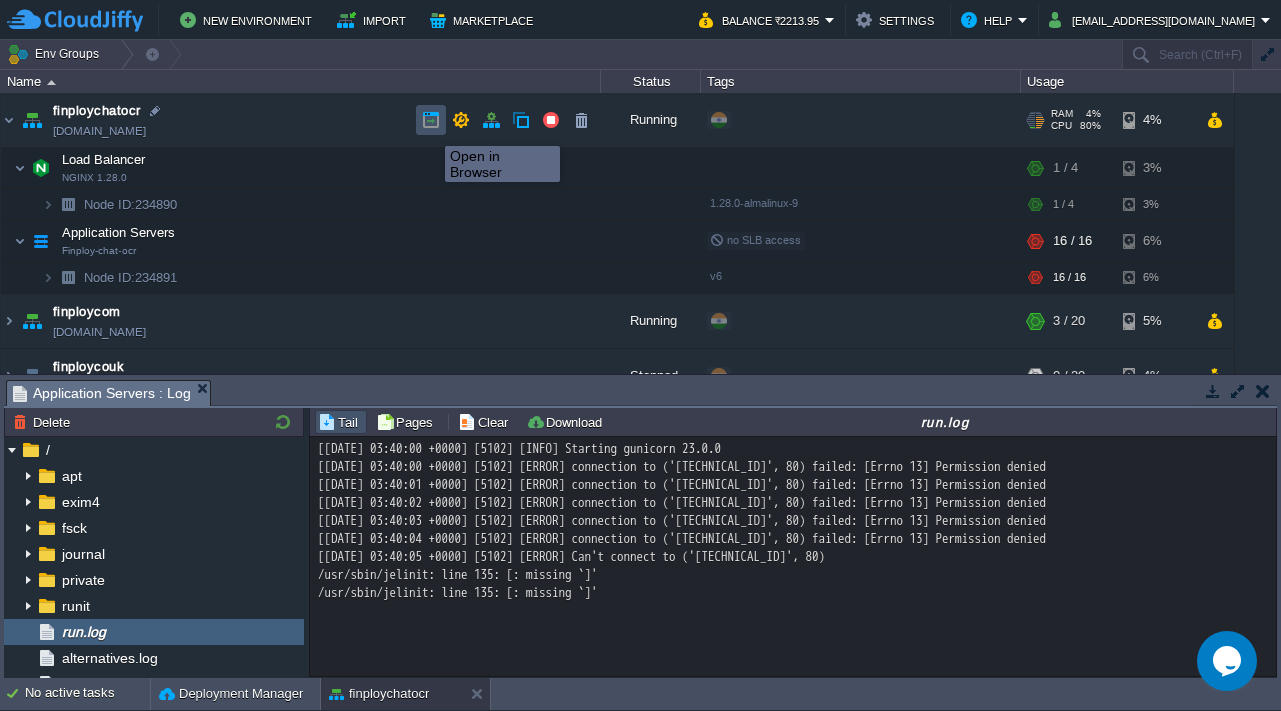 click at bounding box center [431, 120] 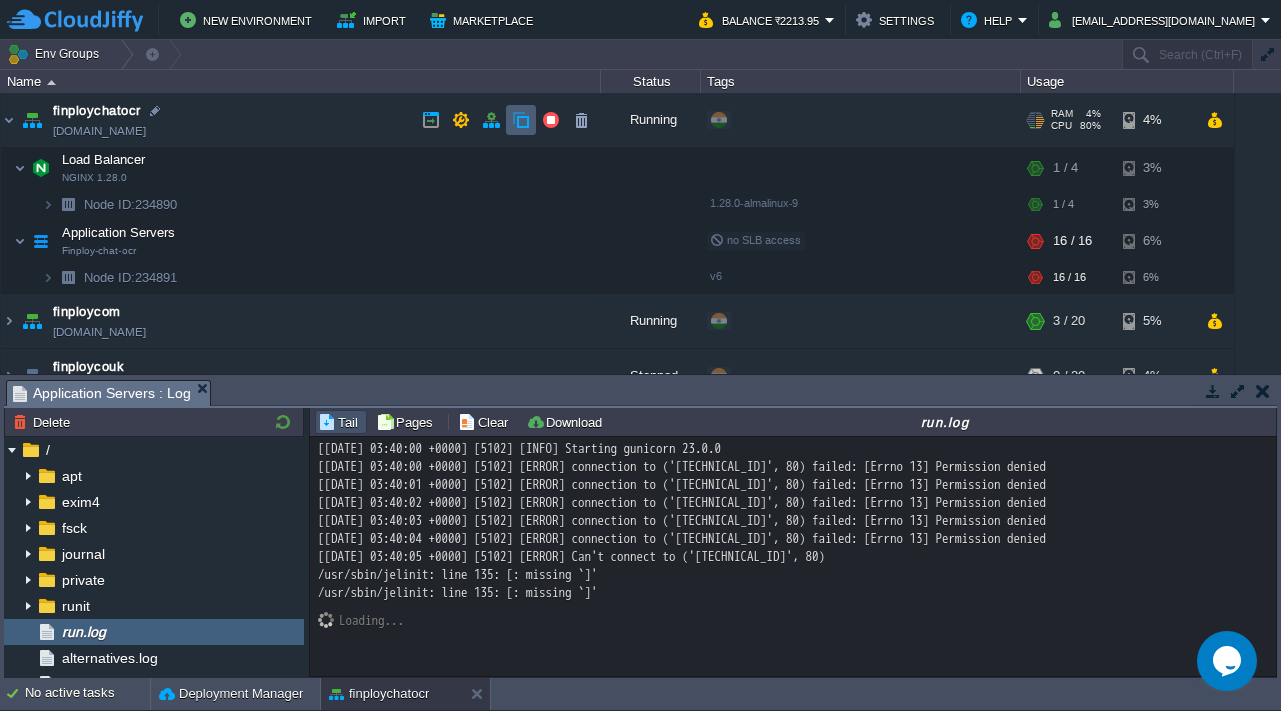 click at bounding box center [521, 120] 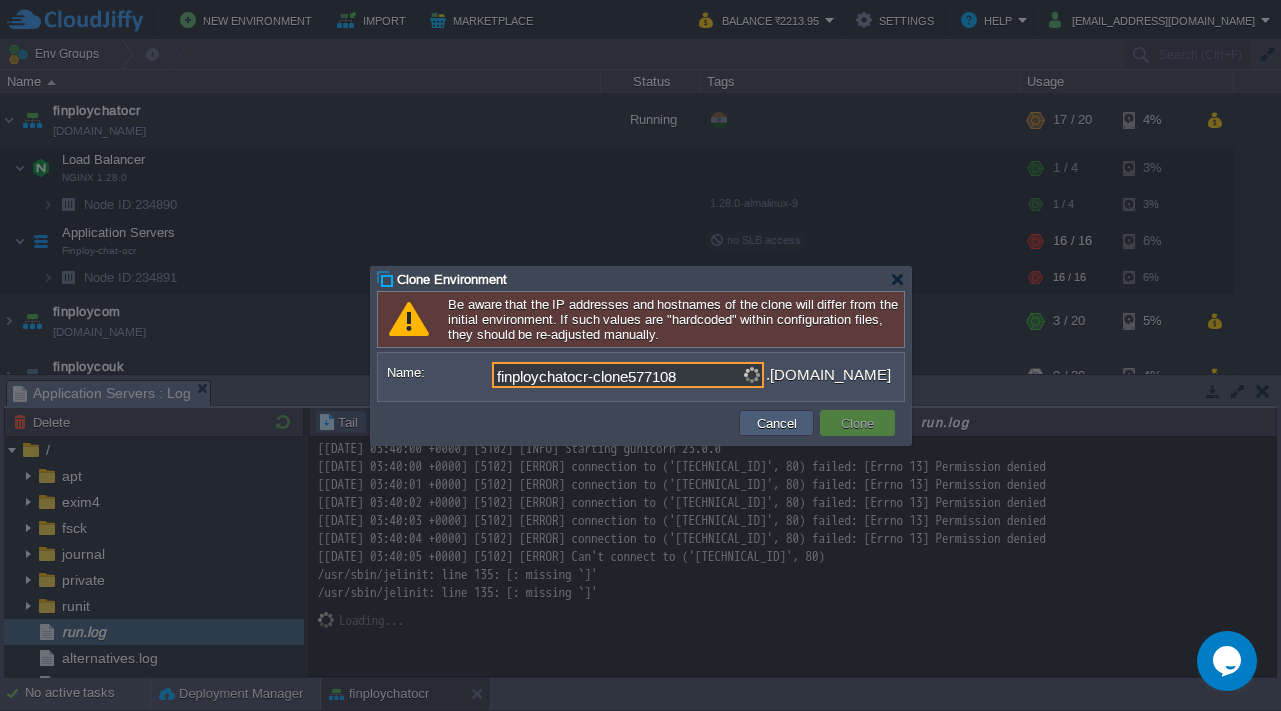 click on "Cancel" at bounding box center (776, 423) 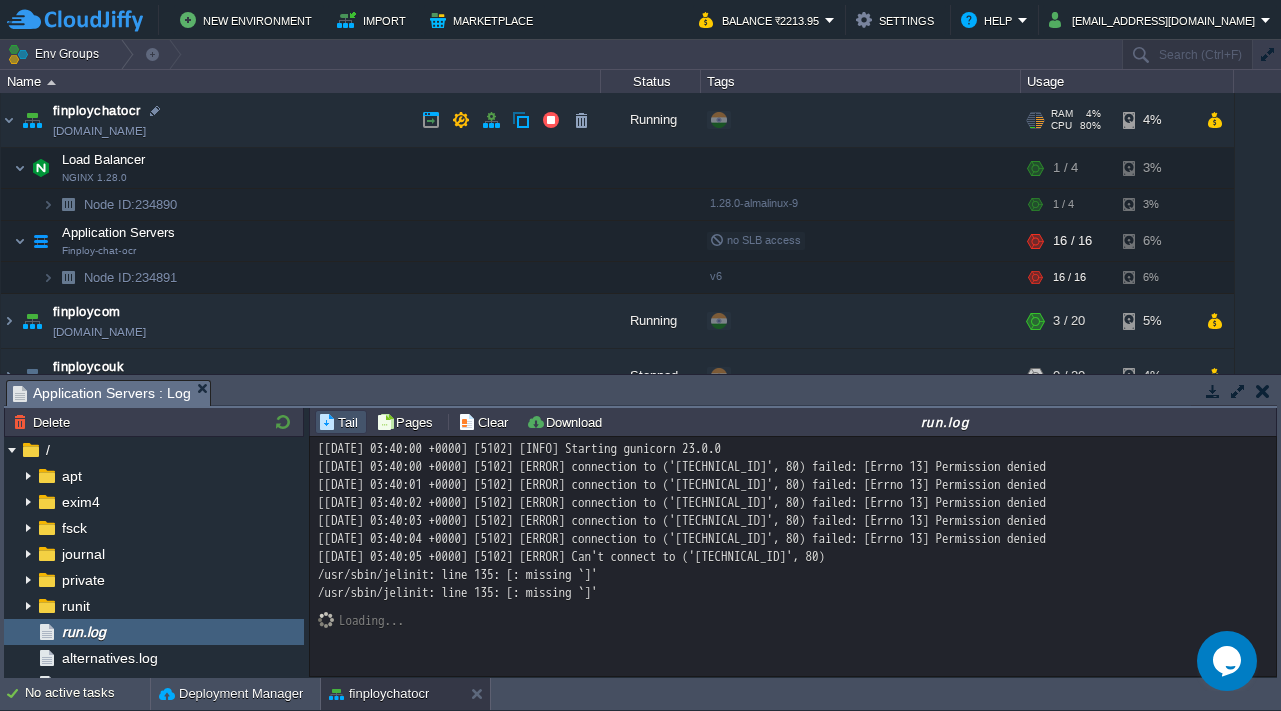 click on "finploychatocr [DOMAIN_NAME]" at bounding box center (301, 120) 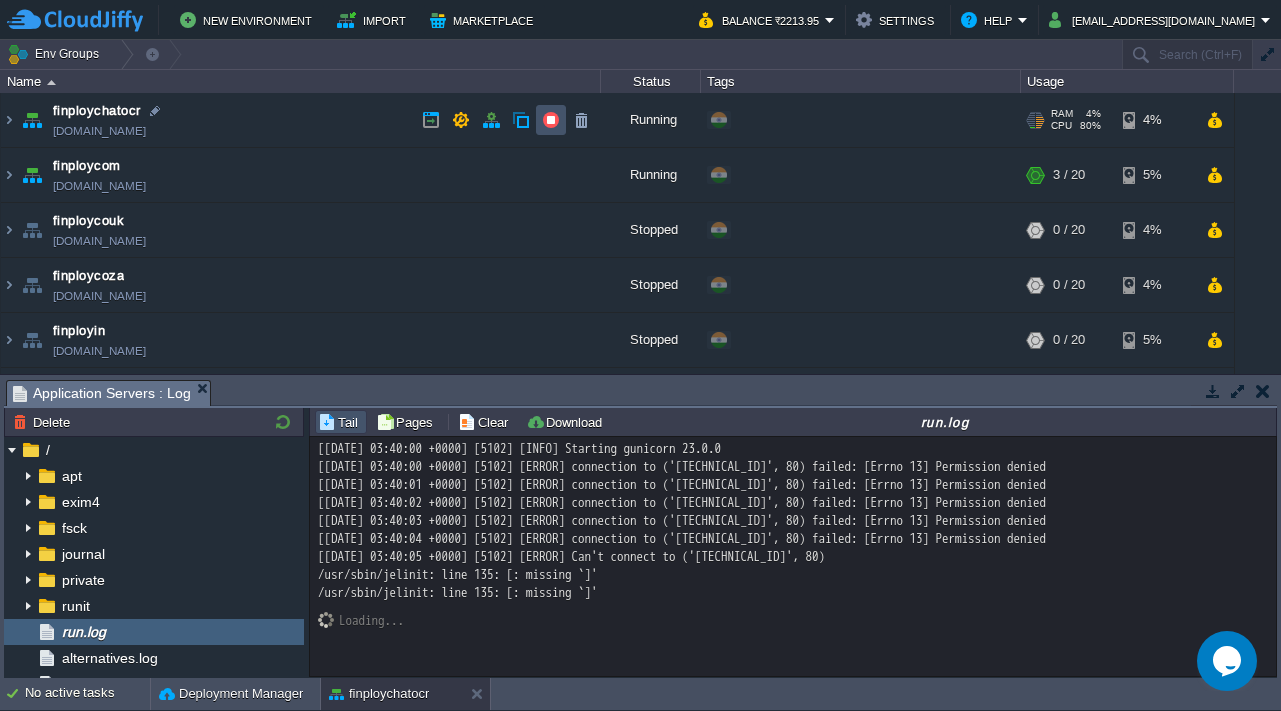 click at bounding box center [551, 120] 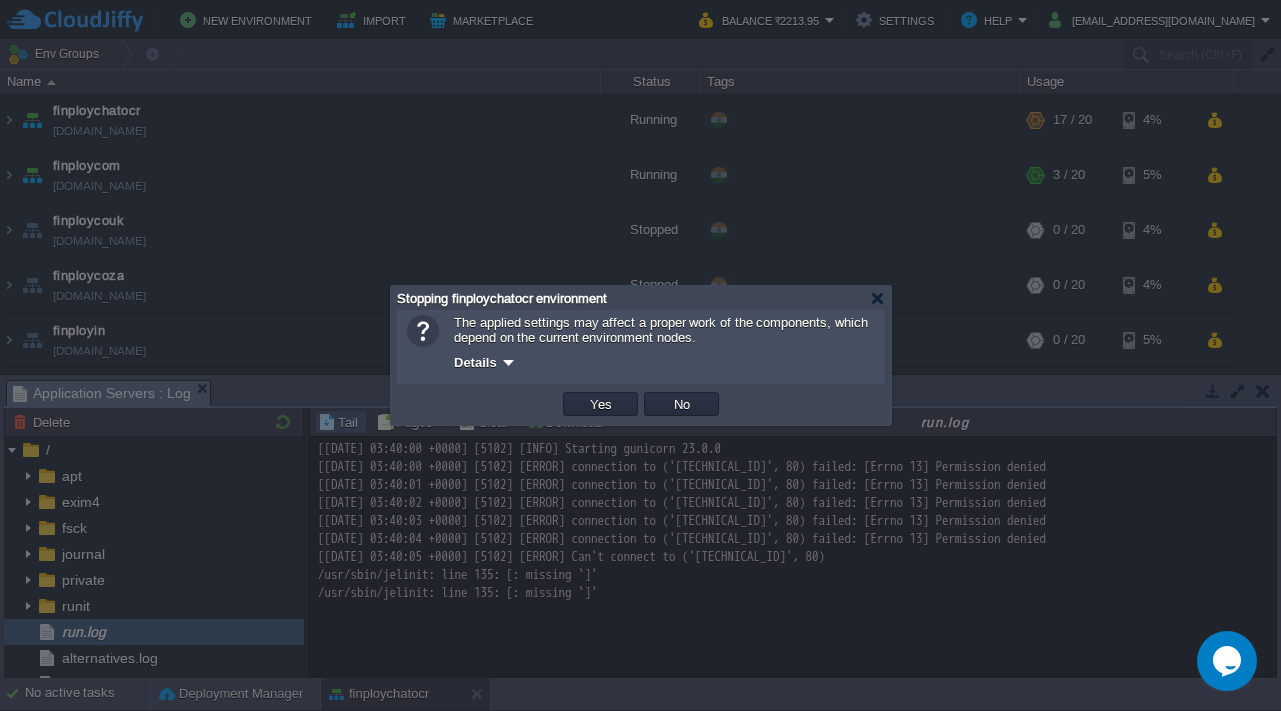 click on "OK Yes No Cancel" at bounding box center (641, 404) 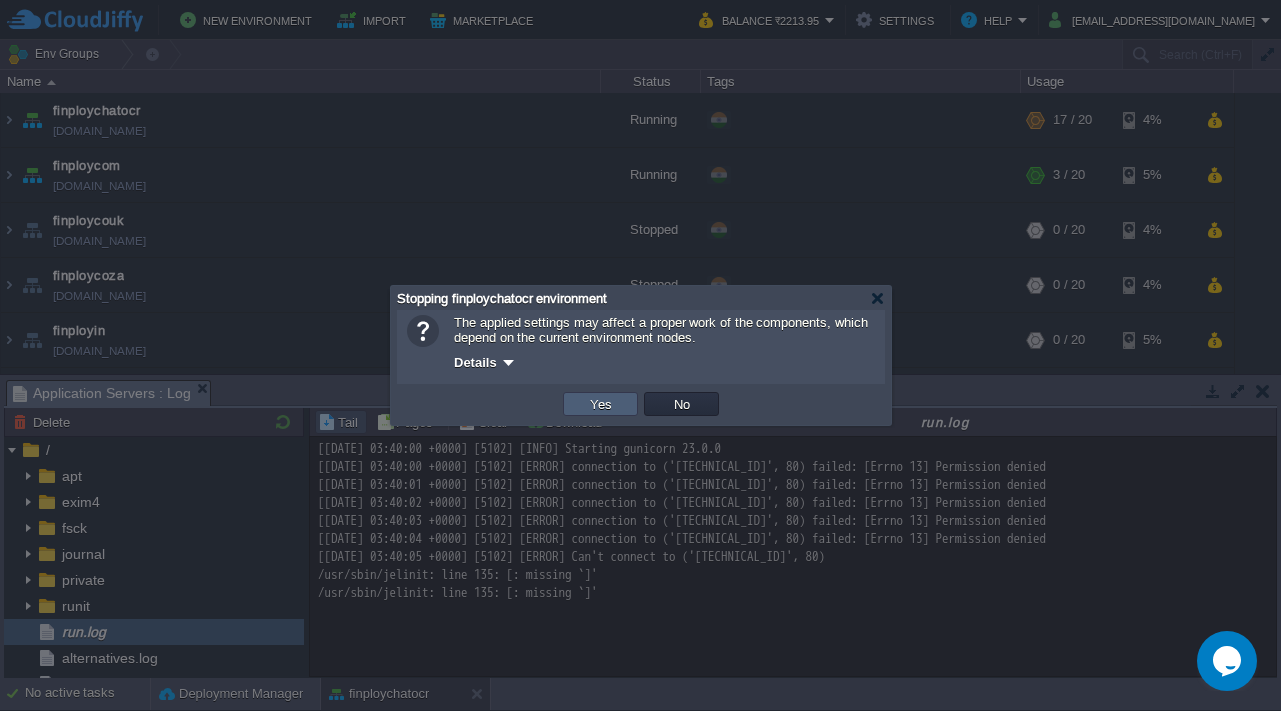 click on "Yes" at bounding box center (601, 404) 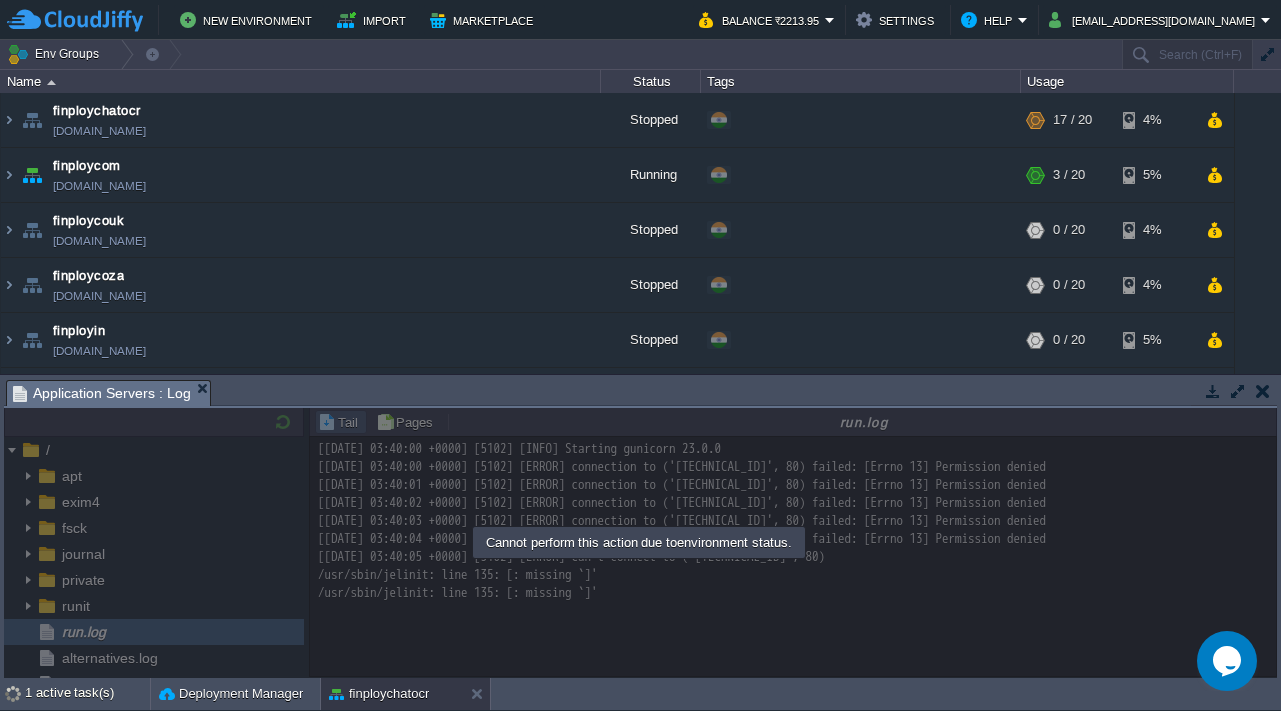 scroll, scrollTop: 1, scrollLeft: 0, axis: vertical 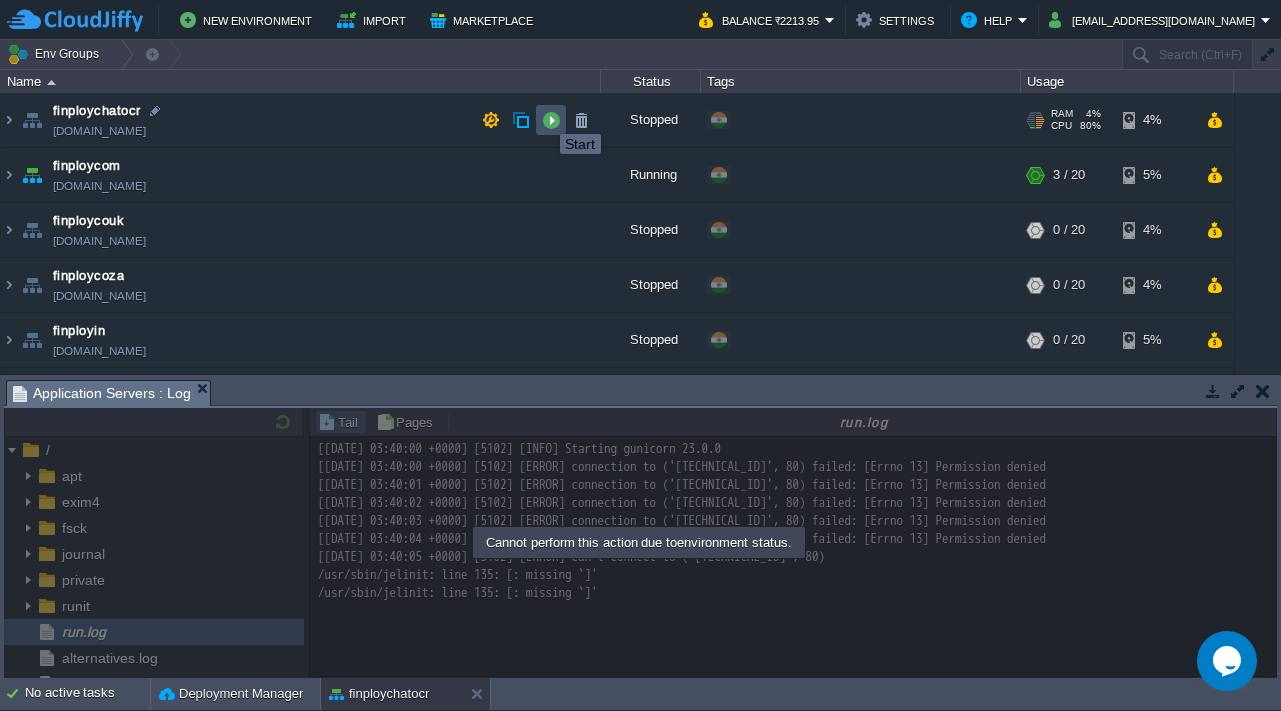 click at bounding box center (551, 120) 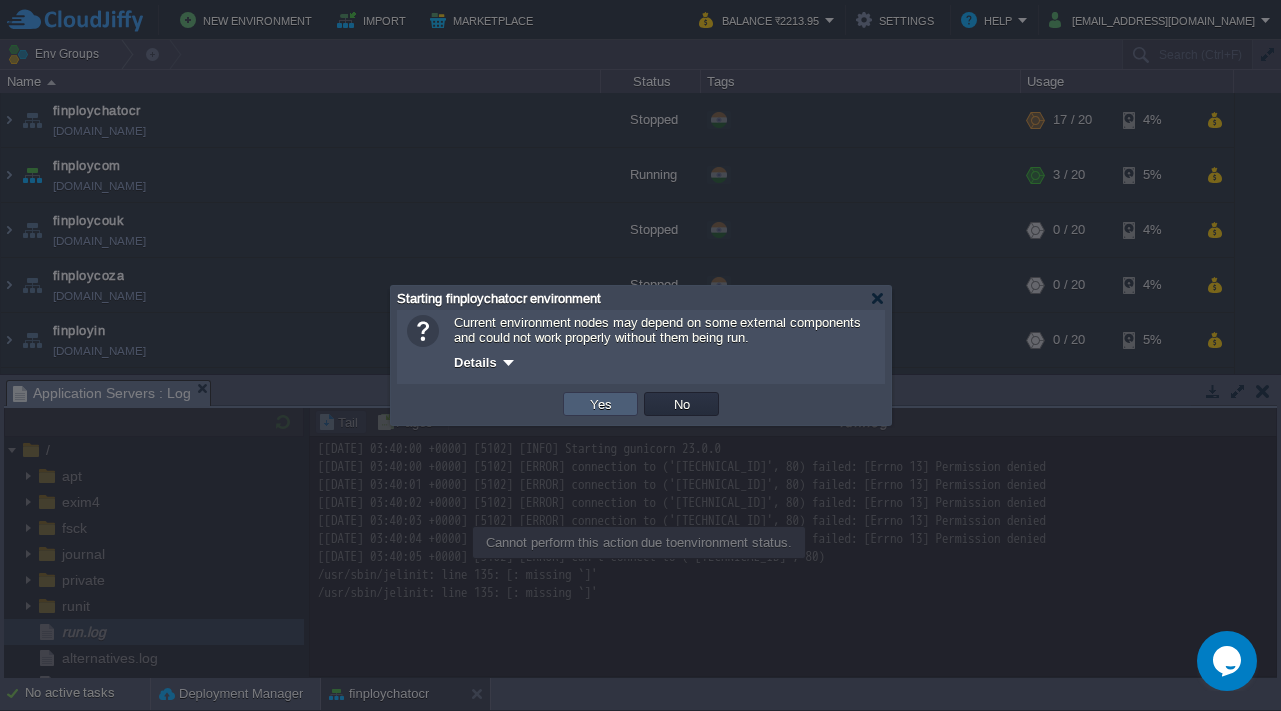 click on "Yes" at bounding box center (601, 404) 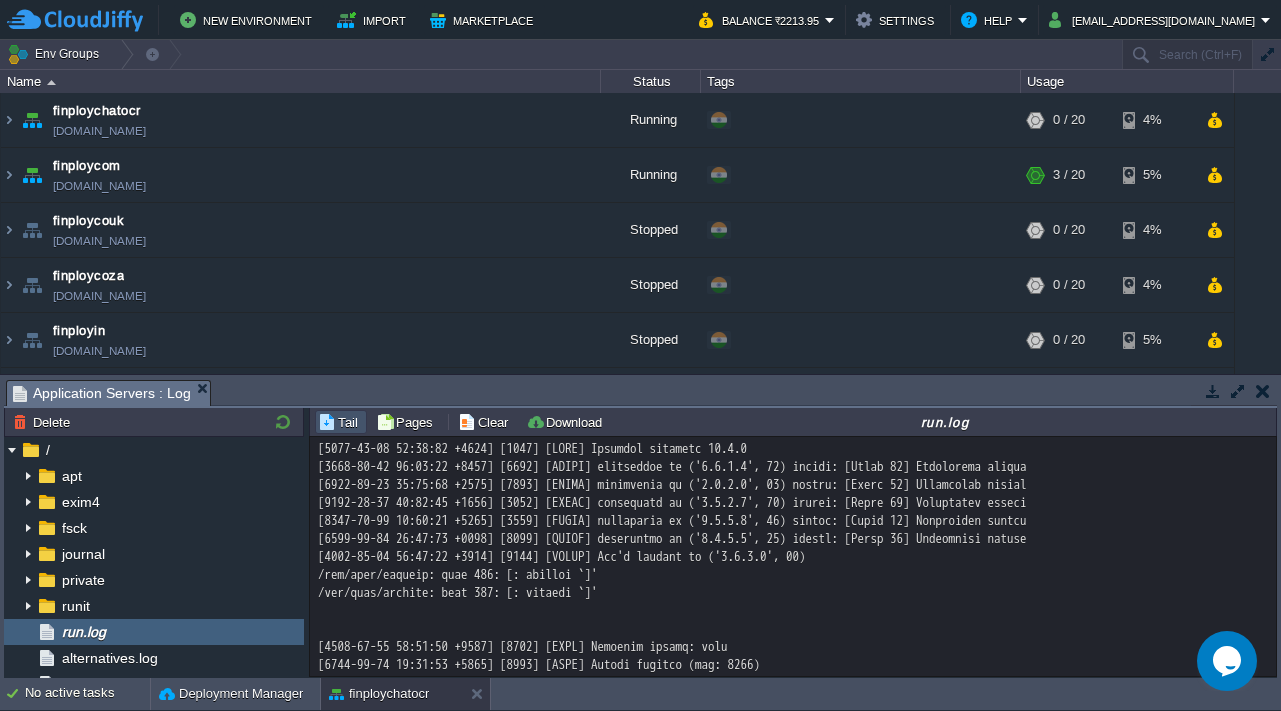 scroll, scrollTop: 219, scrollLeft: 0, axis: vertical 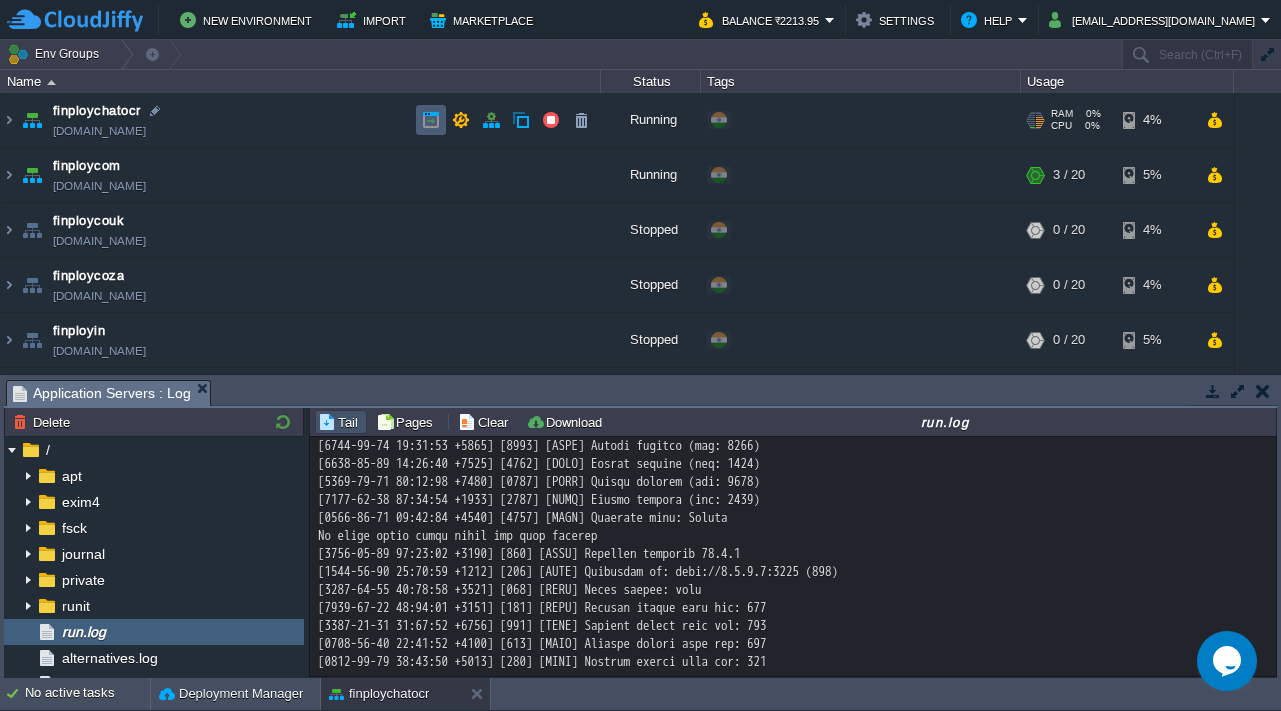 click at bounding box center [431, 120] 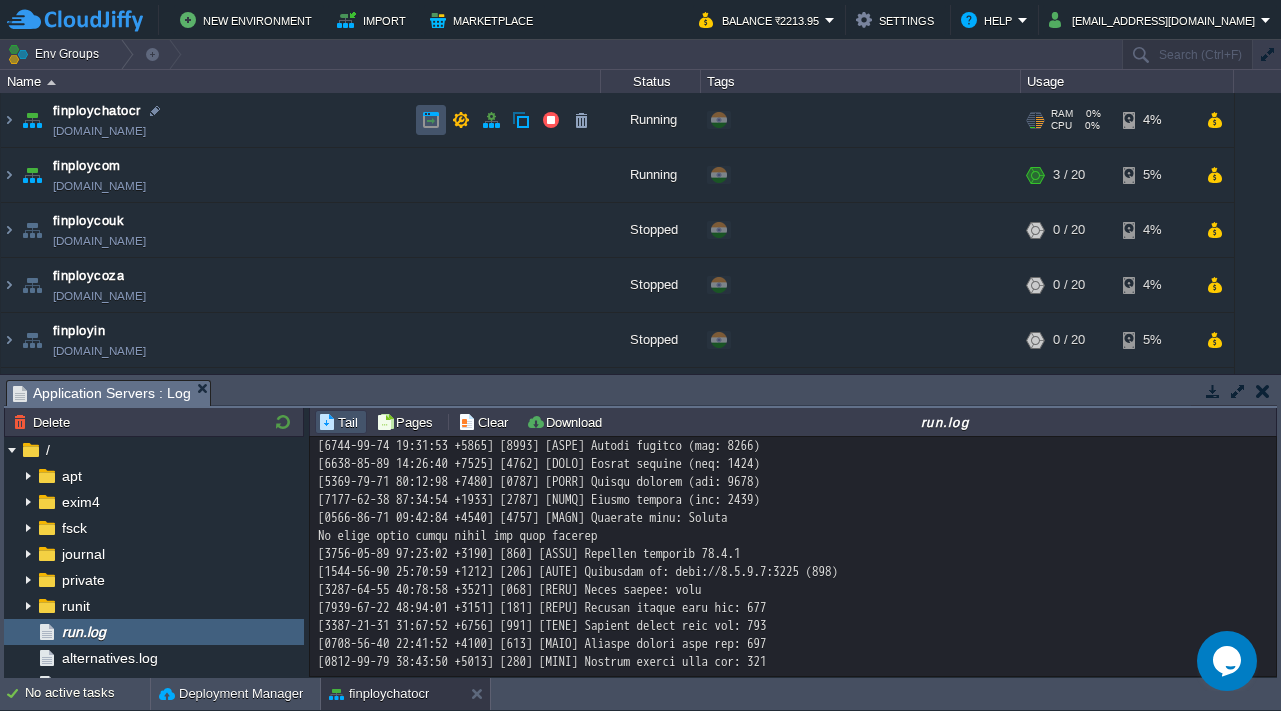 click at bounding box center [431, 120] 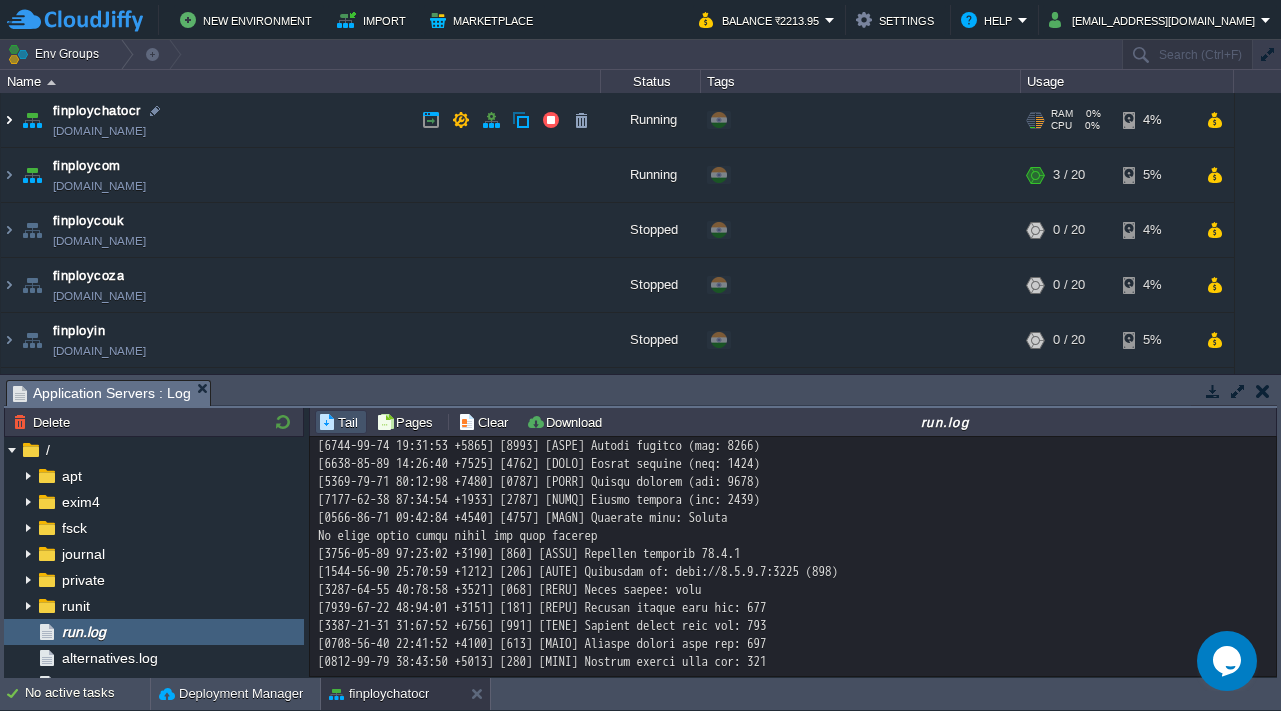 click at bounding box center (9, 120) 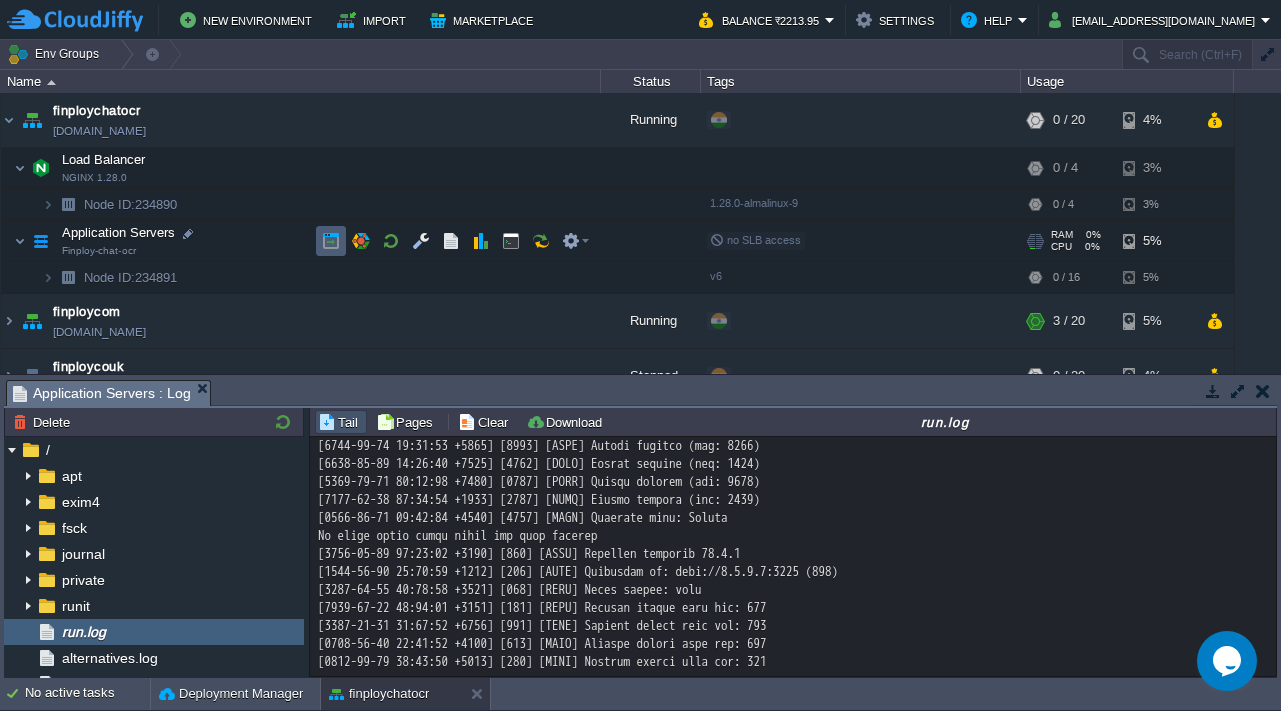 click at bounding box center (331, 241) 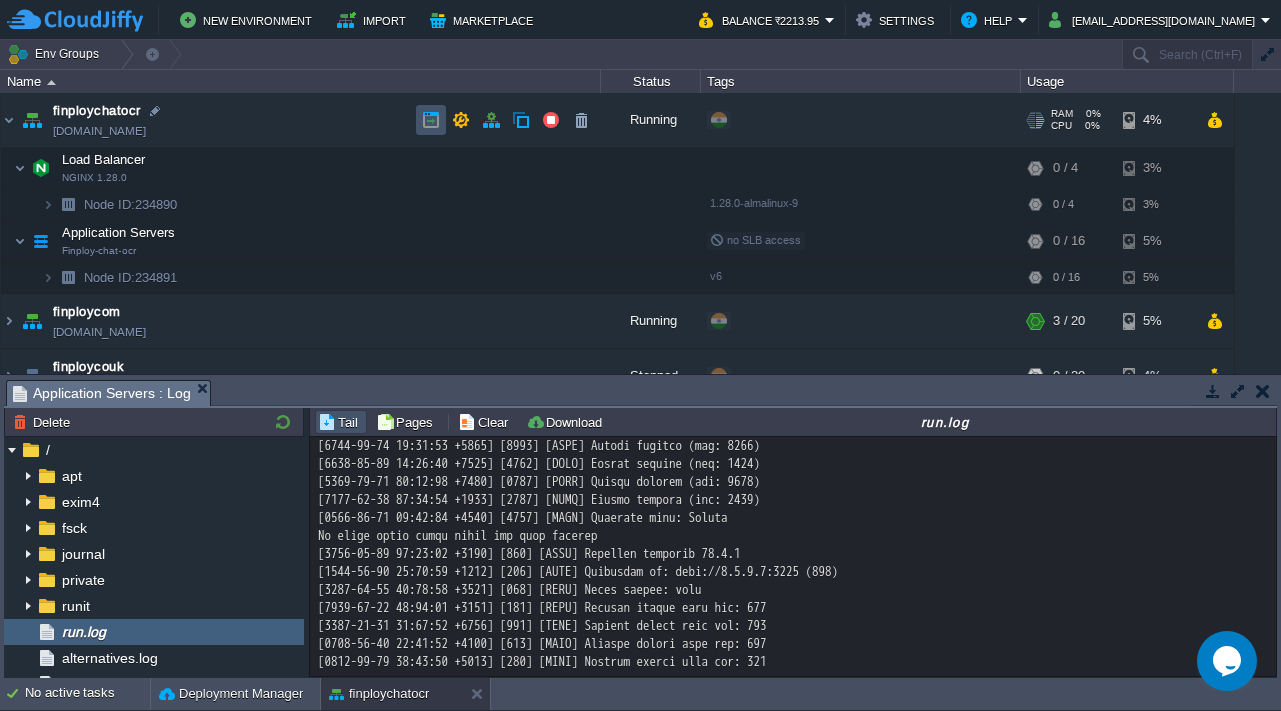 click at bounding box center (431, 120) 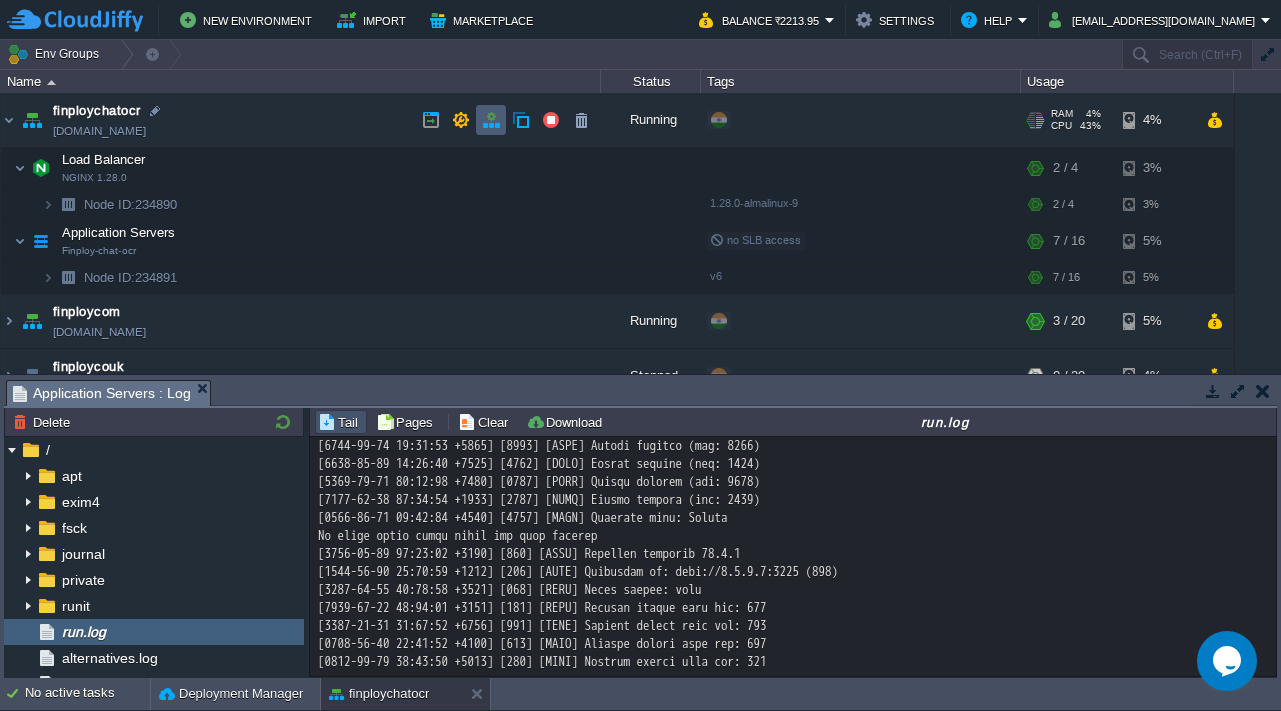 click at bounding box center (491, 120) 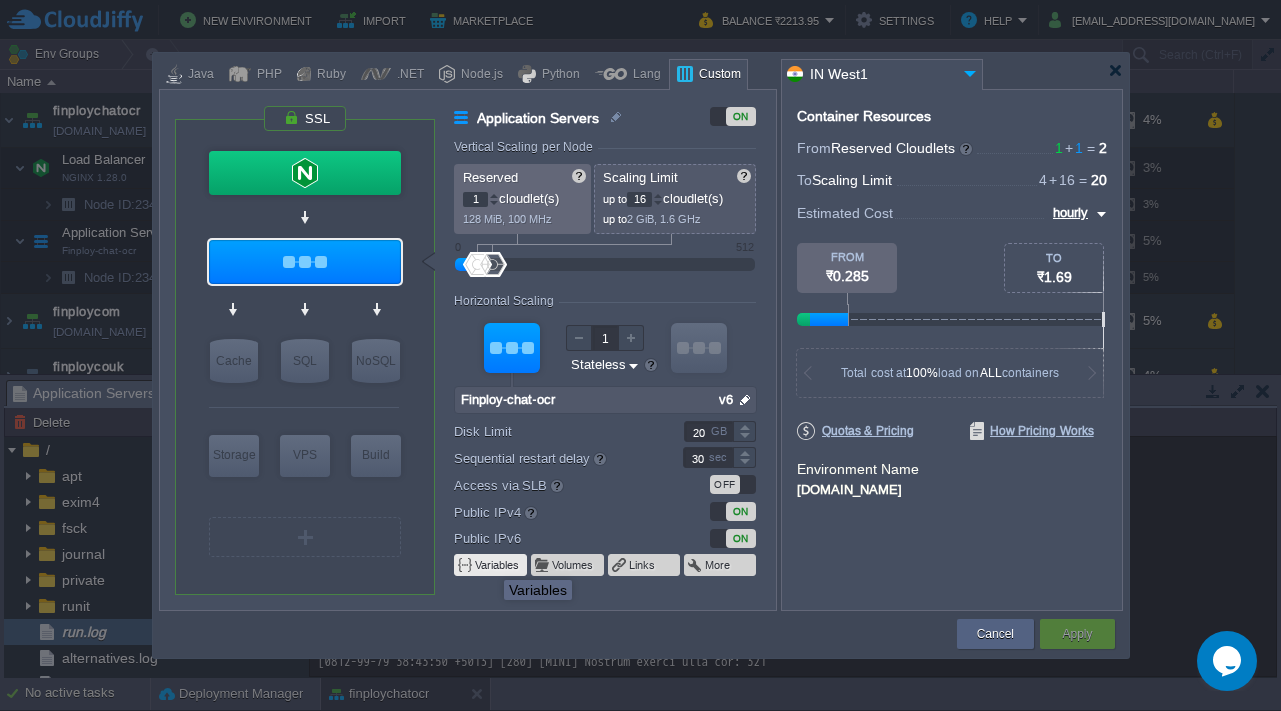 click on "Variables" at bounding box center (498, 565) 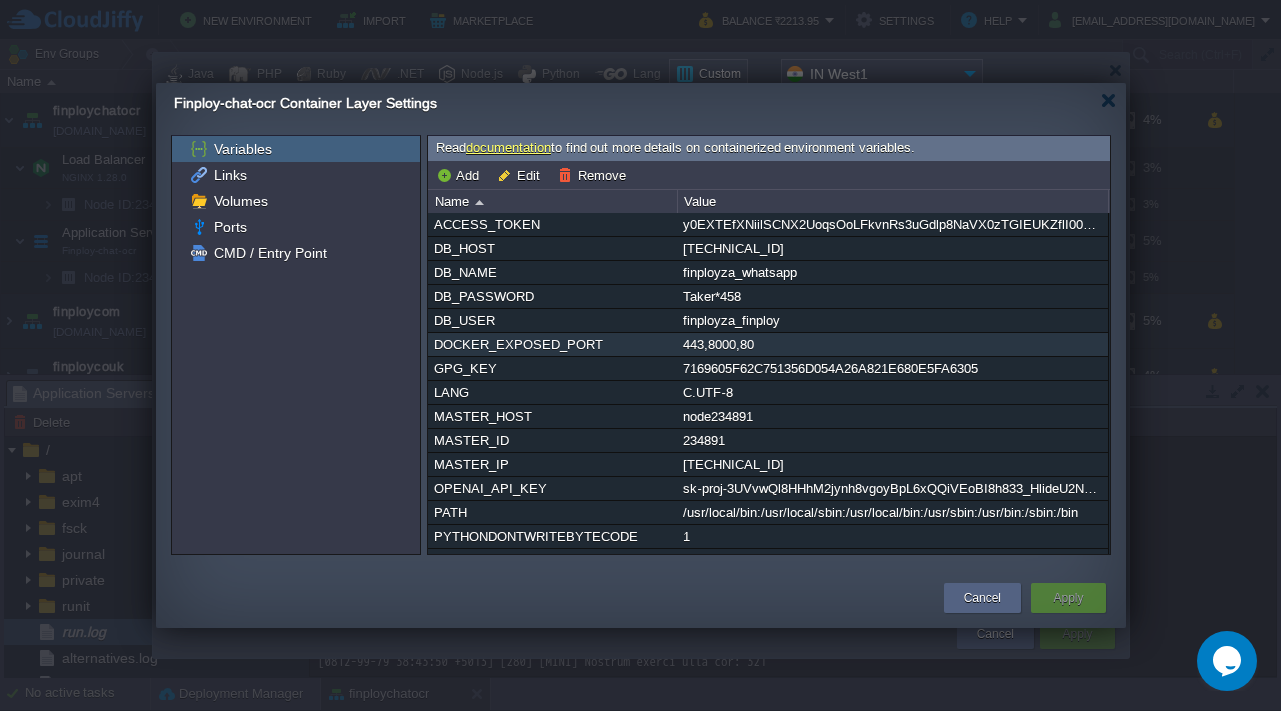click on "443,8000,80" at bounding box center (892, 344) 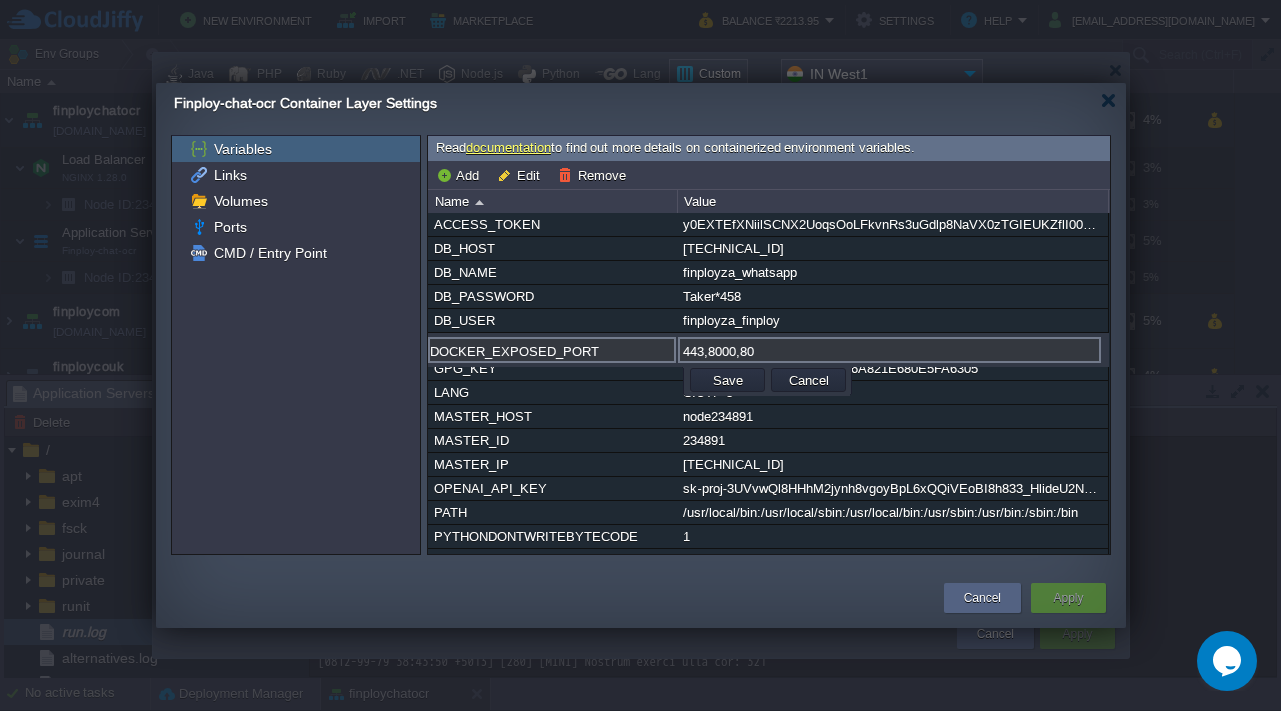 click on "[AUTH_TOKEN] DB_HOST [TECHNICAL_ID] DB_NAME finployza_whatsapp DB_PASSWORD [SECURITY_DATA] DB_USER finployza_finploy DOCKER_EXPOSED_PORT 443,8000,80 GPG_KEY 7169605F62C751356D054A26A821E680E5FA6305 LANG C.UTF-8 MASTER_HOST node234891 MASTER_ID 234891 MASTER_IP [TECHNICAL_ID] OPENAI_API_KEY 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 PATH /usr/local/bin:/usr/local/sbin:/usr/local/bin:/usr/sbin:/usr/bin:/sbin:/bin PYTHONDONTWRITEBYTECODE 1 PYTHONUNBUFFERED 1 PYTHON_GET_PIP_SHA256 dfe9fd5c28dc98b5ac17979a953ea550cec37ae1b47a5116007395bfacff2ab9 PYTHON_GET_PIP_URL [URL][DOMAIN_NAME] PYTHON_PIP_VERSION 24.0 PYTHON_VERSION 3.12.3 VENDOR_ID 533a7c8a-7e5c-4638-8221-1f609ac88eb0 DOCKER_EXPOSED_PORT 443,8000,80 Save Cancel" at bounding box center (769, 383) 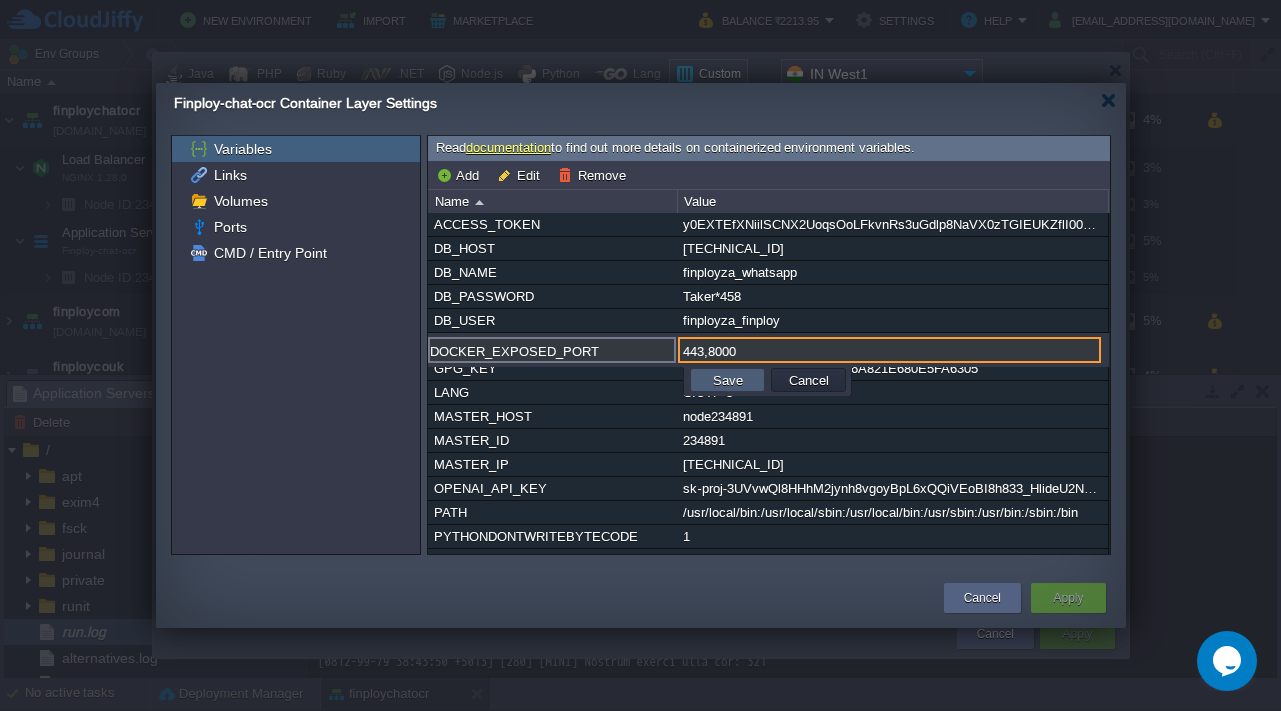 type on "443,8000" 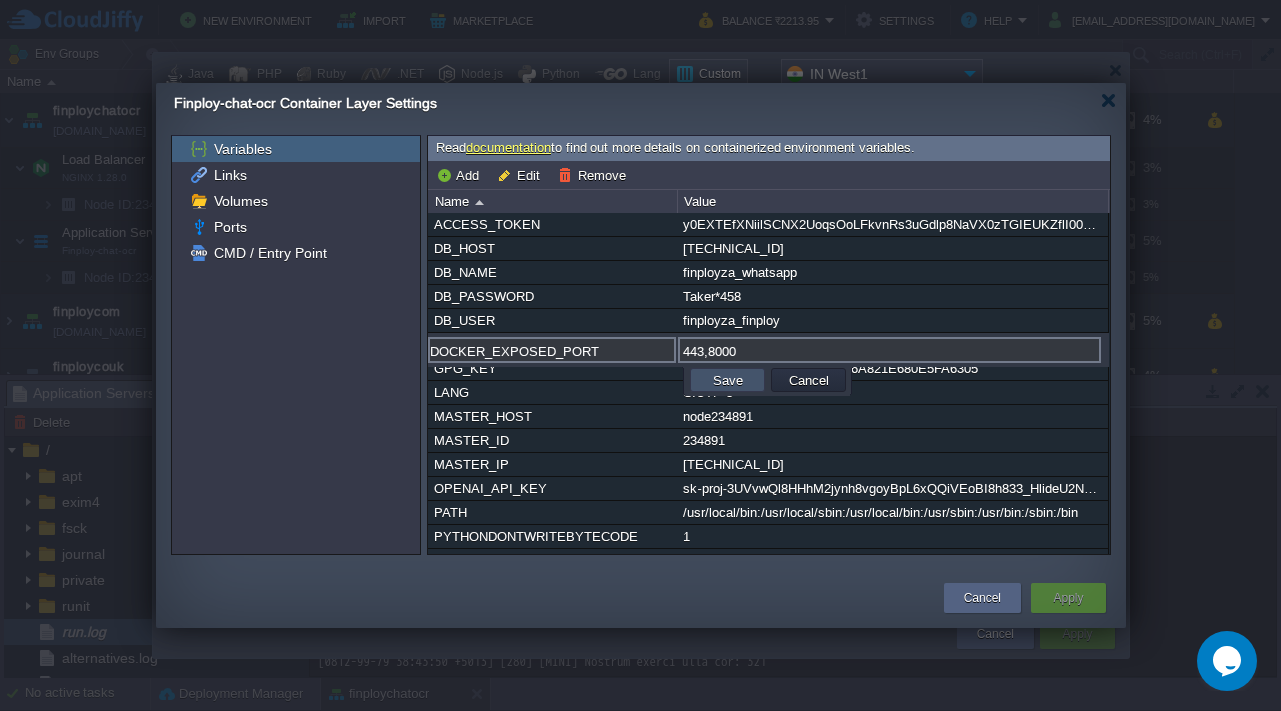 click on "Save" at bounding box center [728, 380] 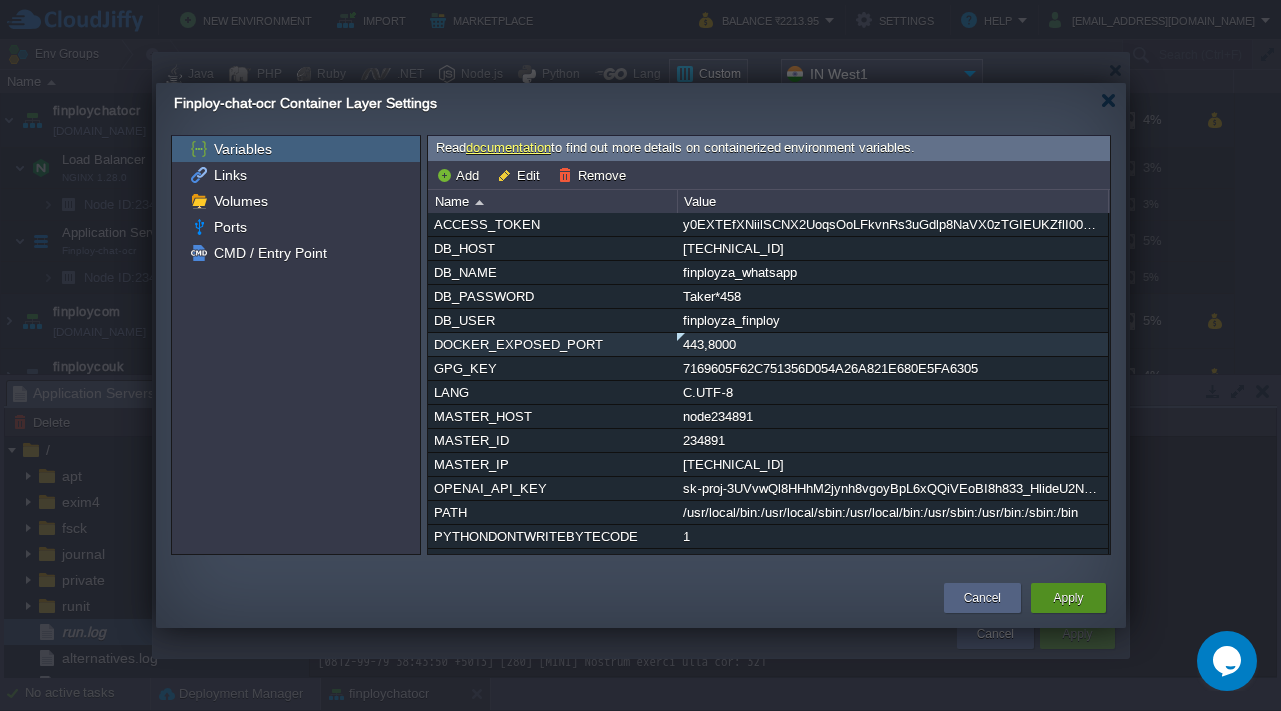 click on "Apply" at bounding box center [1068, 598] 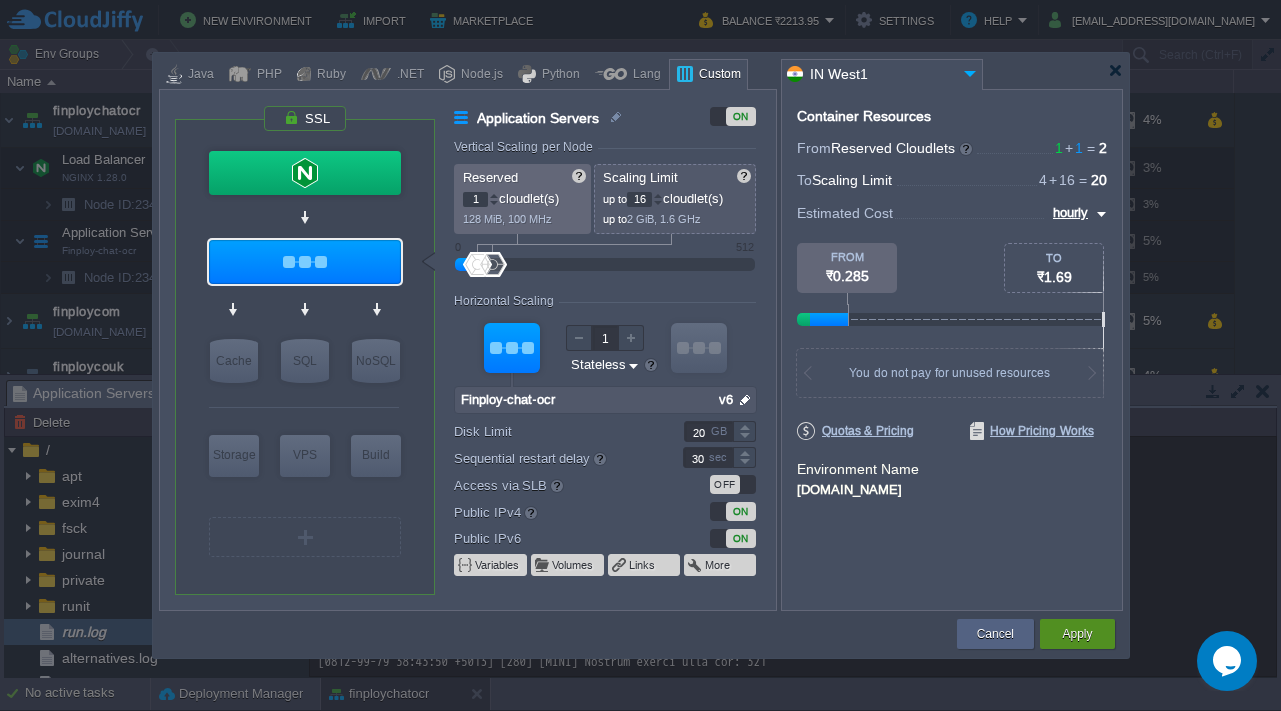 click on "Apply" at bounding box center (1077, 634) 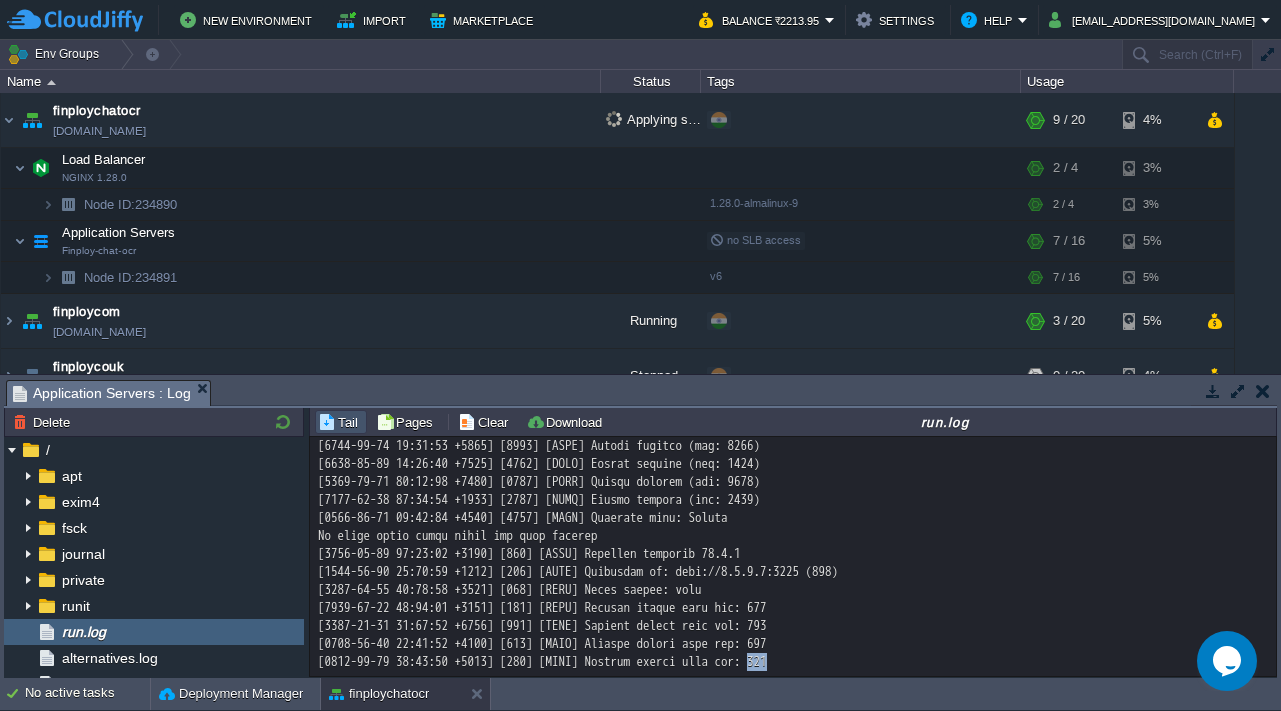 click at bounding box center [793, 446] 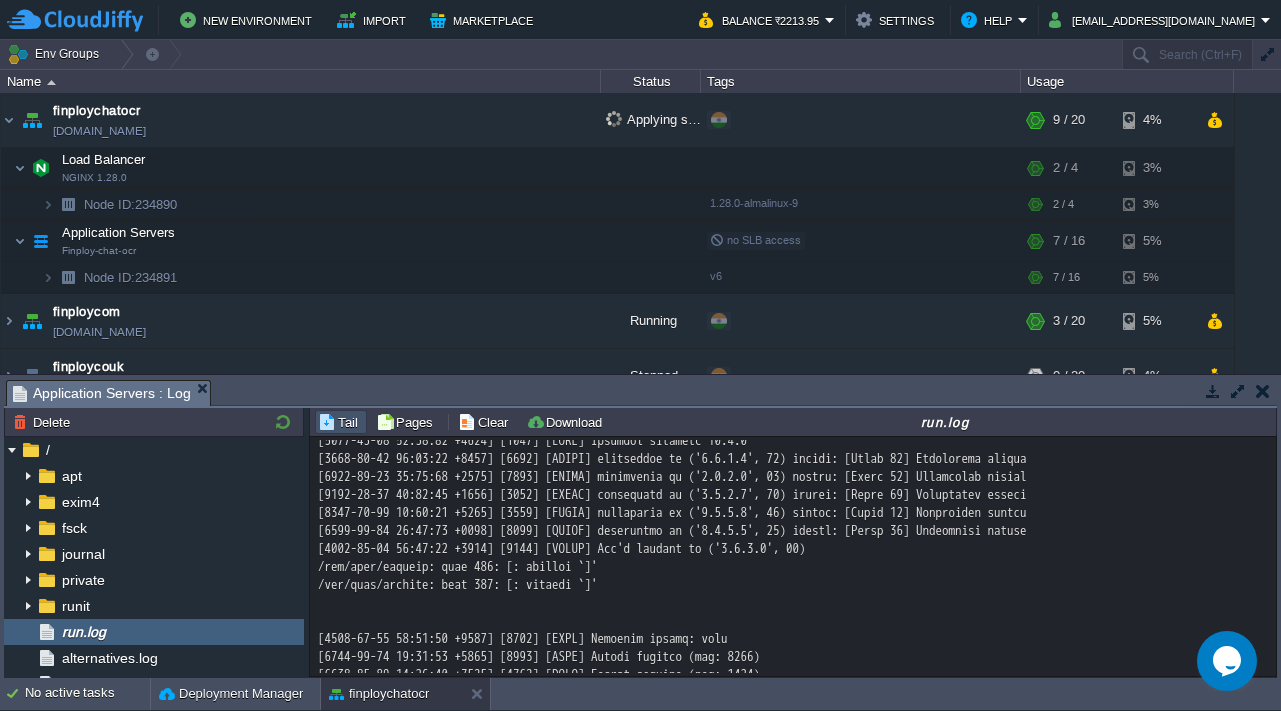 scroll, scrollTop: 0, scrollLeft: 0, axis: both 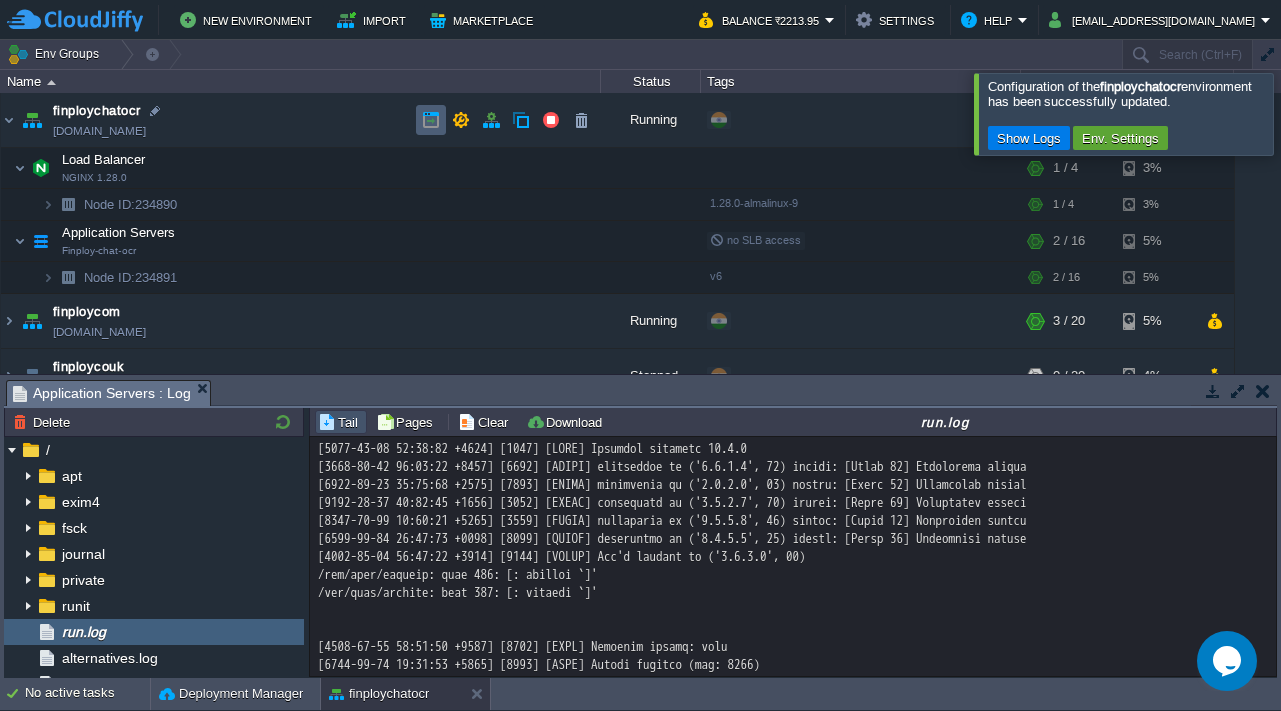 click at bounding box center [431, 120] 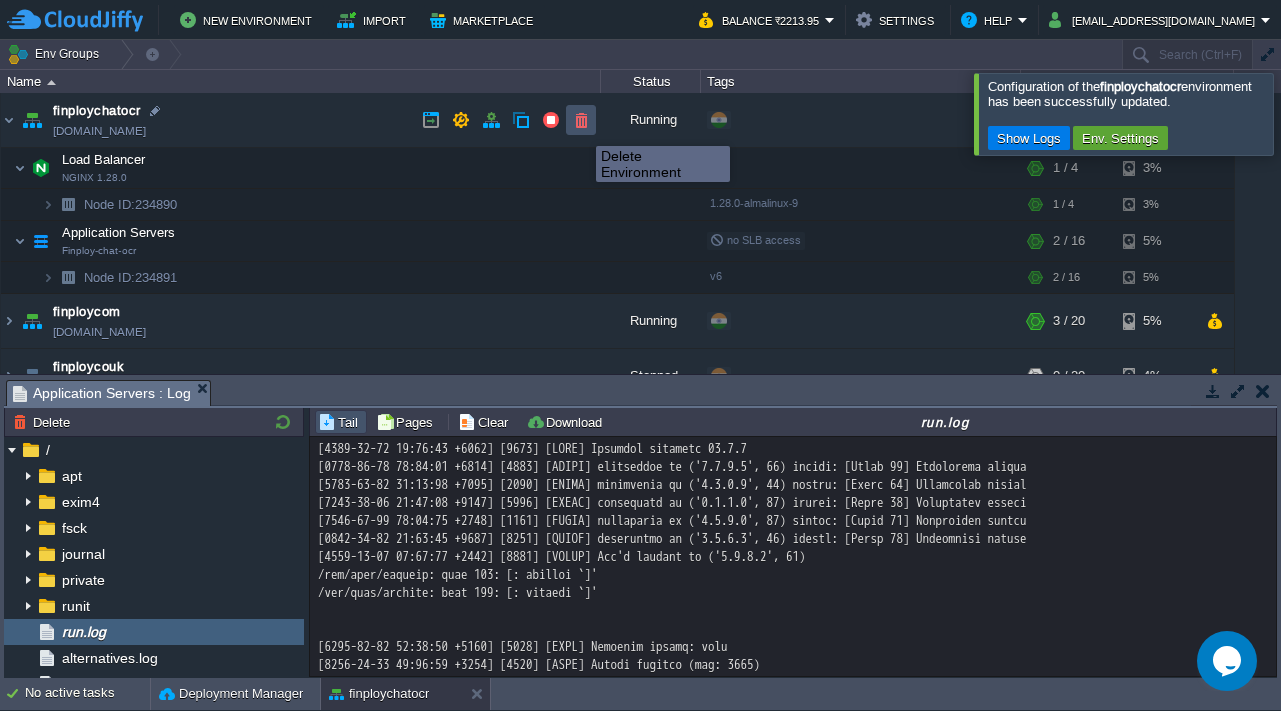 click at bounding box center [581, 120] 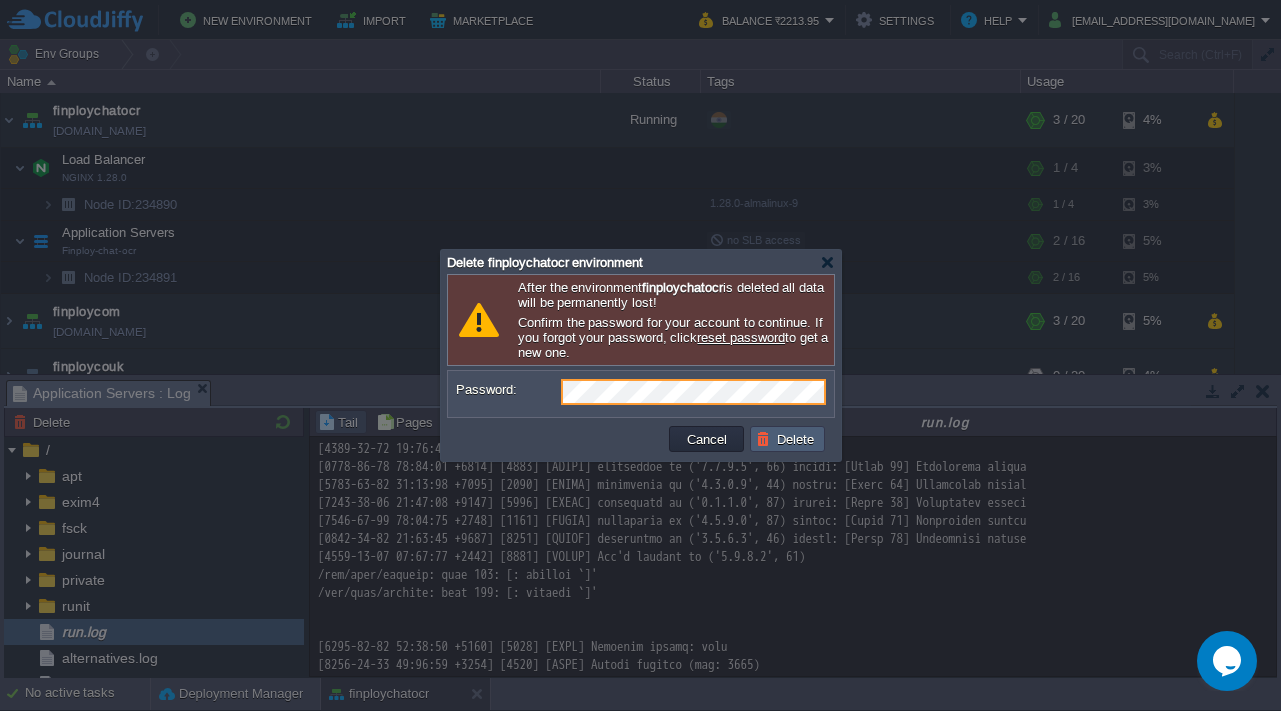 click on "Delete" at bounding box center [788, 439] 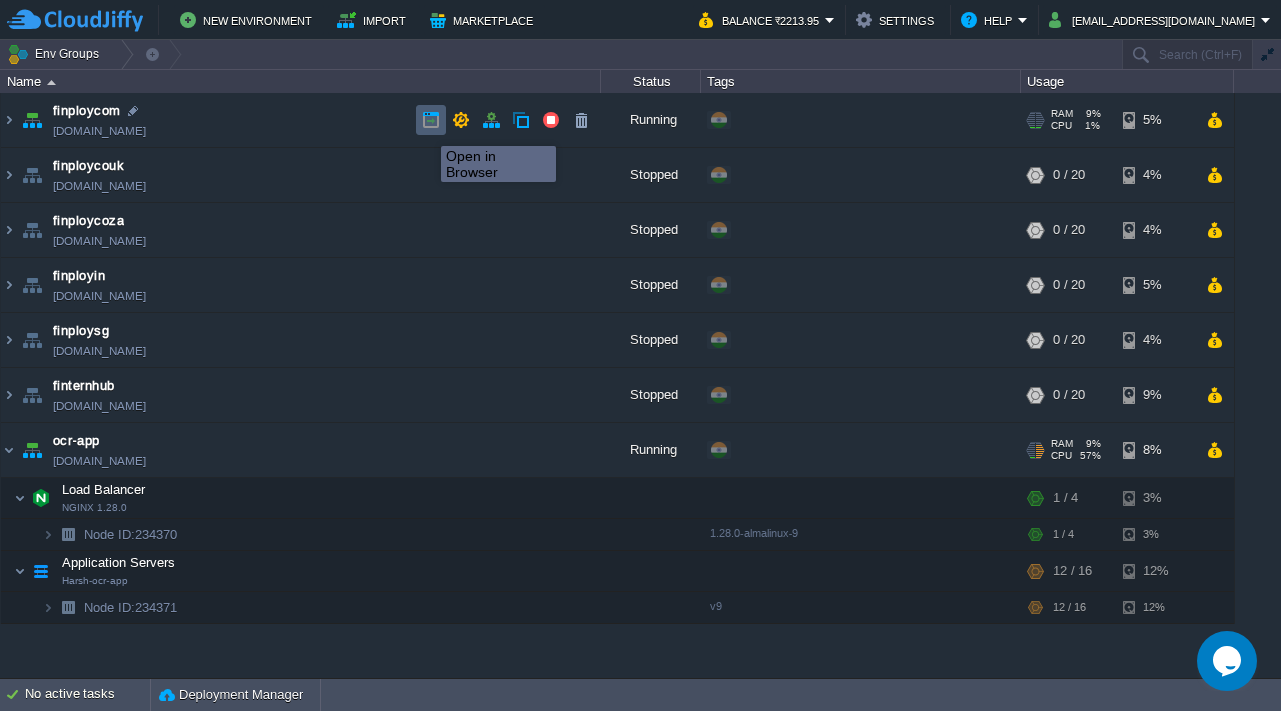 click at bounding box center (431, 120) 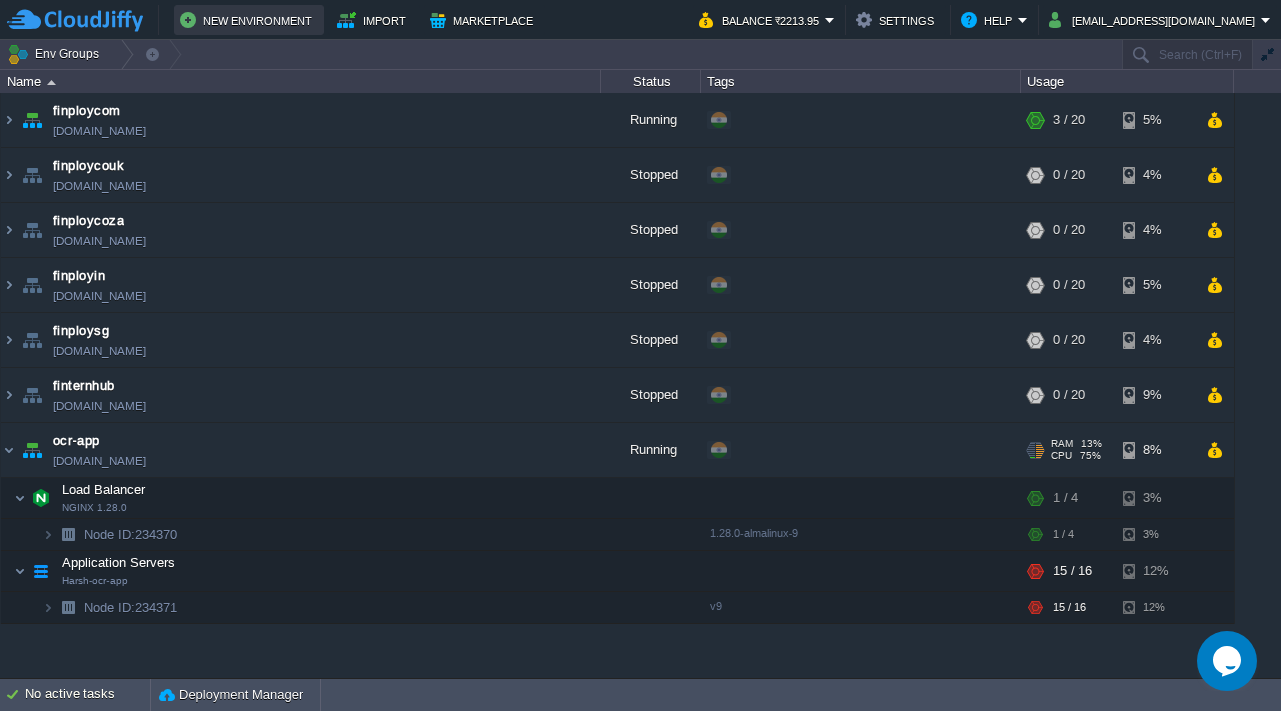 click on "New Environment" at bounding box center [249, 20] 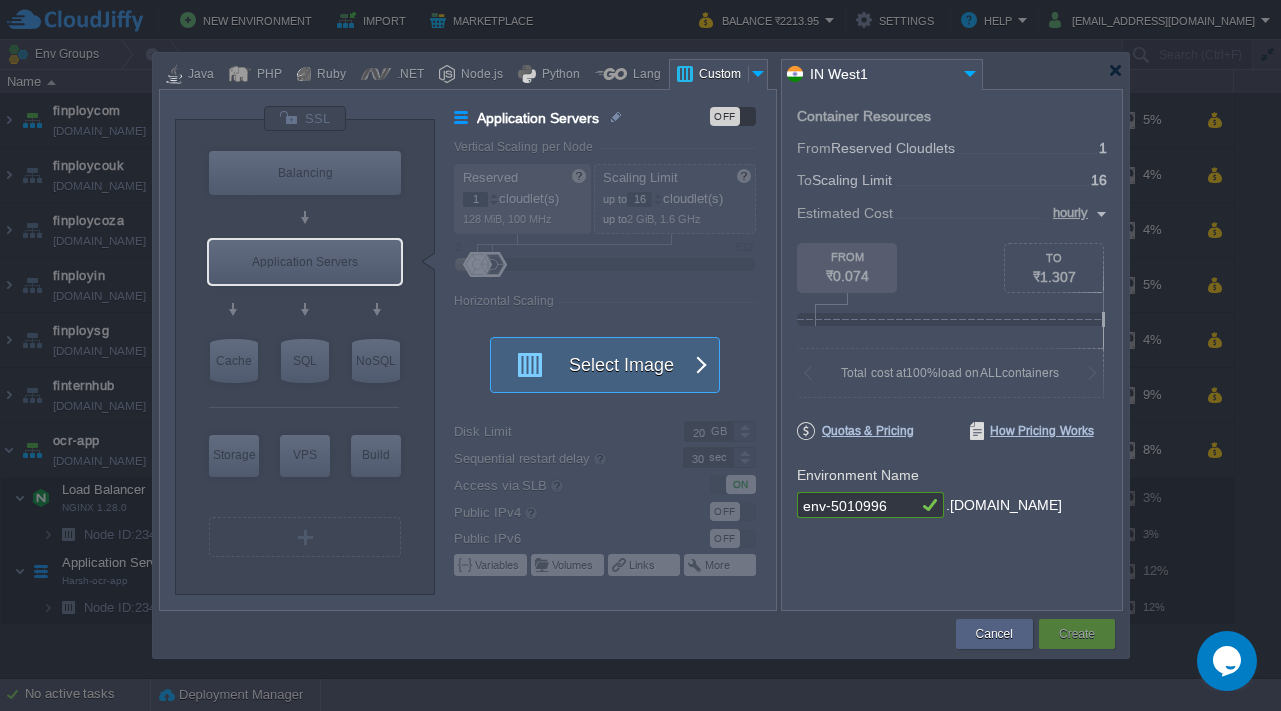 click on "Select Image" at bounding box center [594, 365] 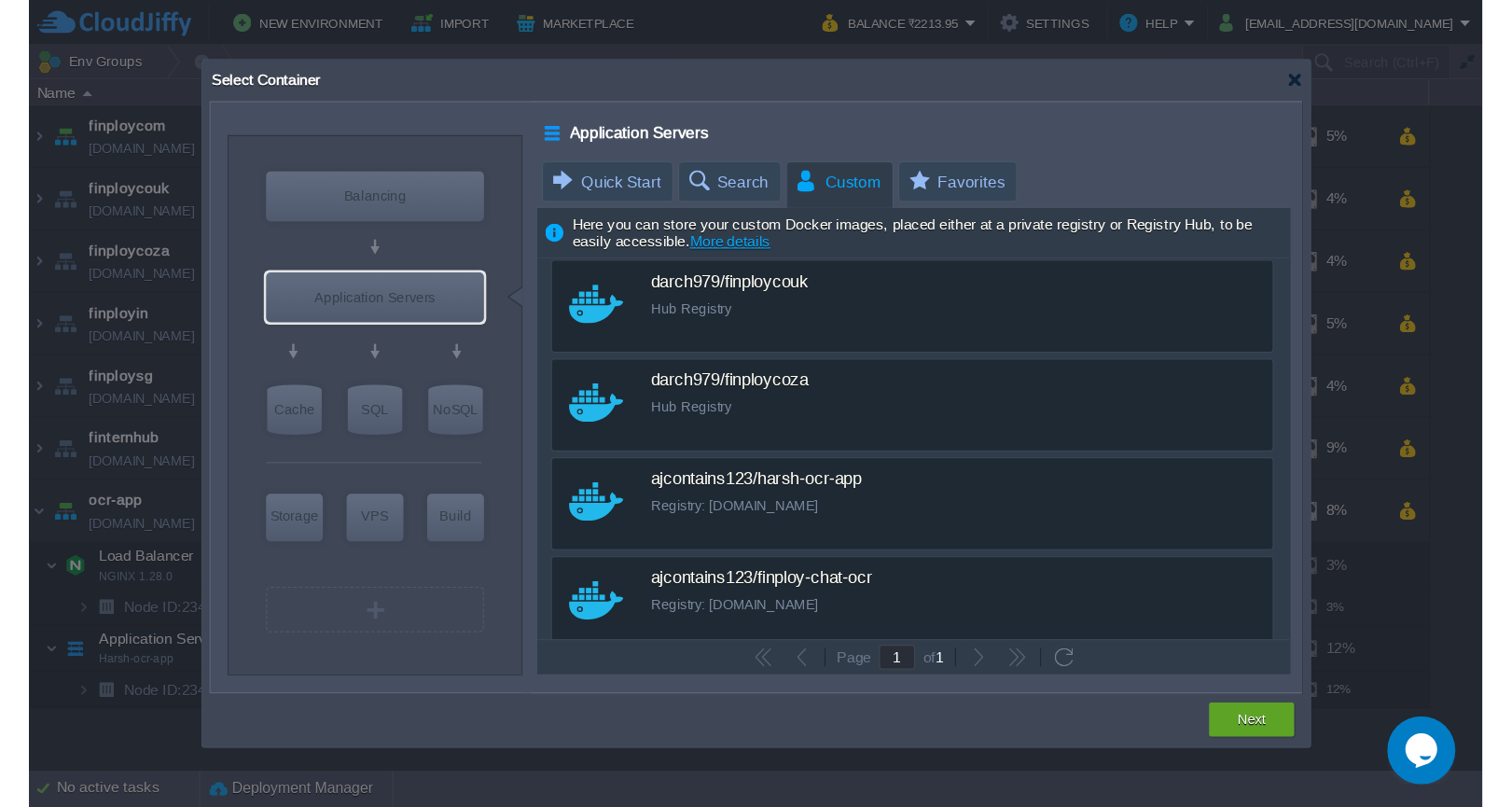 scroll, scrollTop: 420, scrollLeft: 0, axis: vertical 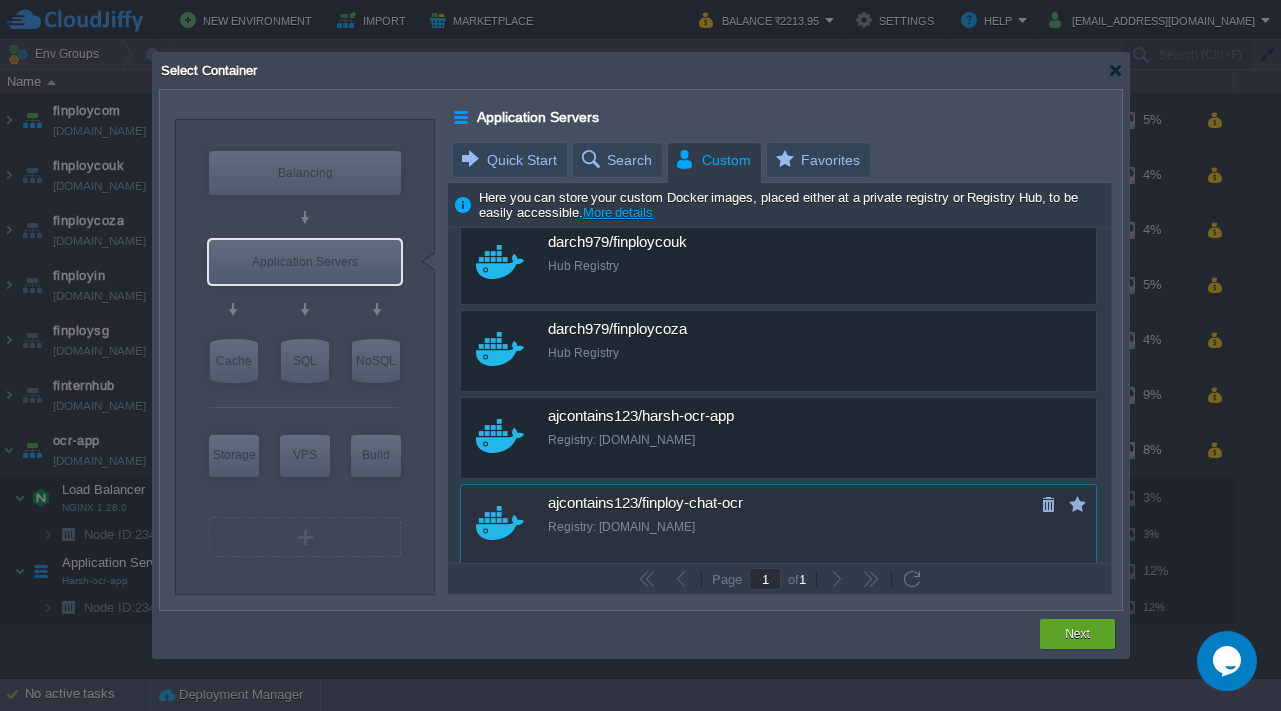 click on "ajcontains123/finploy-chat-ocr" at bounding box center (645, 504) 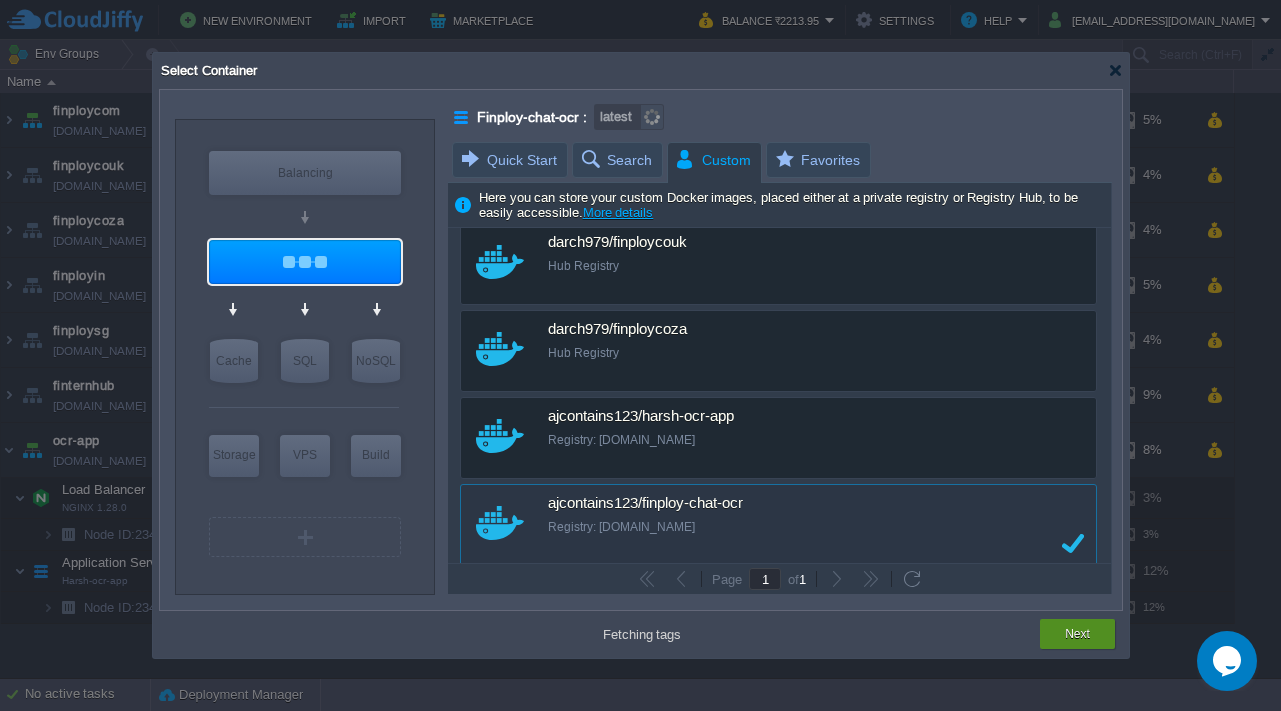 click on "Next" at bounding box center [1077, 634] 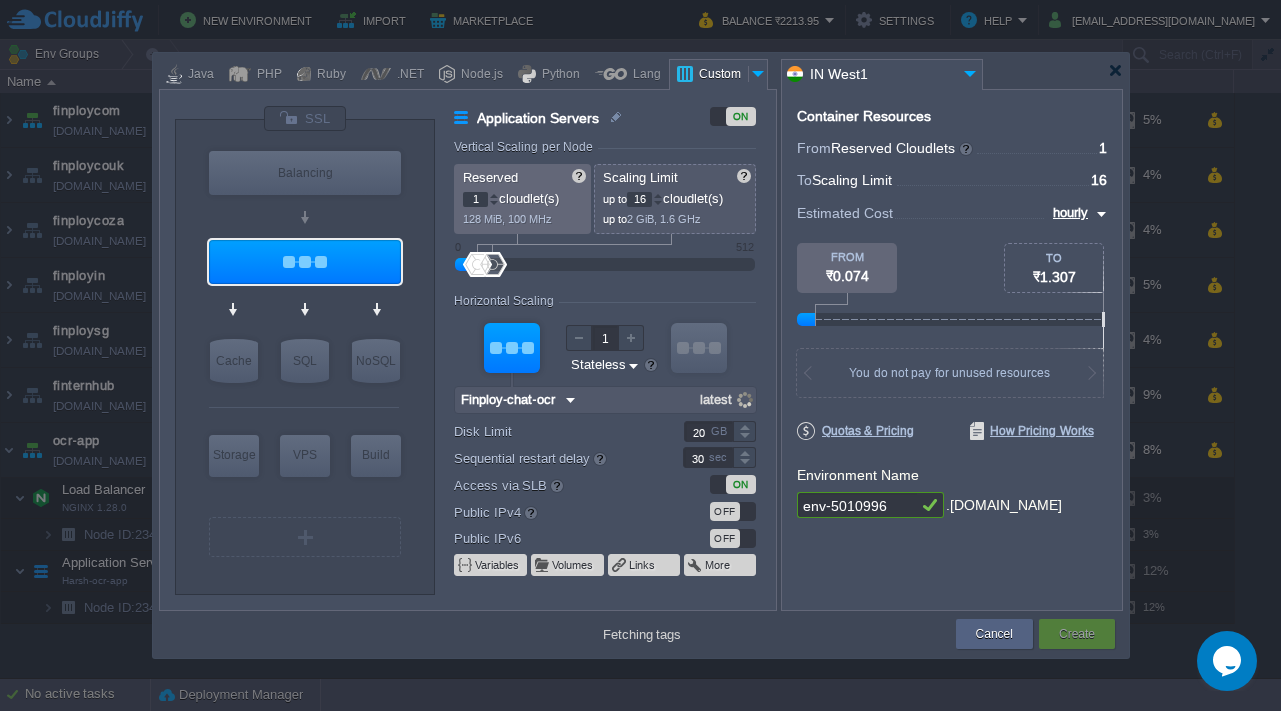 click on "env-5010996" at bounding box center [857, 505] 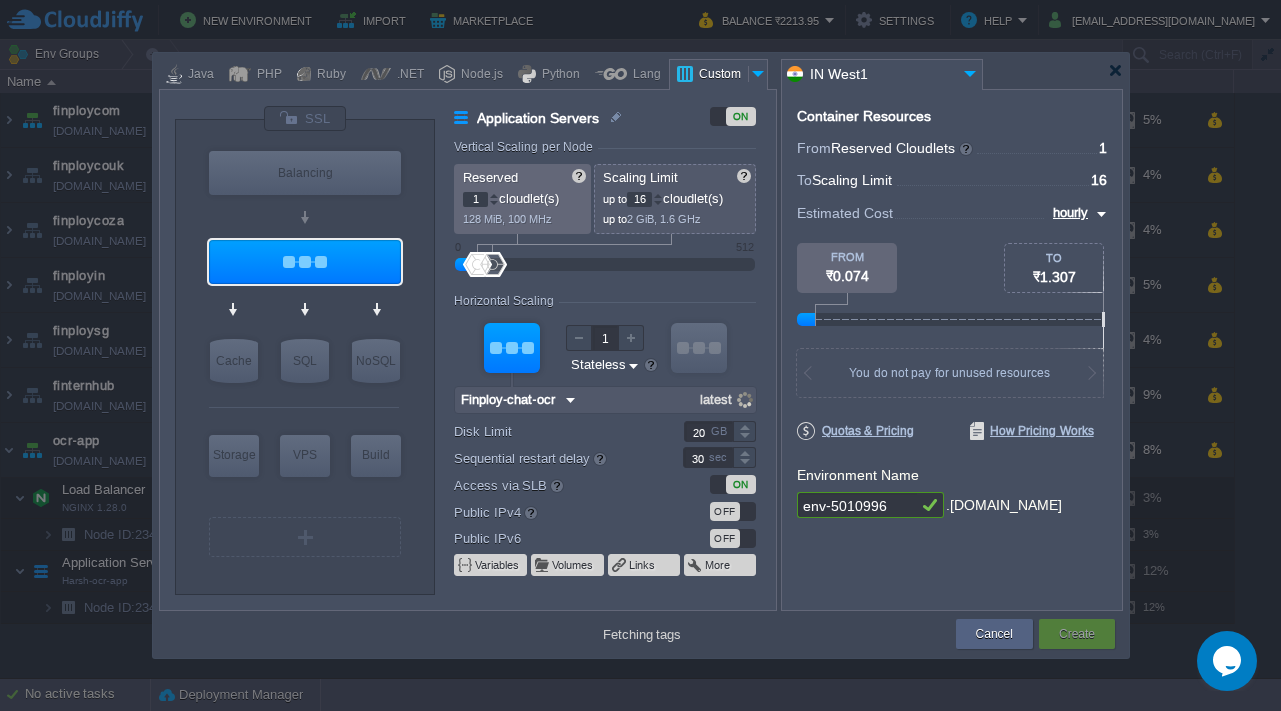 type on "v6" 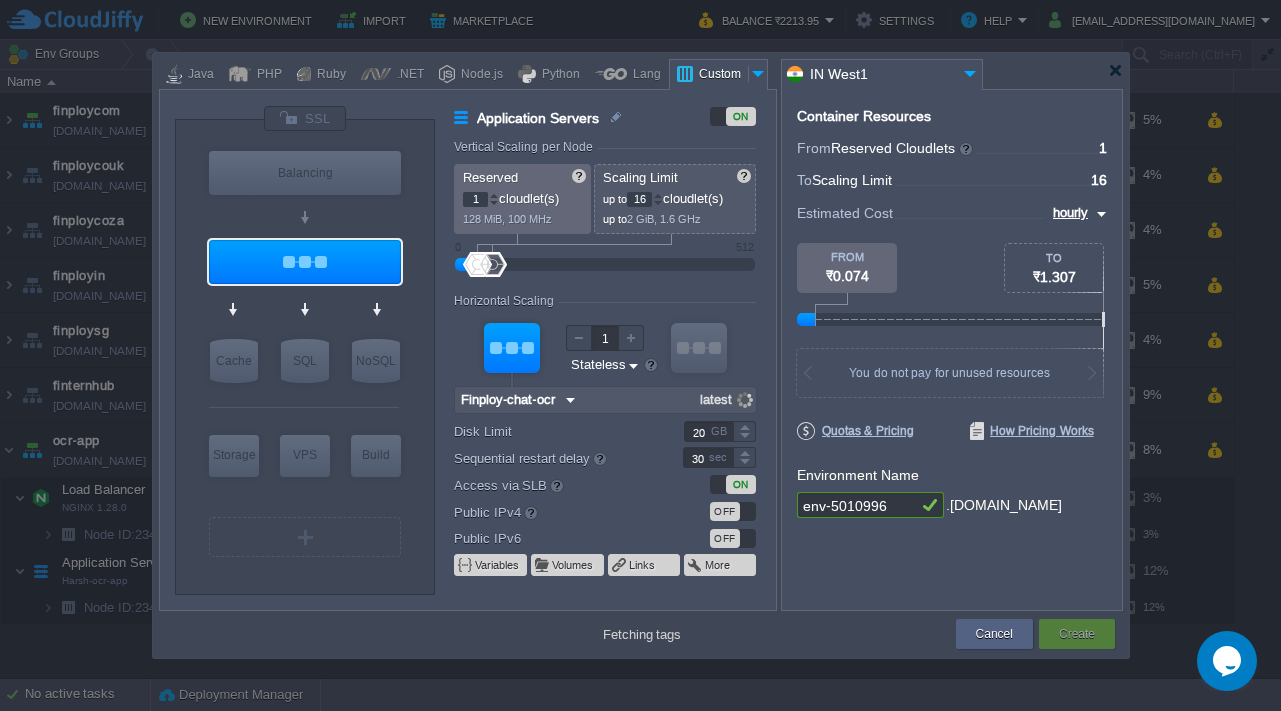type on "v6" 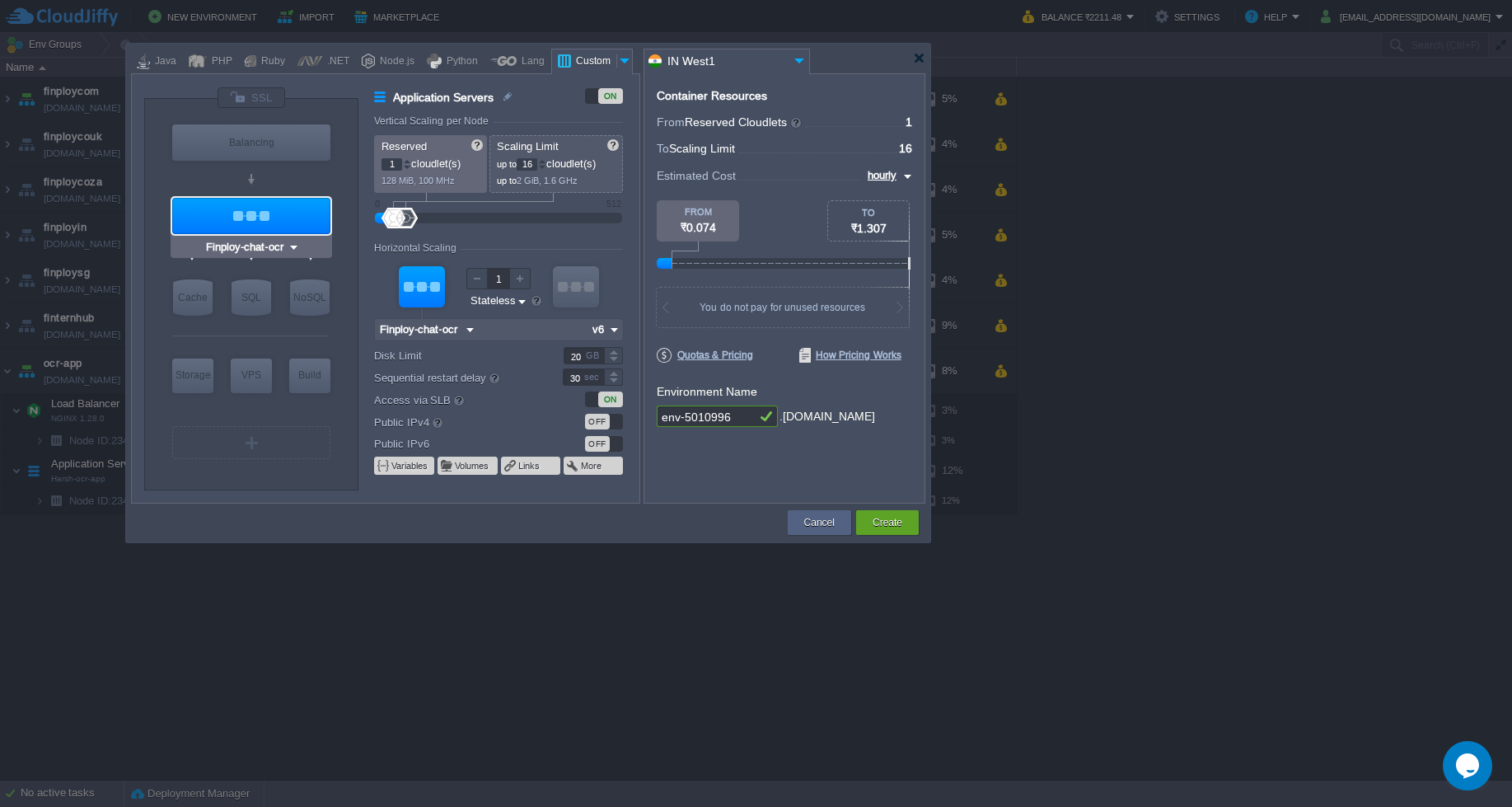 type on "Docker Image" 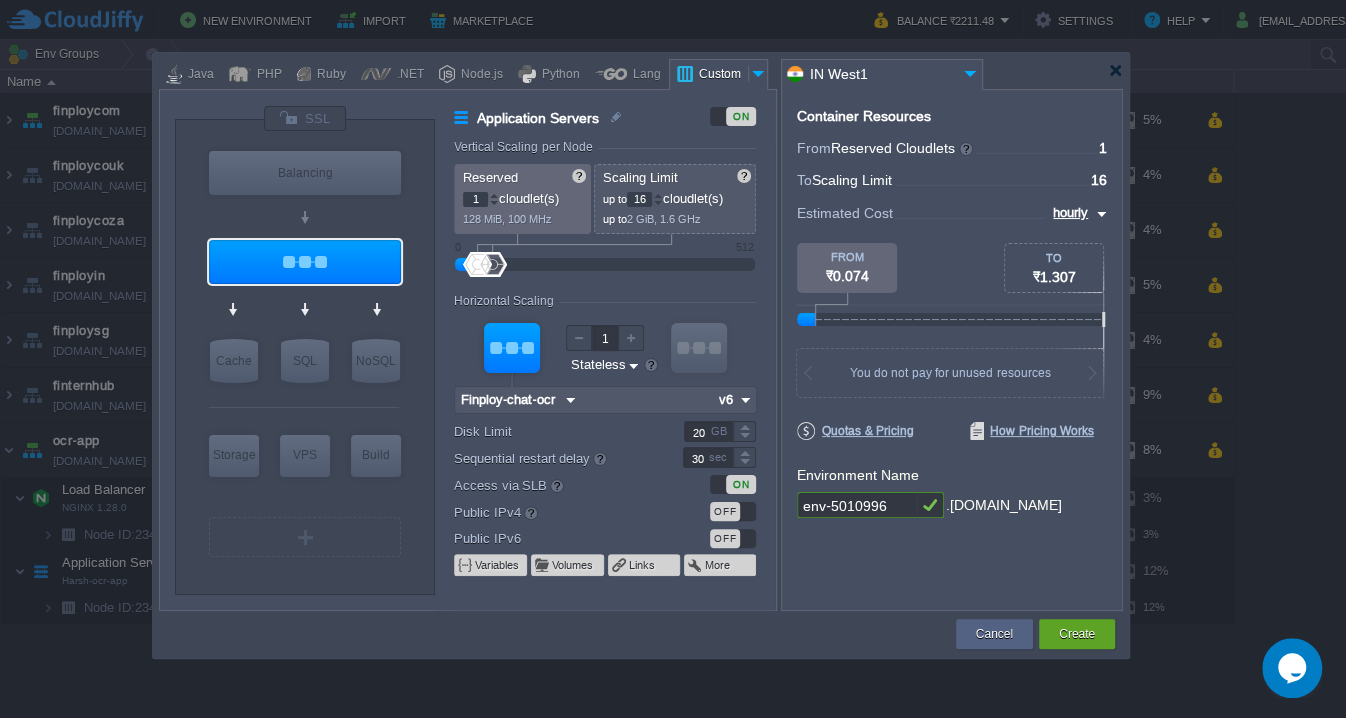 scroll, scrollTop: 450, scrollLeft: 0, axis: vertical 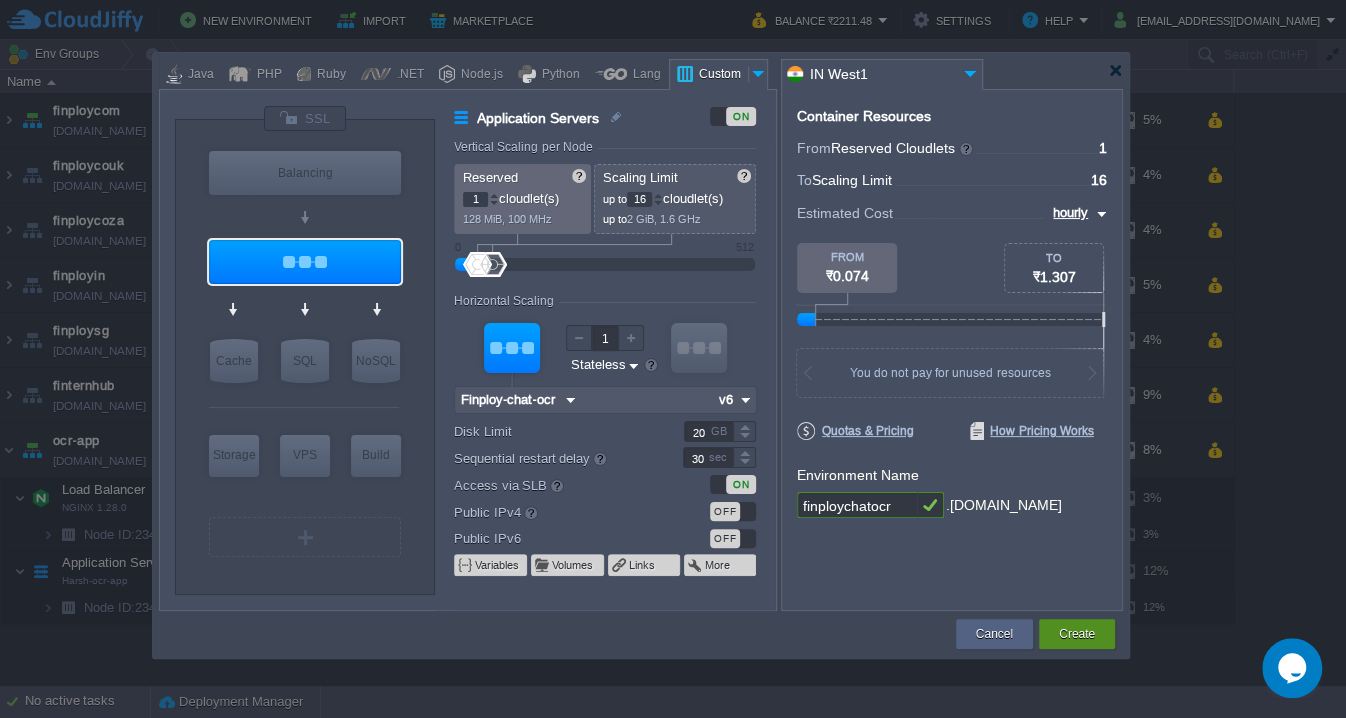 type on "finploychatocr" 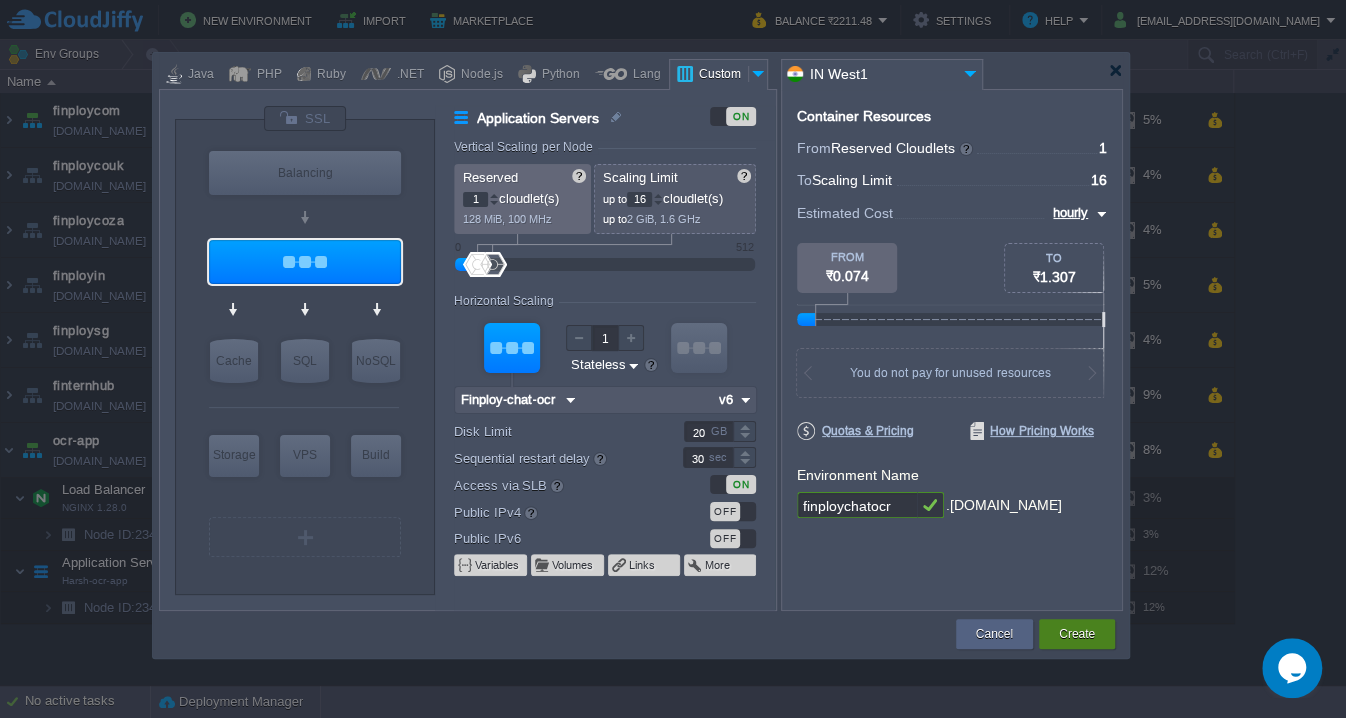click on "Create" at bounding box center (1077, 634) 